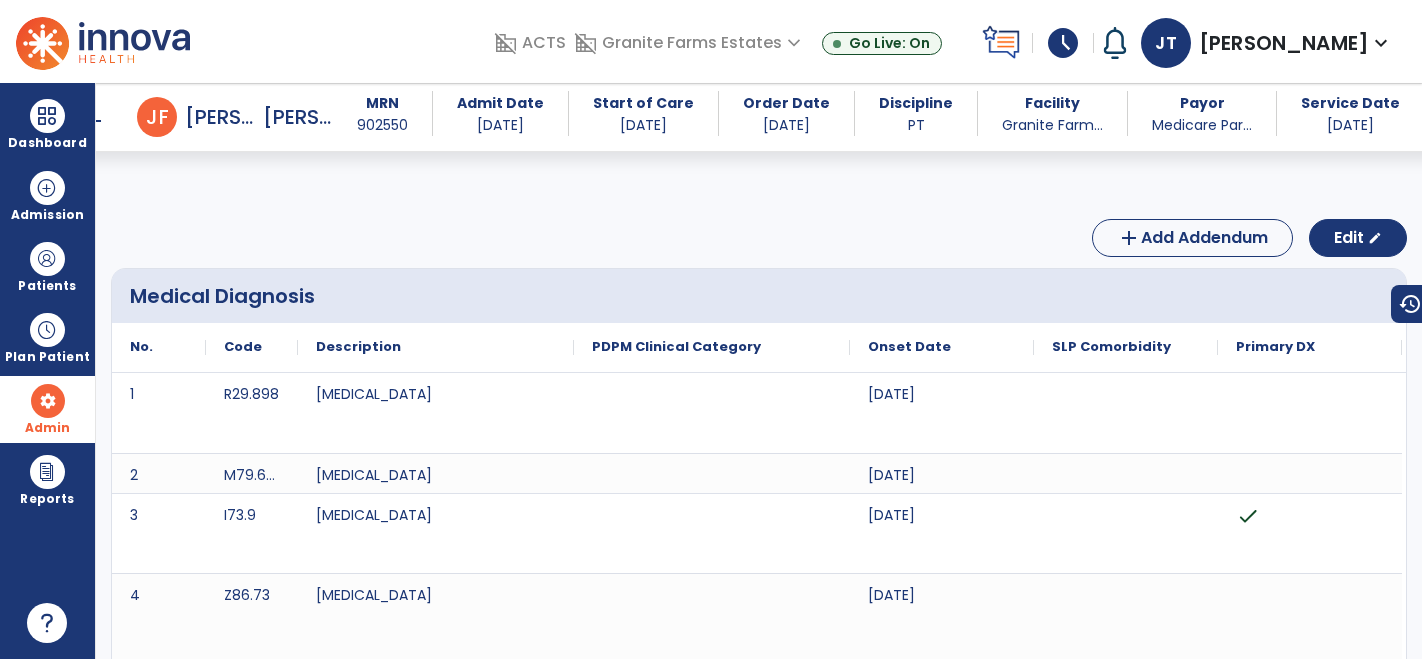 scroll, scrollTop: 0, scrollLeft: 0, axis: both 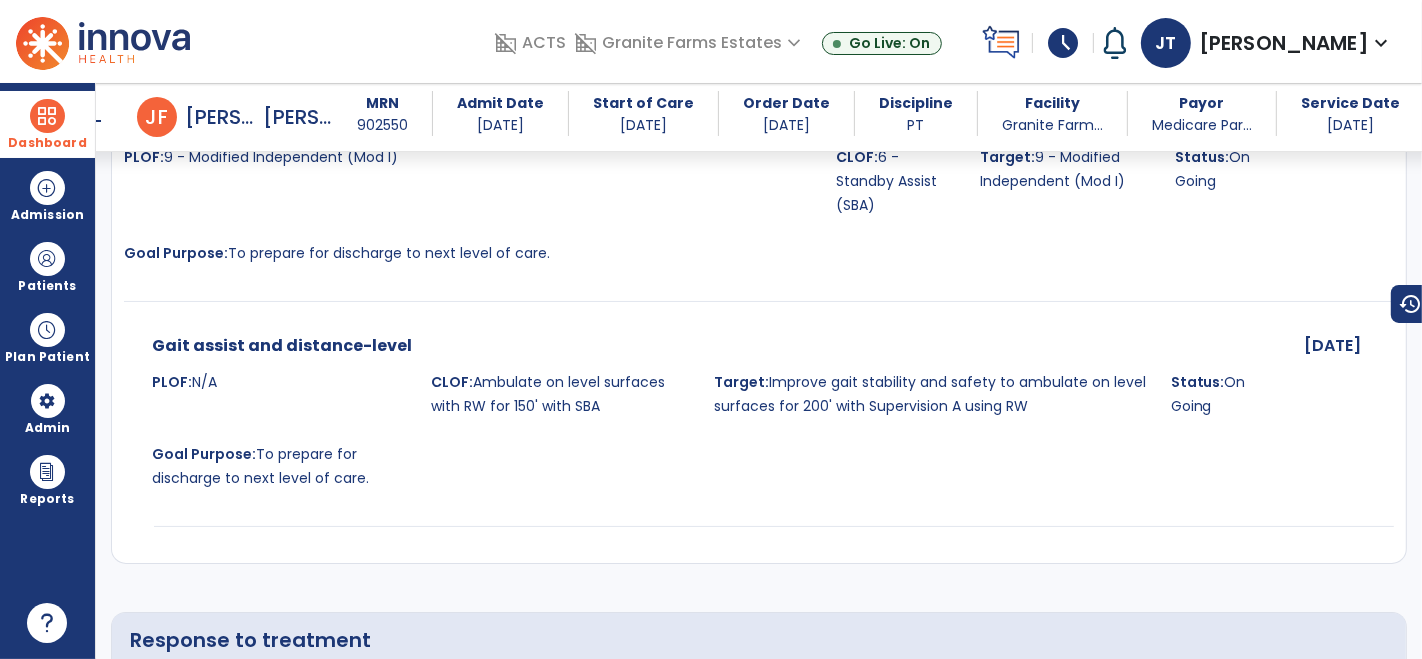 click at bounding box center [47, 116] 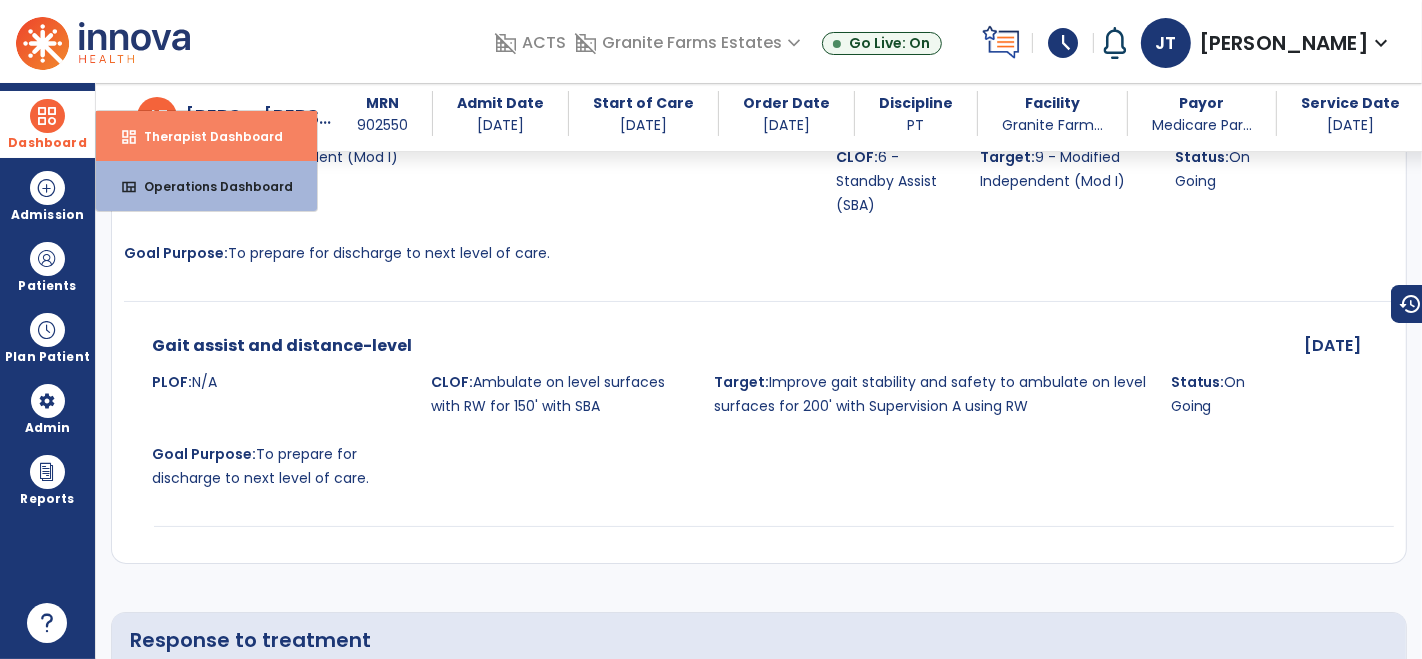 click on "dashboard  Therapist Dashboard" at bounding box center [206, 136] 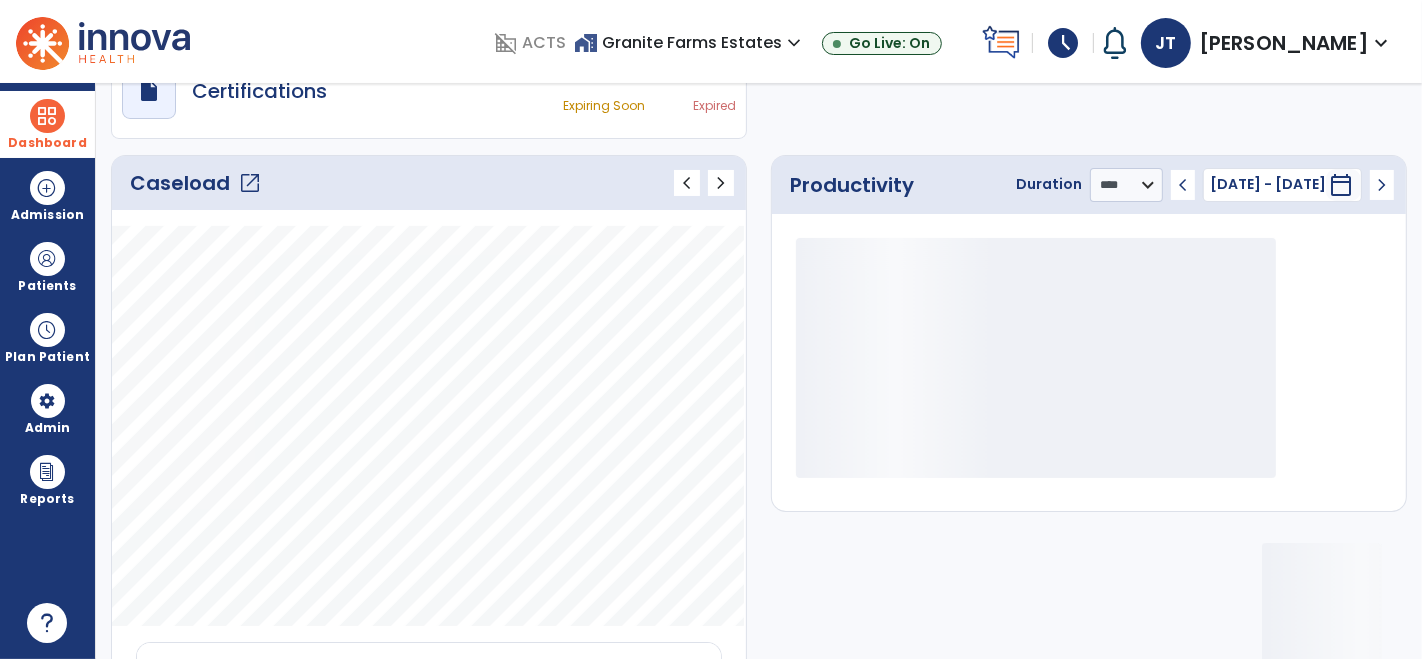 scroll, scrollTop: 0, scrollLeft: 0, axis: both 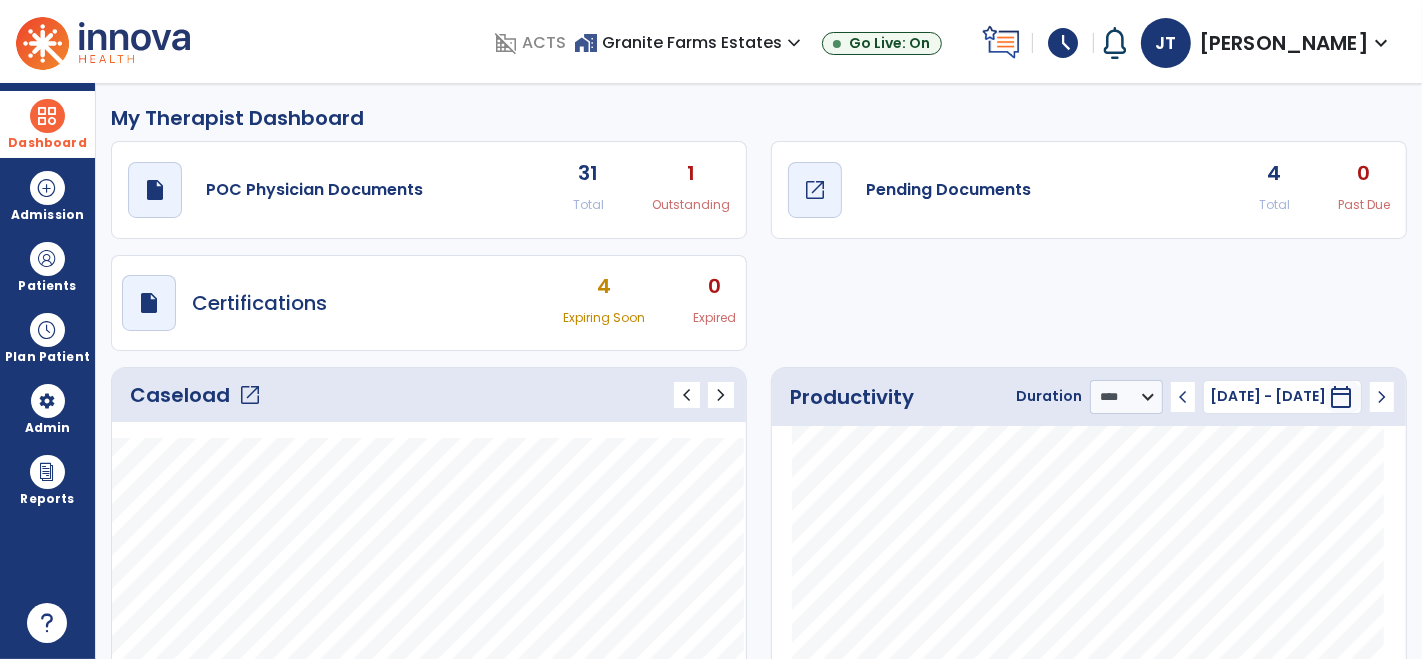 click on "Pending Documents" 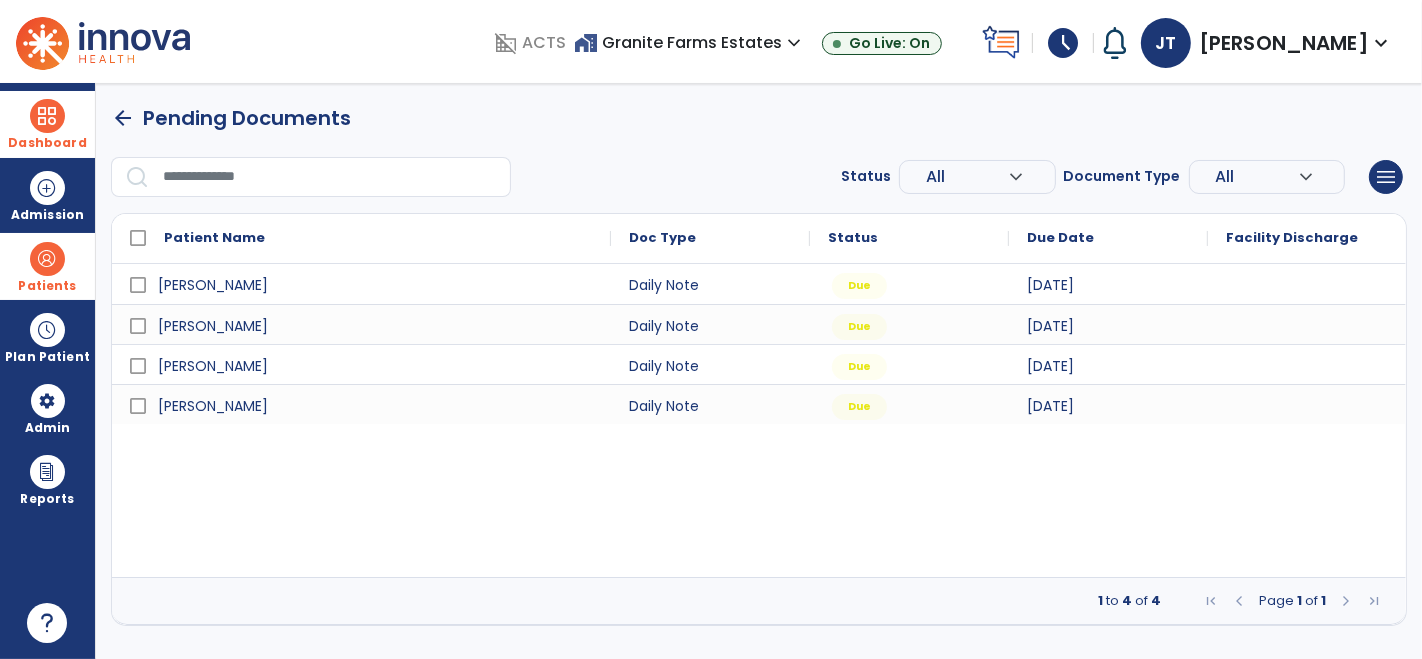 click at bounding box center (47, 259) 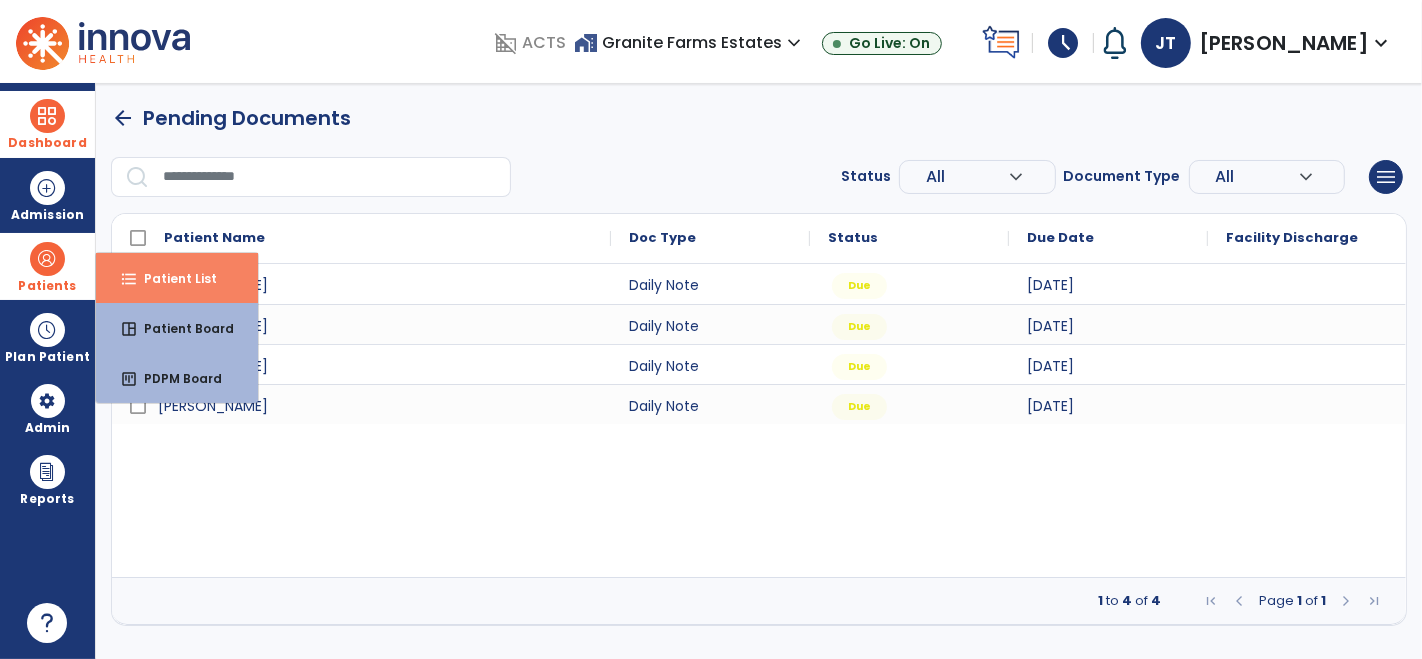 click on "format_list_bulleted  Patient List" at bounding box center [177, 278] 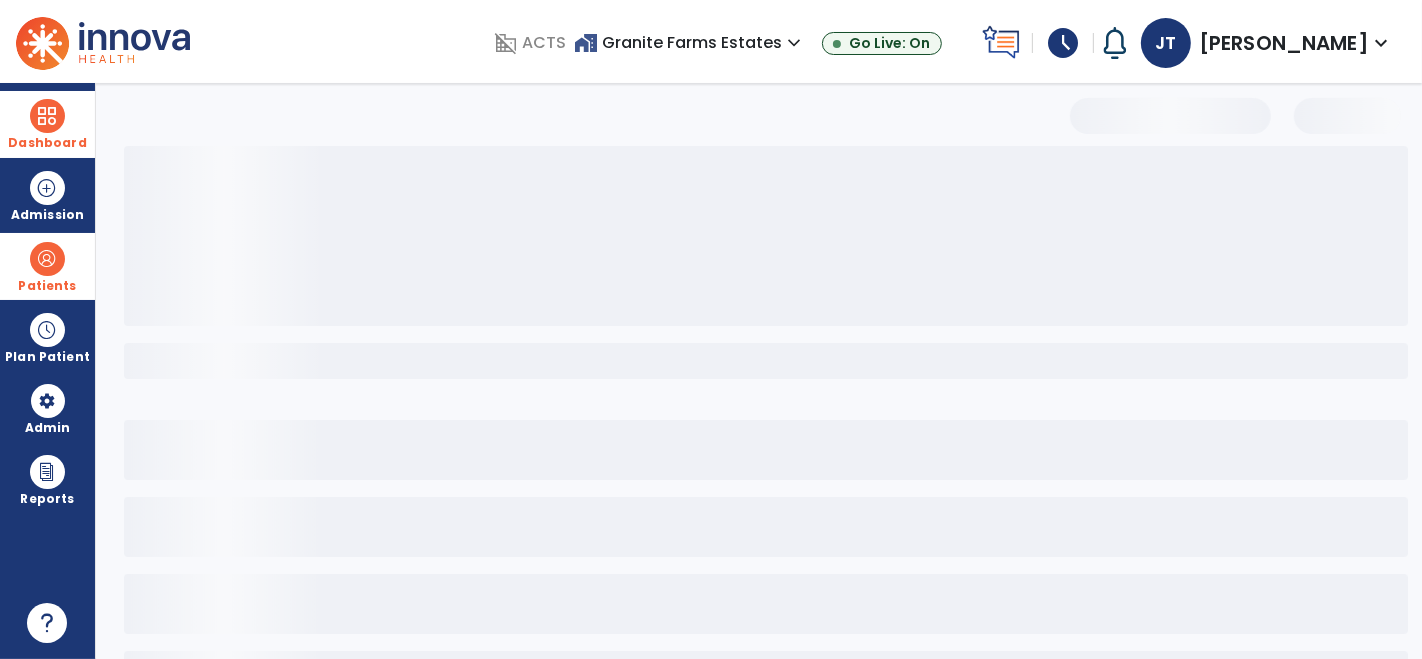 select on "***" 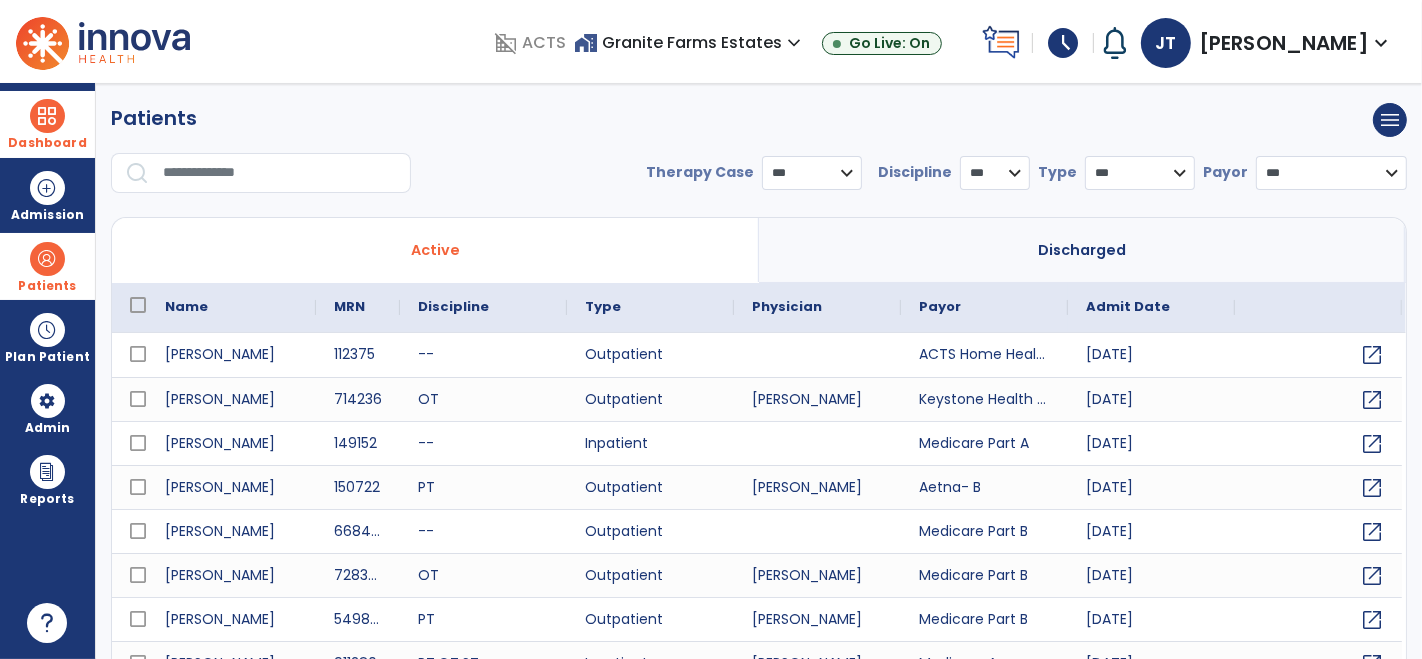 click at bounding box center [280, 173] 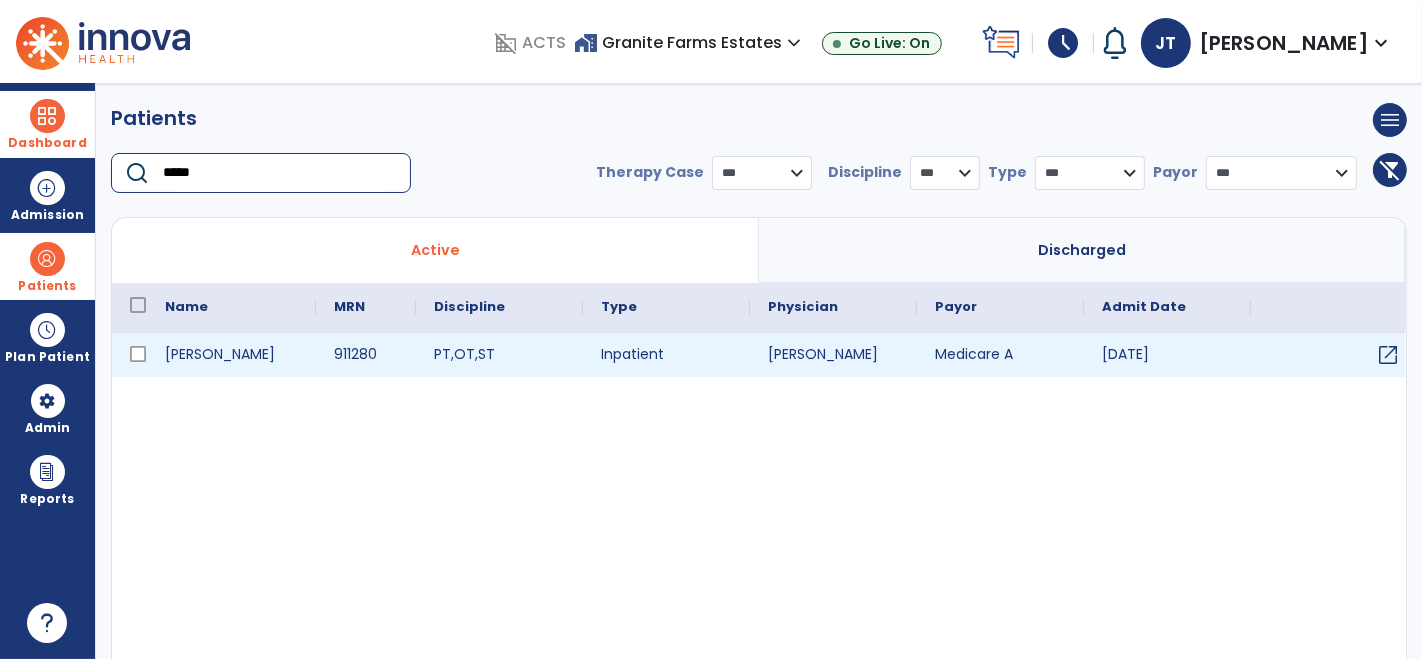 type on "*****" 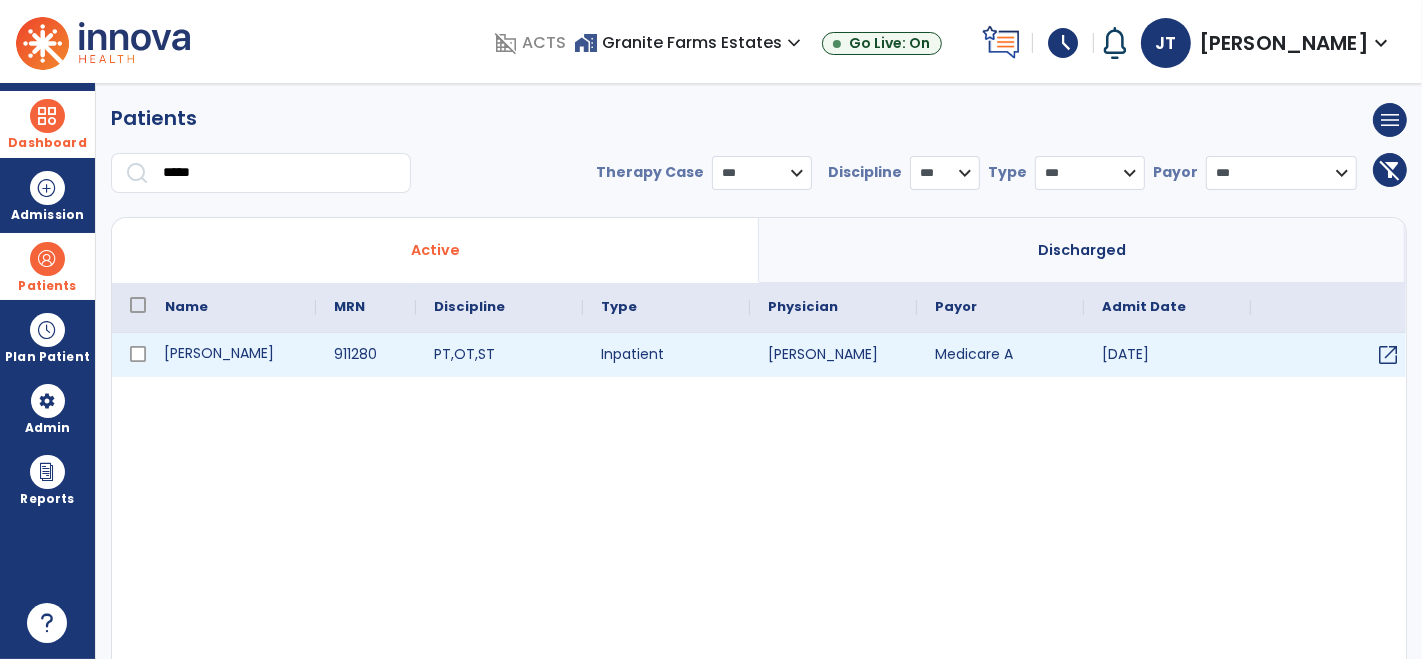click on "[PERSON_NAME]" at bounding box center [231, 355] 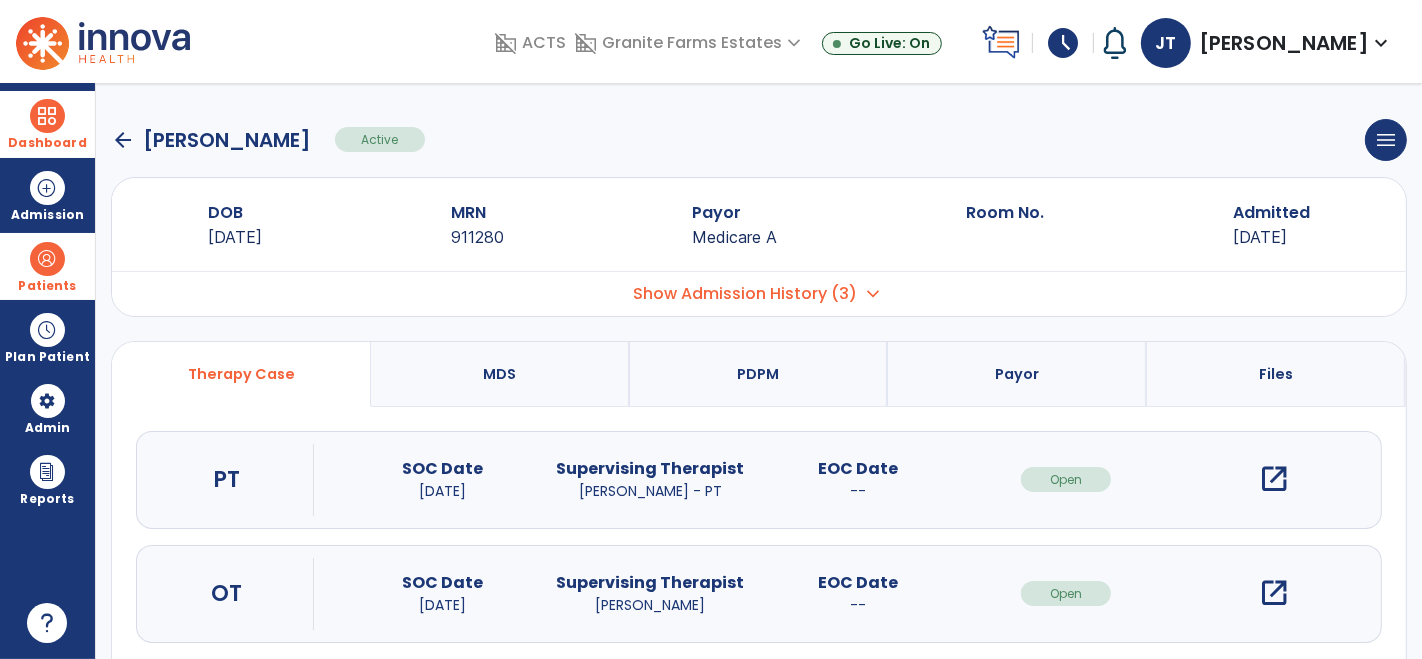 scroll, scrollTop: 142, scrollLeft: 0, axis: vertical 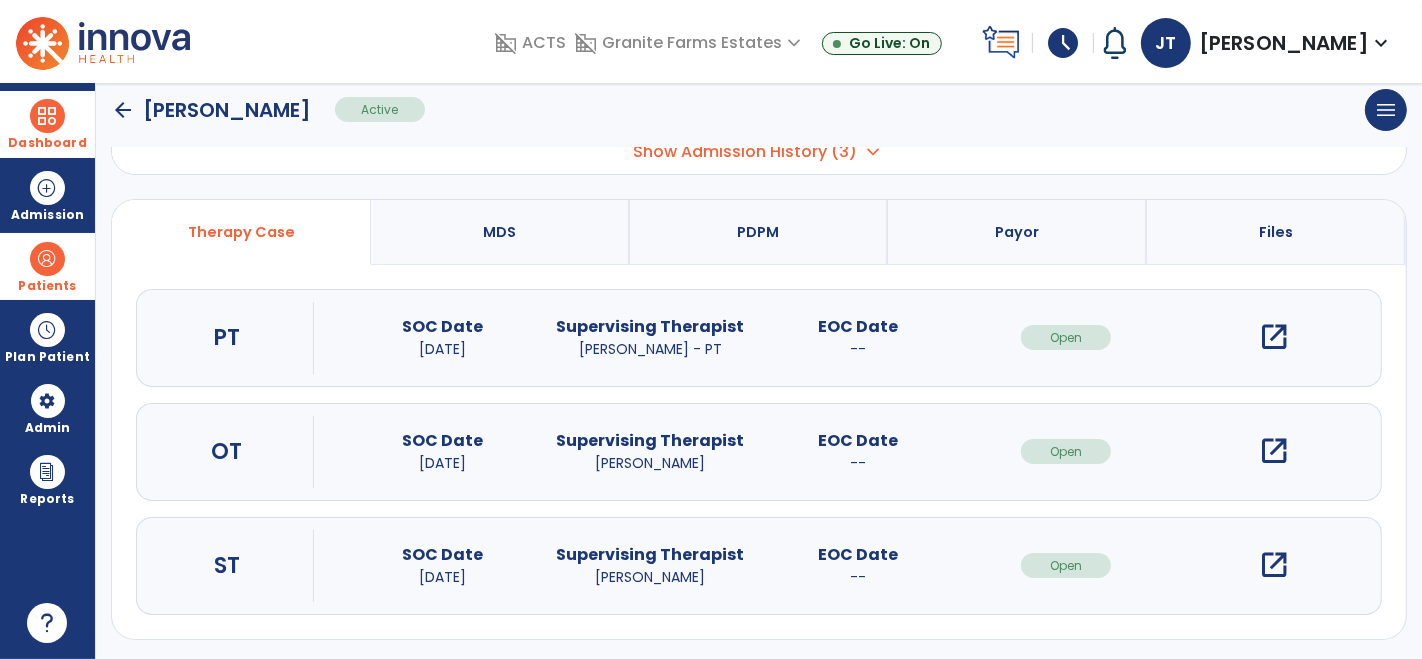 click on "open_in_new" at bounding box center [1274, 337] 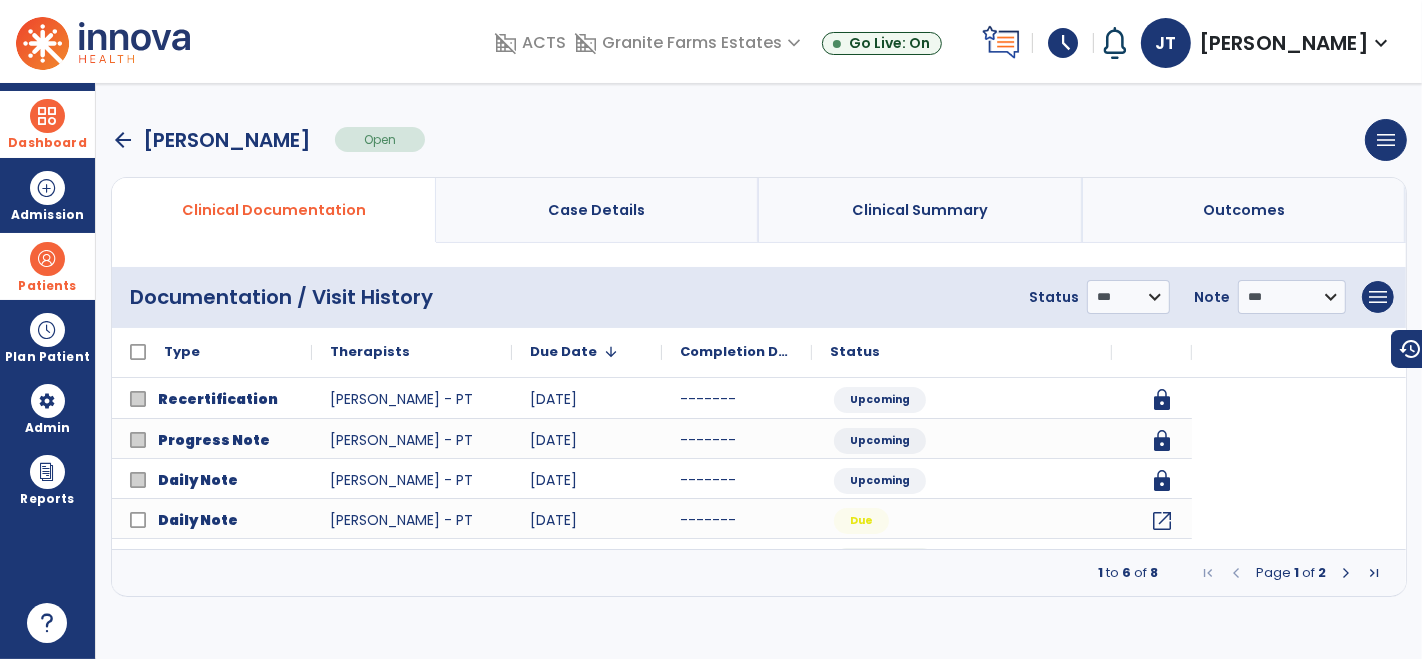 scroll, scrollTop: 0, scrollLeft: 0, axis: both 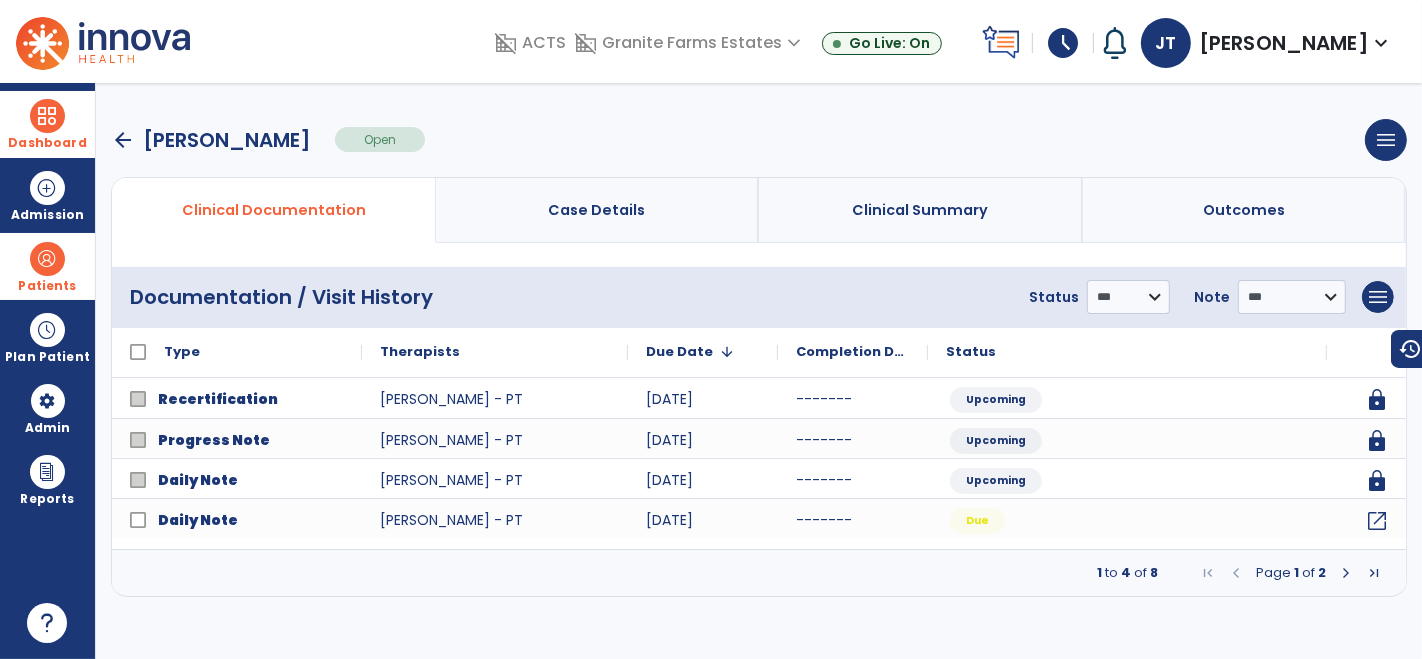 click at bounding box center [1346, 573] 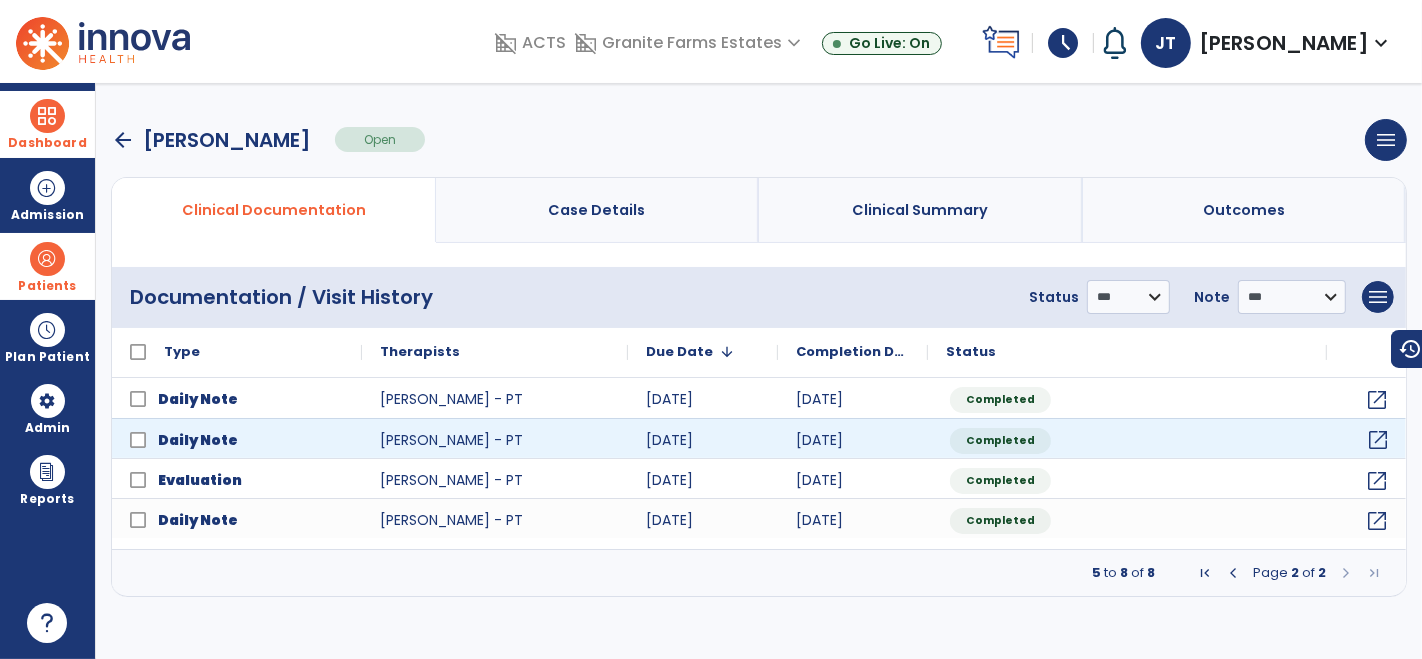 click on "open_in_new" 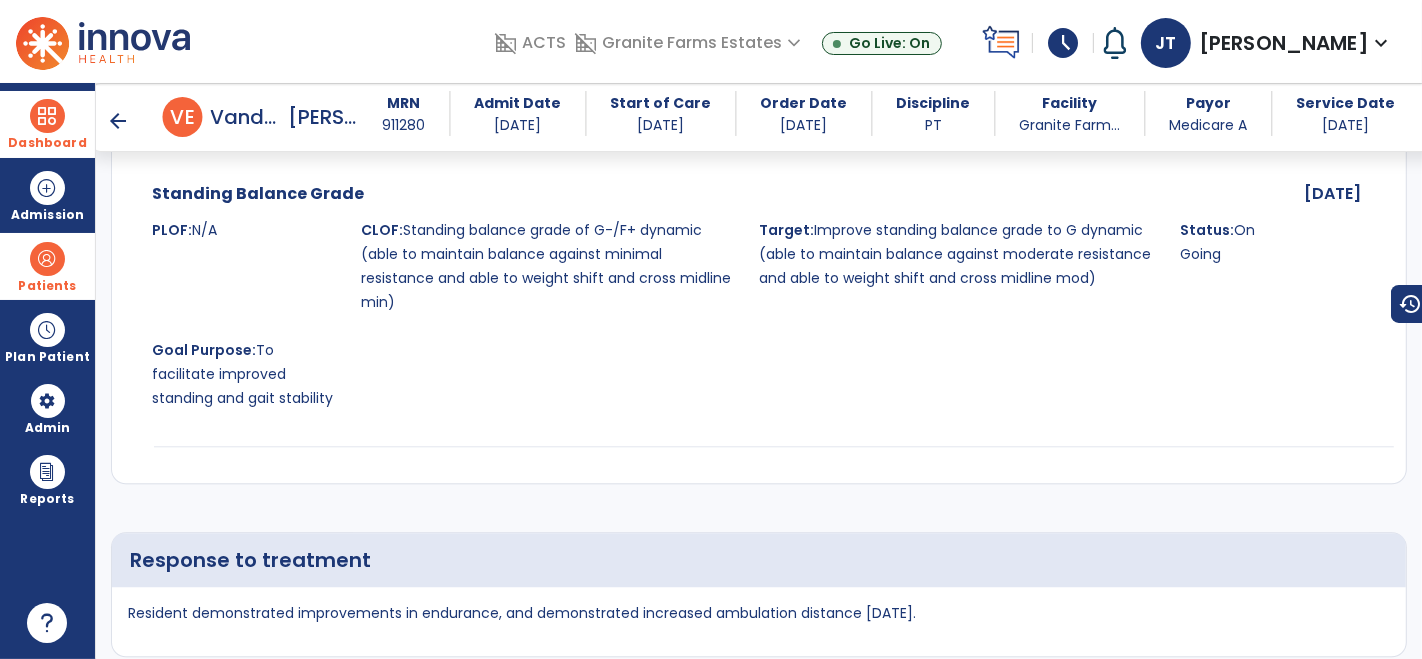 scroll, scrollTop: 4088, scrollLeft: 0, axis: vertical 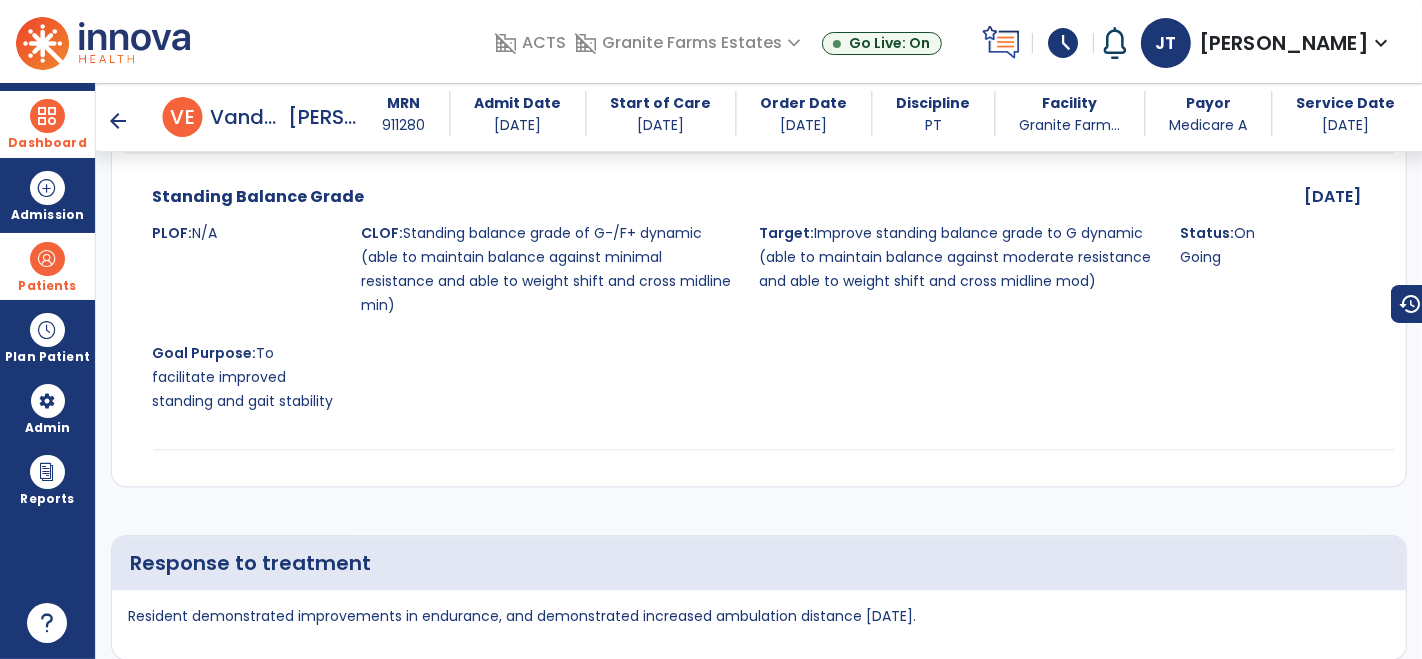 click at bounding box center (47, 116) 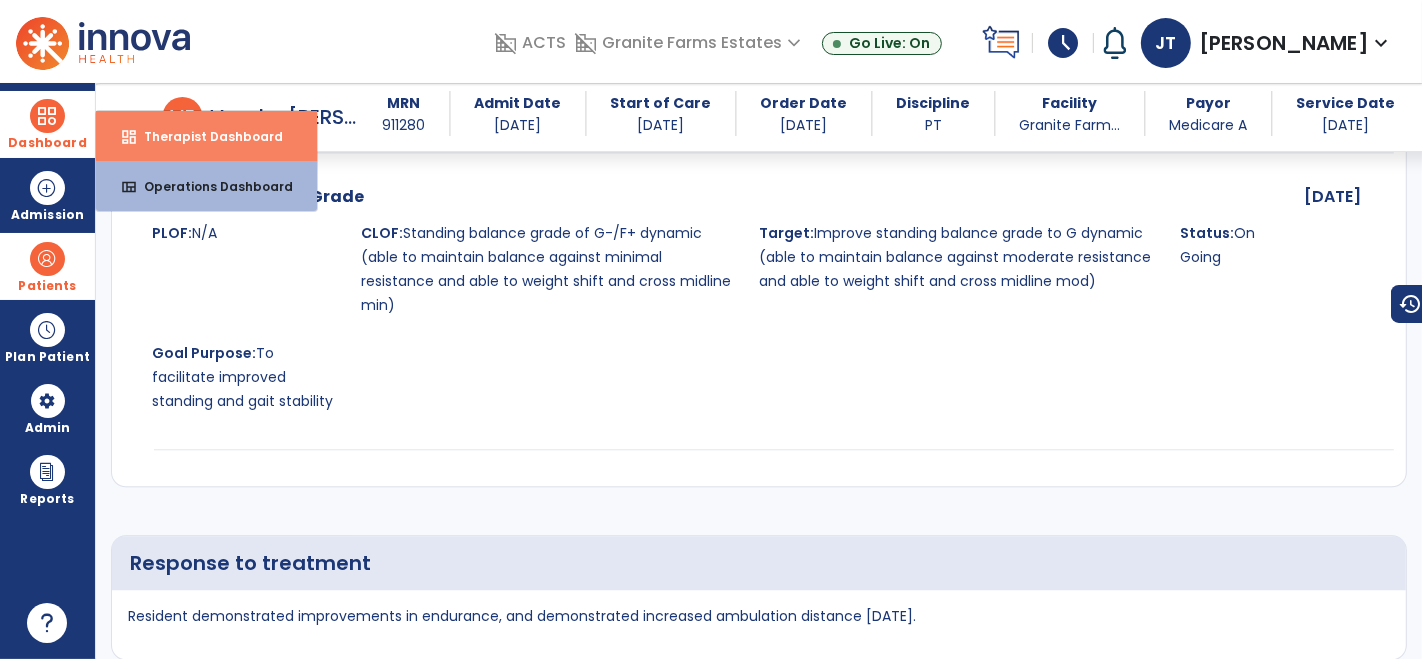 click on "dashboard  Therapist Dashboard" at bounding box center [206, 136] 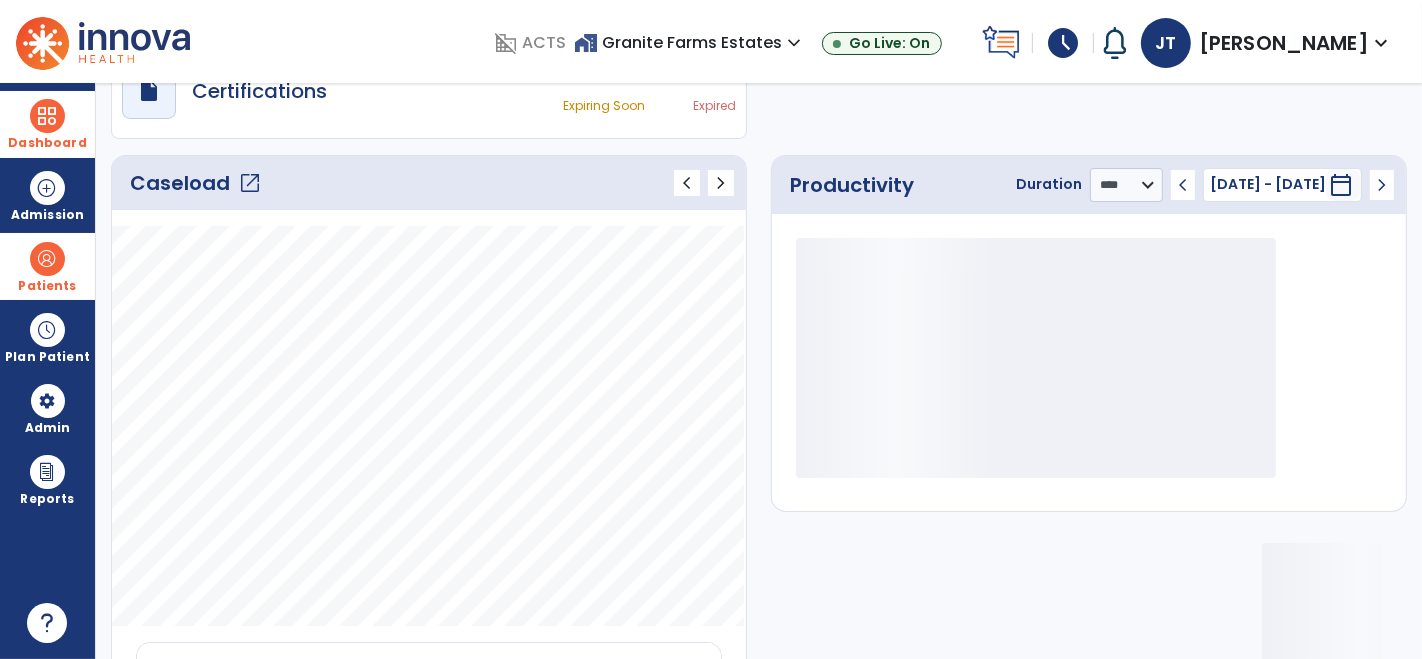 scroll, scrollTop: 0, scrollLeft: 0, axis: both 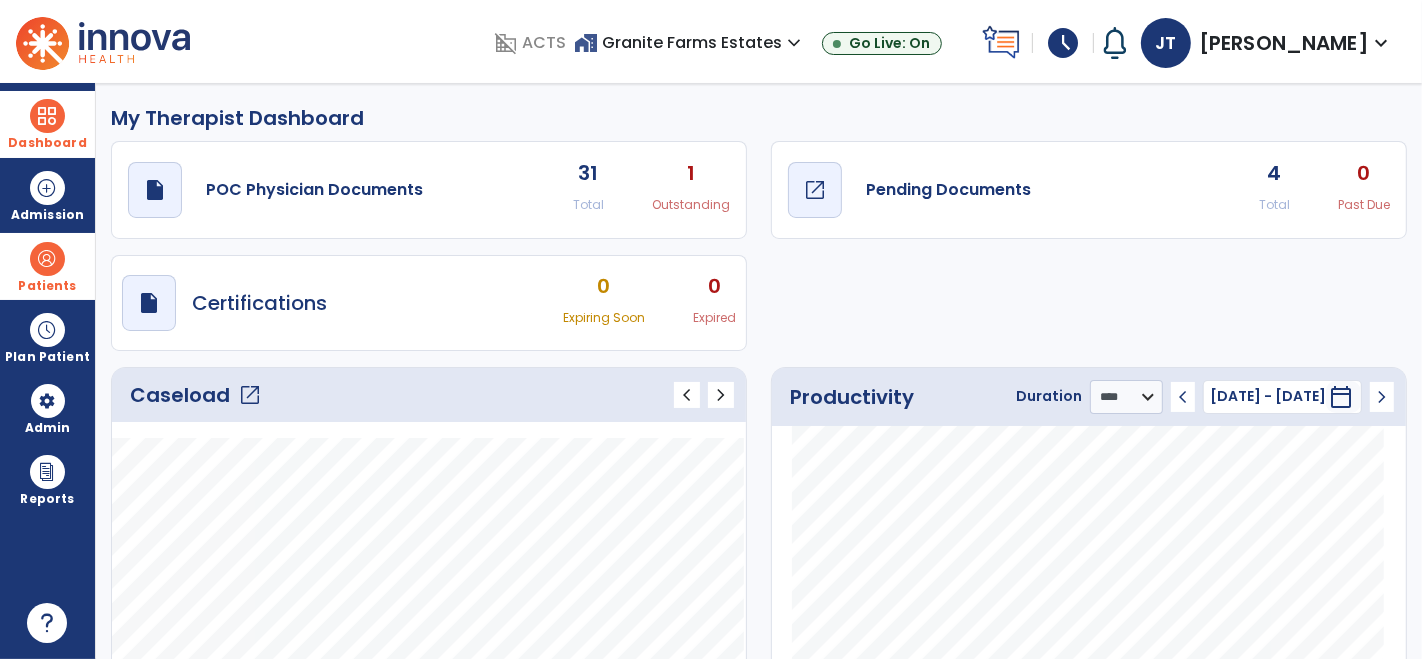 click on "Pending Documents" 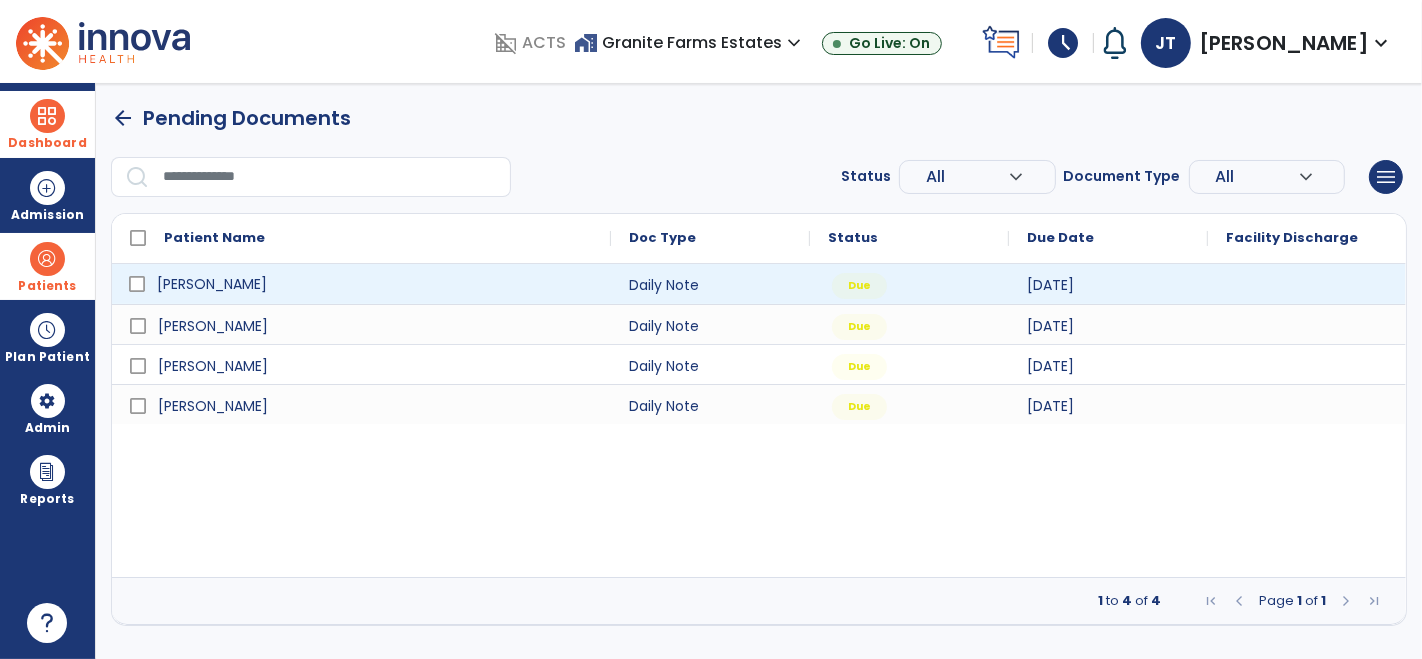 click on "[PERSON_NAME]" at bounding box center (212, 284) 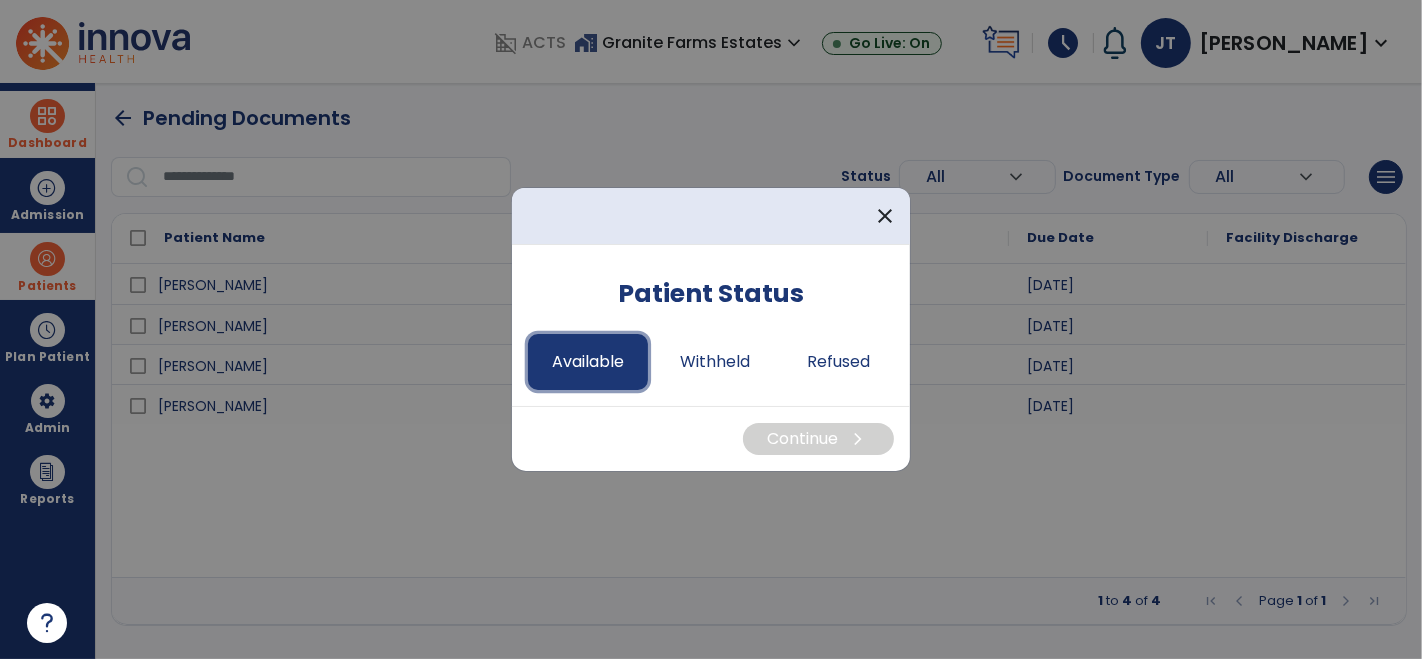 click on "Available" at bounding box center (588, 362) 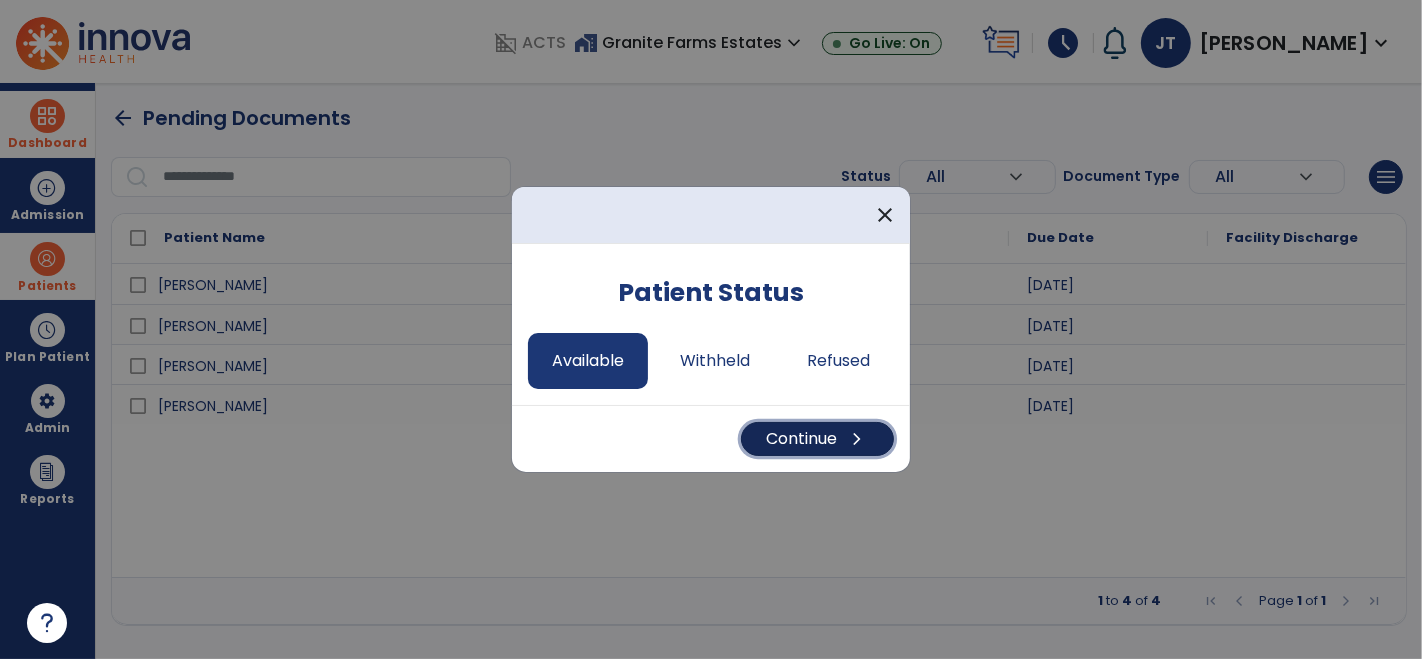 click on "Continue   chevron_right" at bounding box center [817, 439] 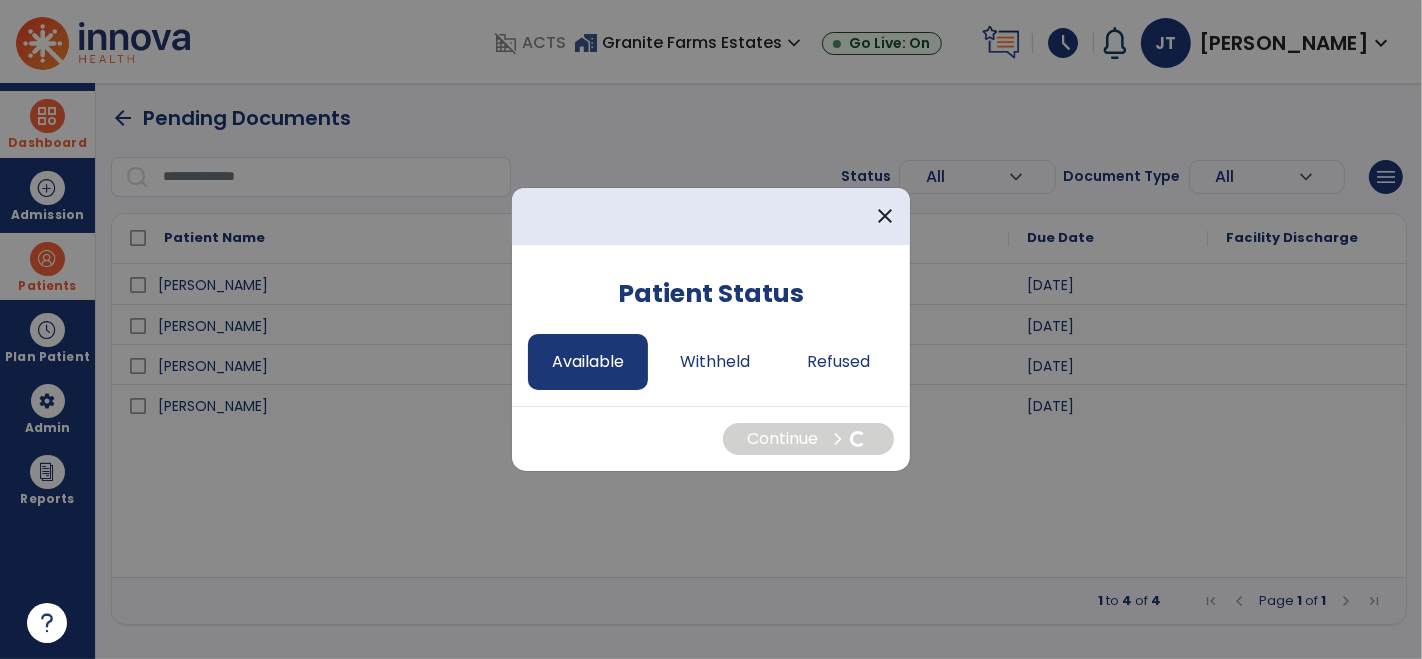 select on "*" 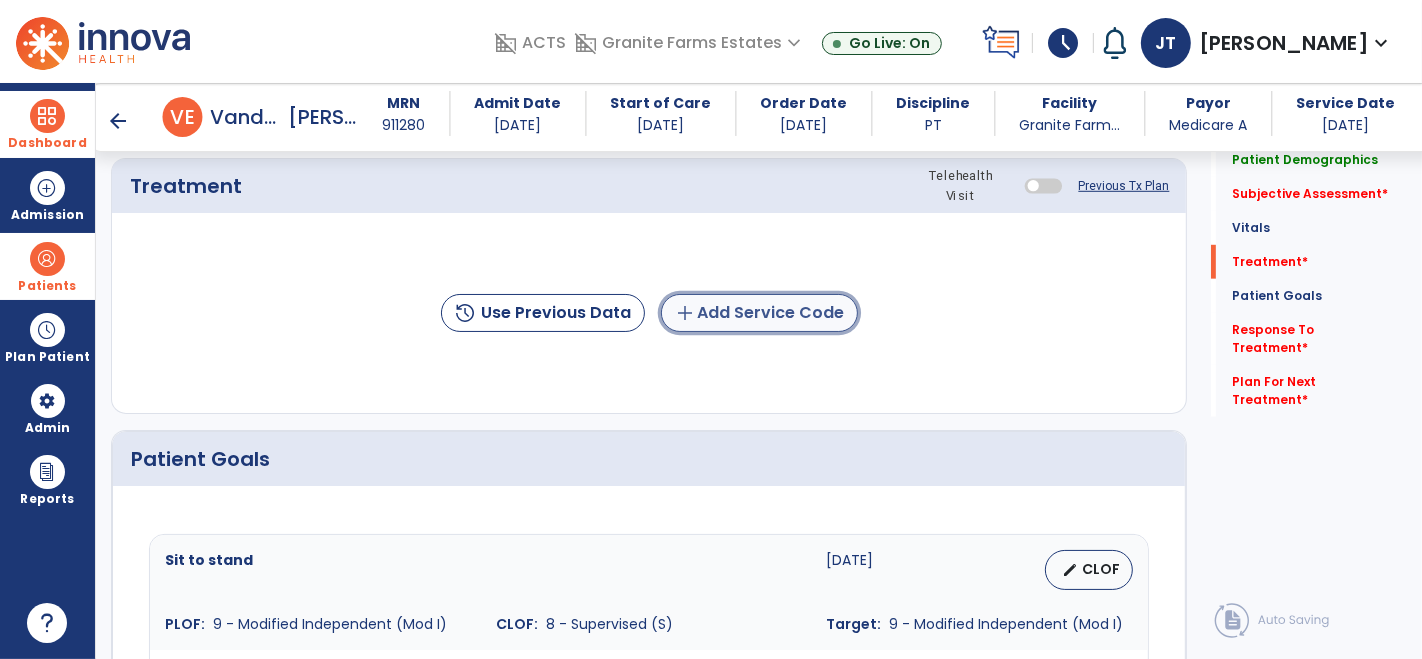 click on "add  Add Service Code" 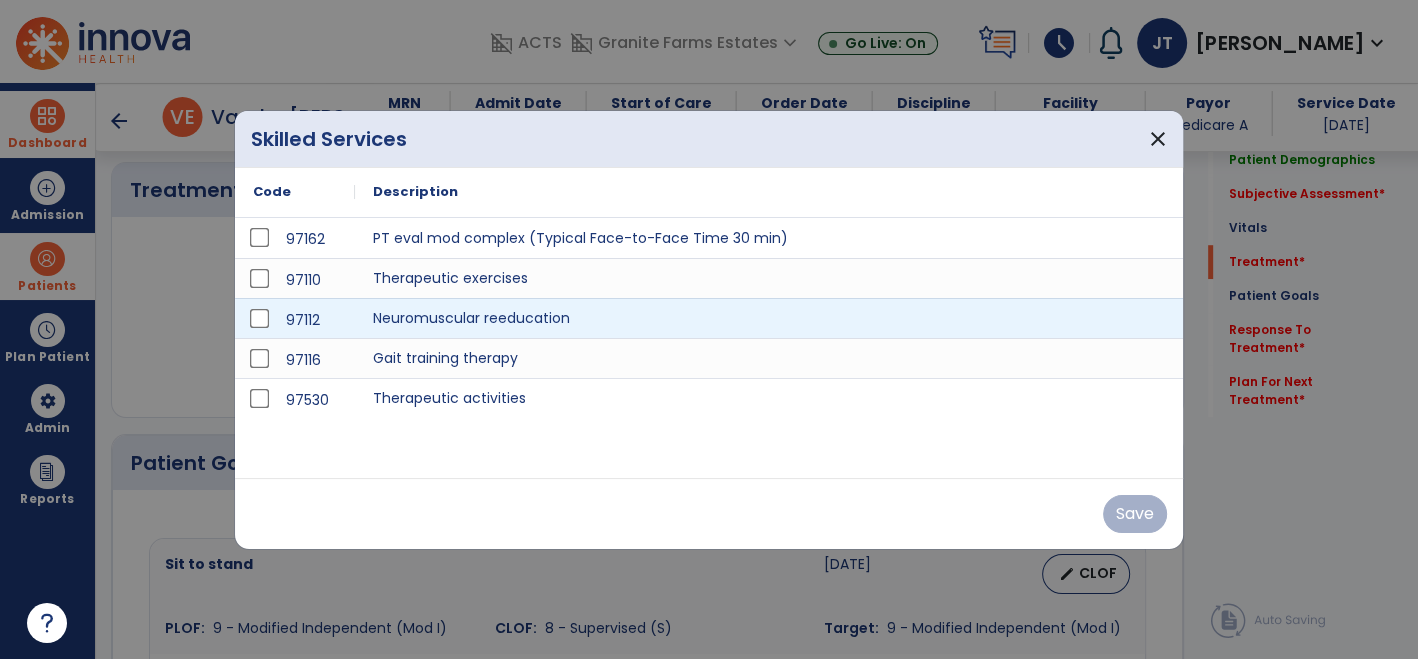 scroll, scrollTop: 1131, scrollLeft: 0, axis: vertical 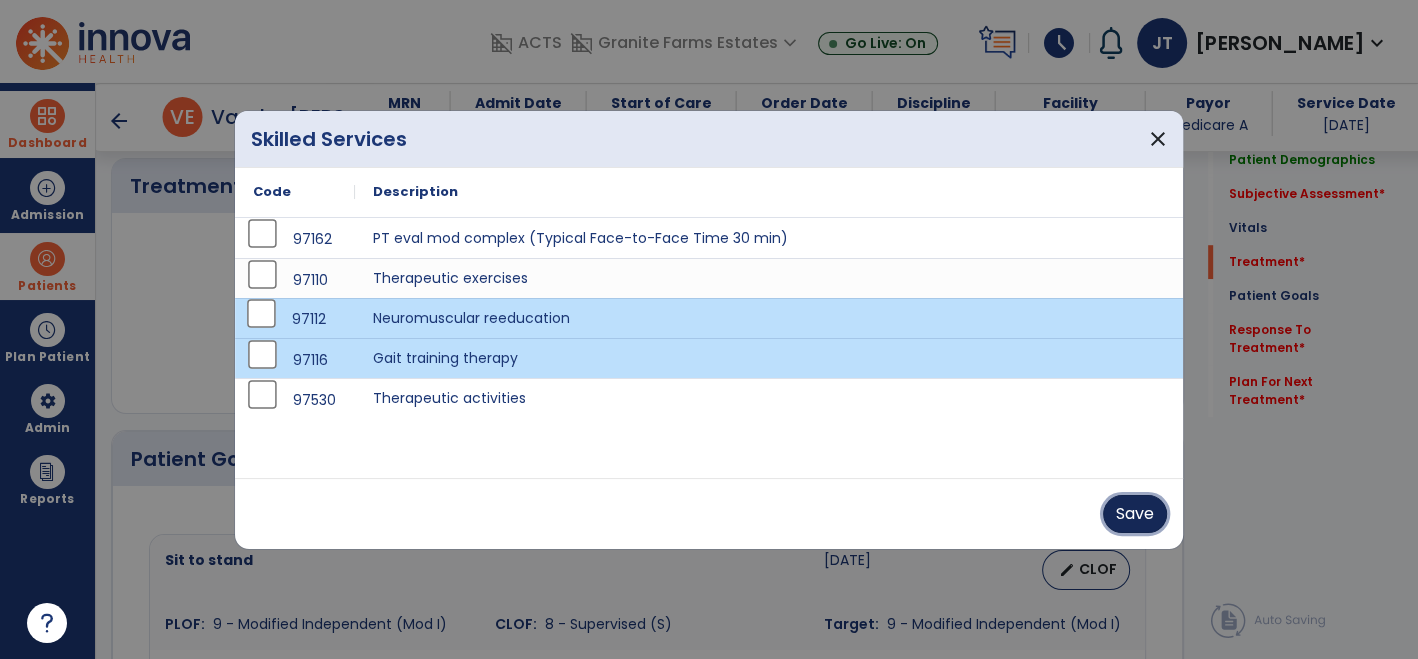 click on "Save" at bounding box center (1135, 514) 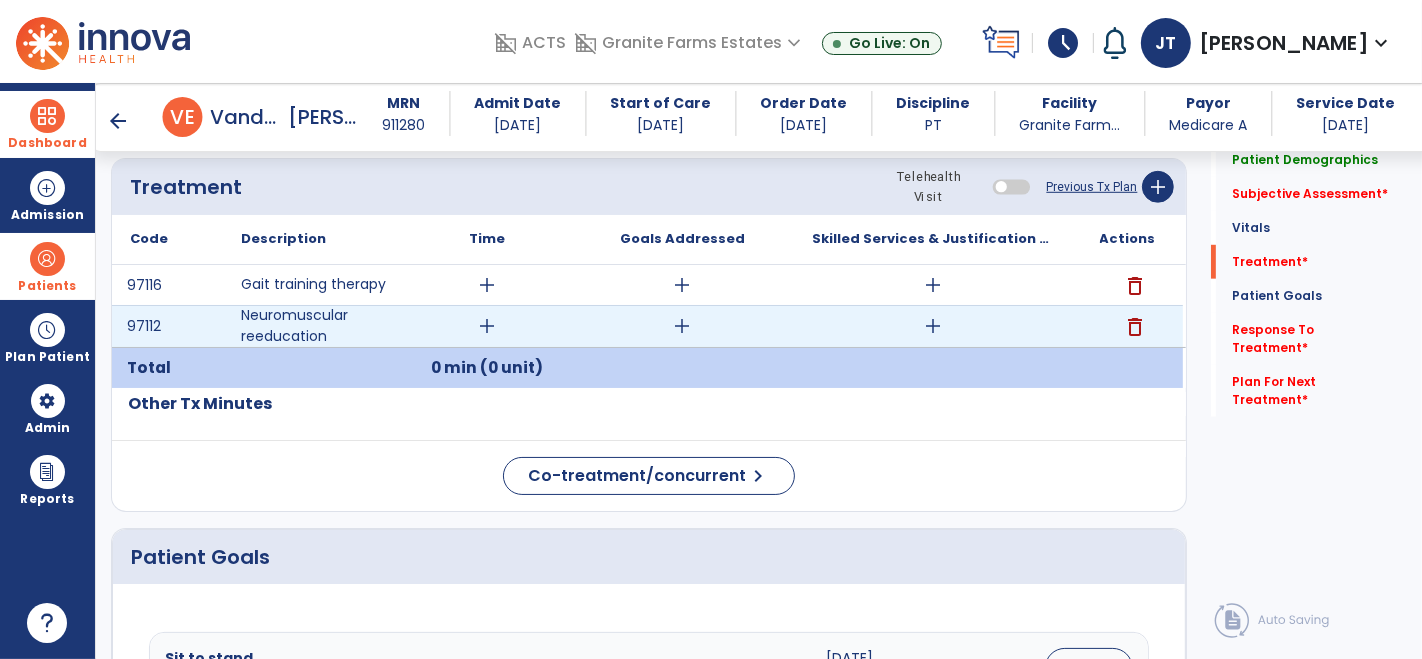 click on "add" at bounding box center (933, 326) 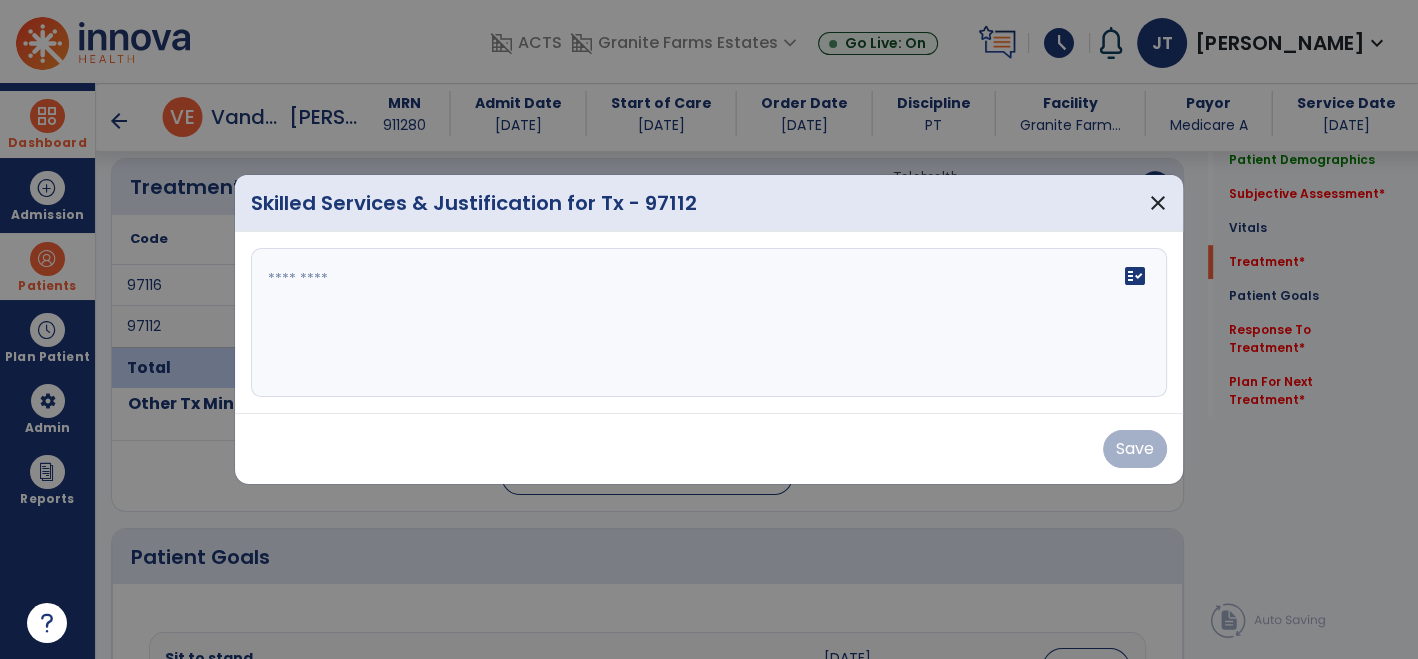scroll, scrollTop: 1131, scrollLeft: 0, axis: vertical 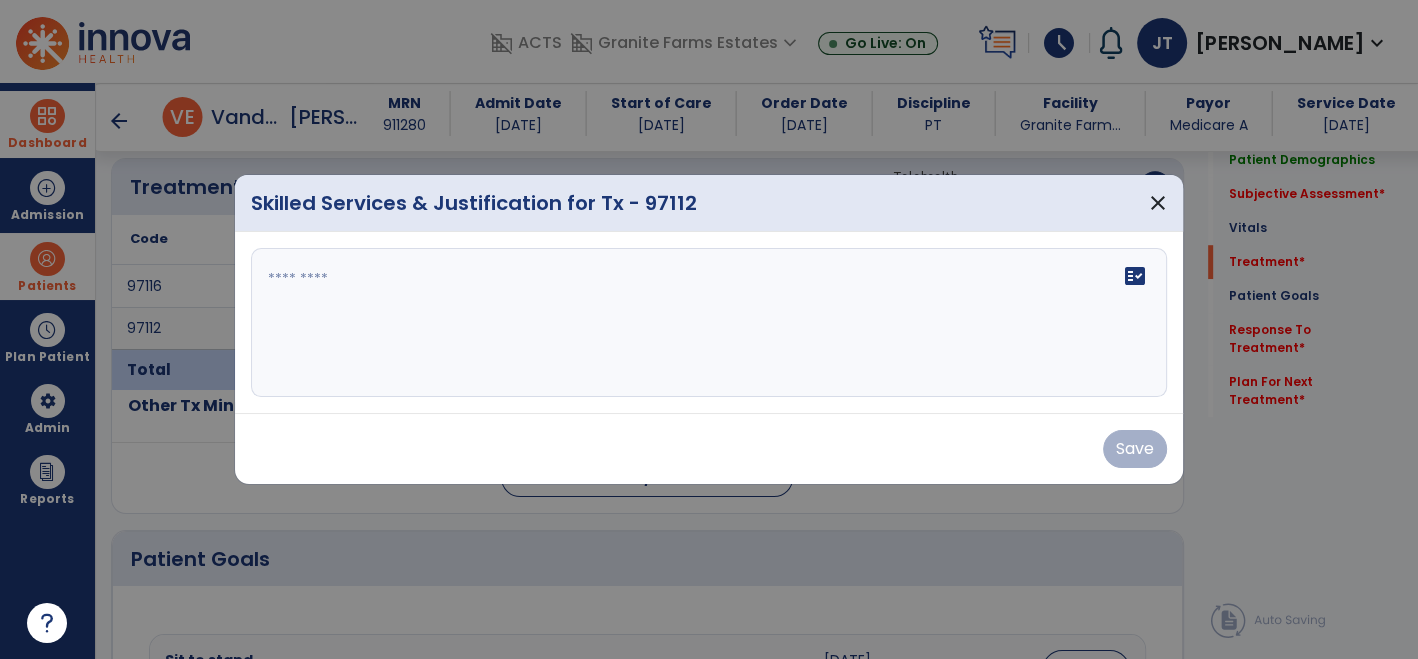 click on "fact_check" at bounding box center [709, 323] 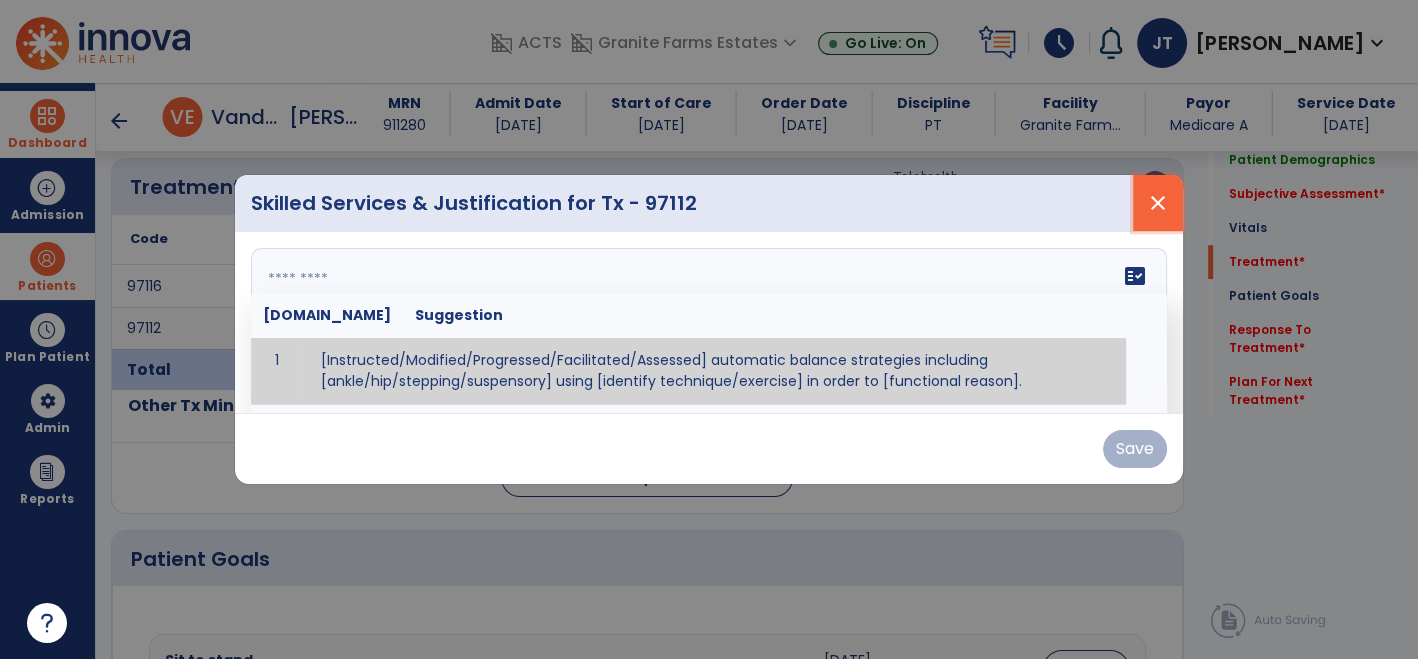 click on "close" at bounding box center (1158, 203) 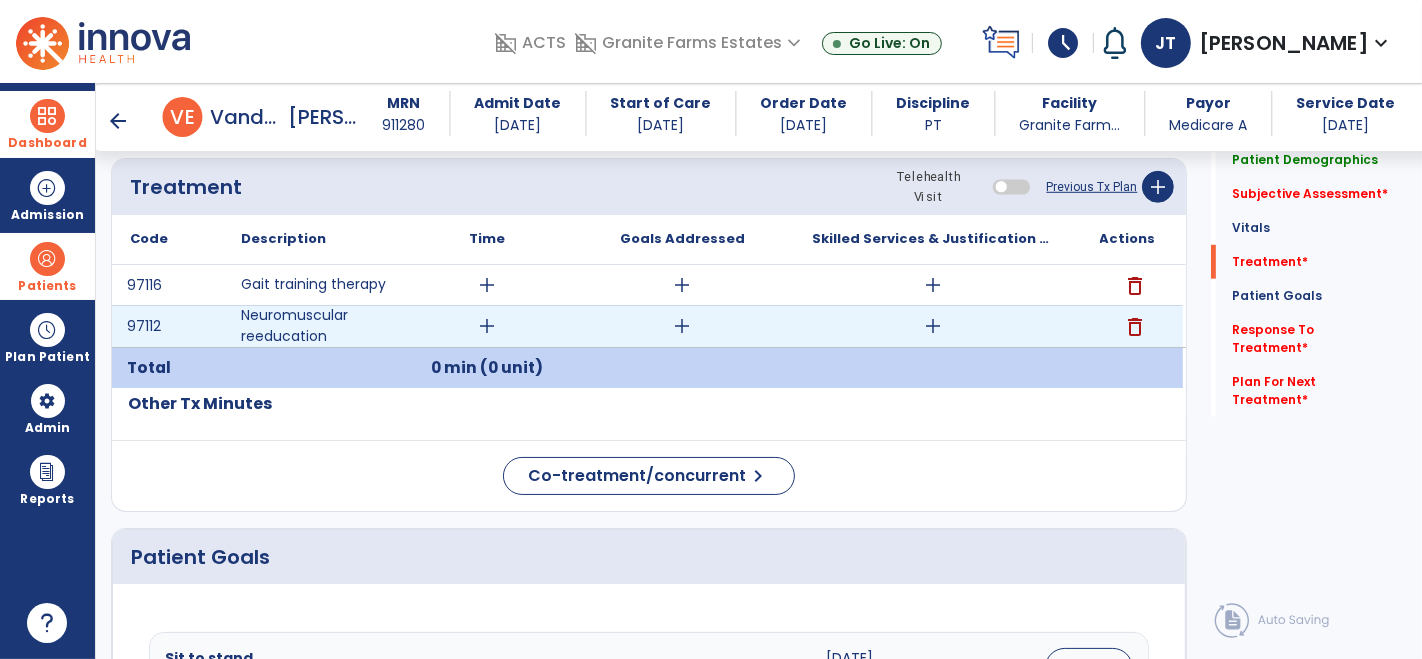 click on "add" at bounding box center (933, 326) 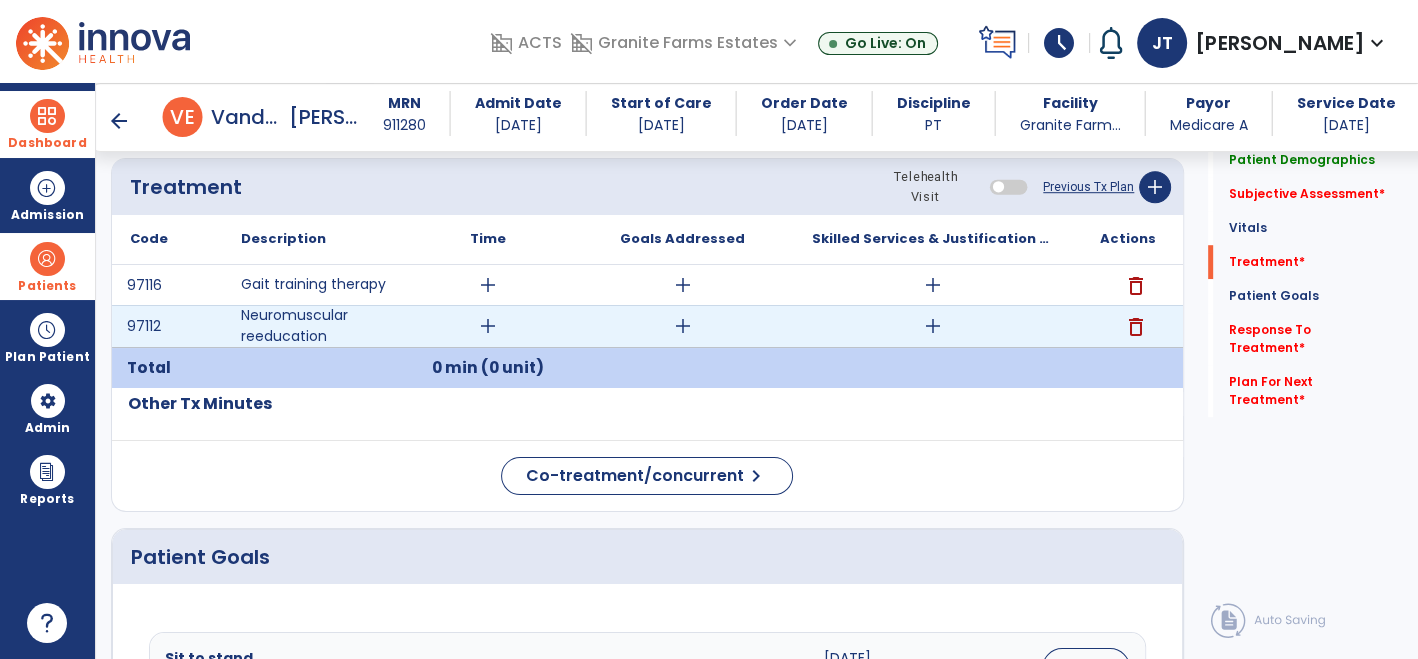 scroll, scrollTop: 1131, scrollLeft: 0, axis: vertical 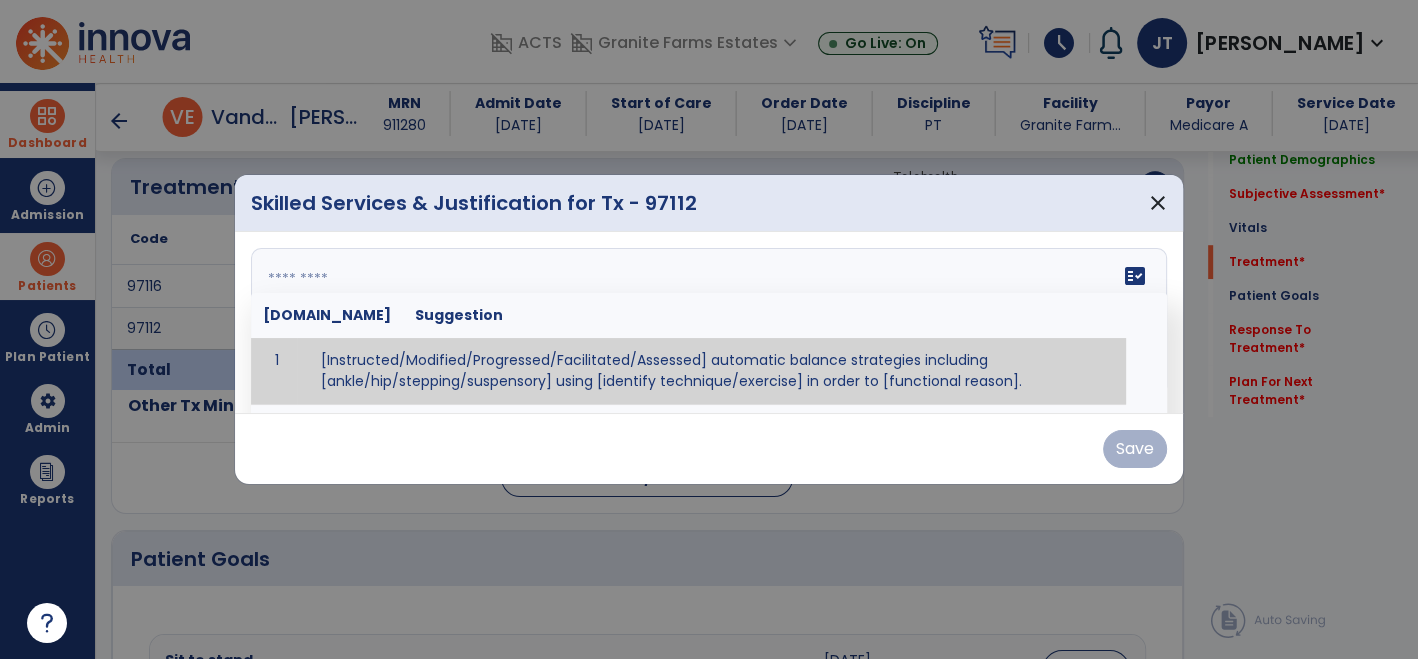 click on "fact_check  [DOMAIN_NAME] Suggestion 1 [Instructed/Modified/Progressed/Facilitated/Assessed] automatic balance strategies including [ankle/hip/stepping/suspensory] using [identify technique/exercise] in order to [functional reason]. 2 [Instructed/Modified/Progressed/Facilitated/Assessed] sensory integration techniques including [visual inhibition/somatosensory inhibition/visual excitatory/somatosensory excitatory/vestibular excitatory] using [identify technique/exercise] in order to [functional reason]. 3 [Instructed/Modified/Progressed/Facilitated/Assessed] visual input including [oculomotor exercises, smooth pursuits, saccades, visual field, other] in order to [functional reasons]. 4 [Instructed/Modified/Progressed/Assessed] somatosensory techniques including [joint compression, proprioceptive activities, other] in order to [functional reasons]. 5 [Instructed/Modified/Progressed/Assessed] vestibular techniques including [gaze stabilization, [PERSON_NAME]-Darhoff, Epley, other] in order to [functional reasons]. 6 7" at bounding box center [709, 323] 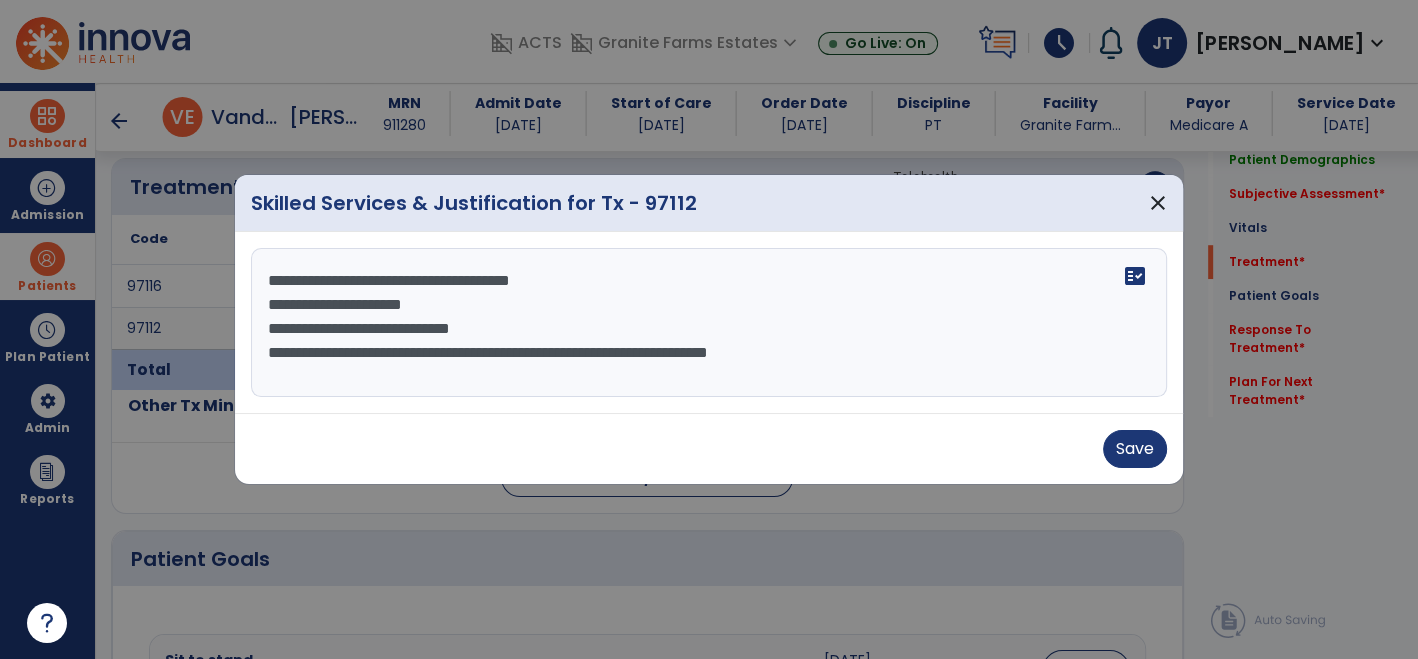 click on "**********" at bounding box center (709, 323) 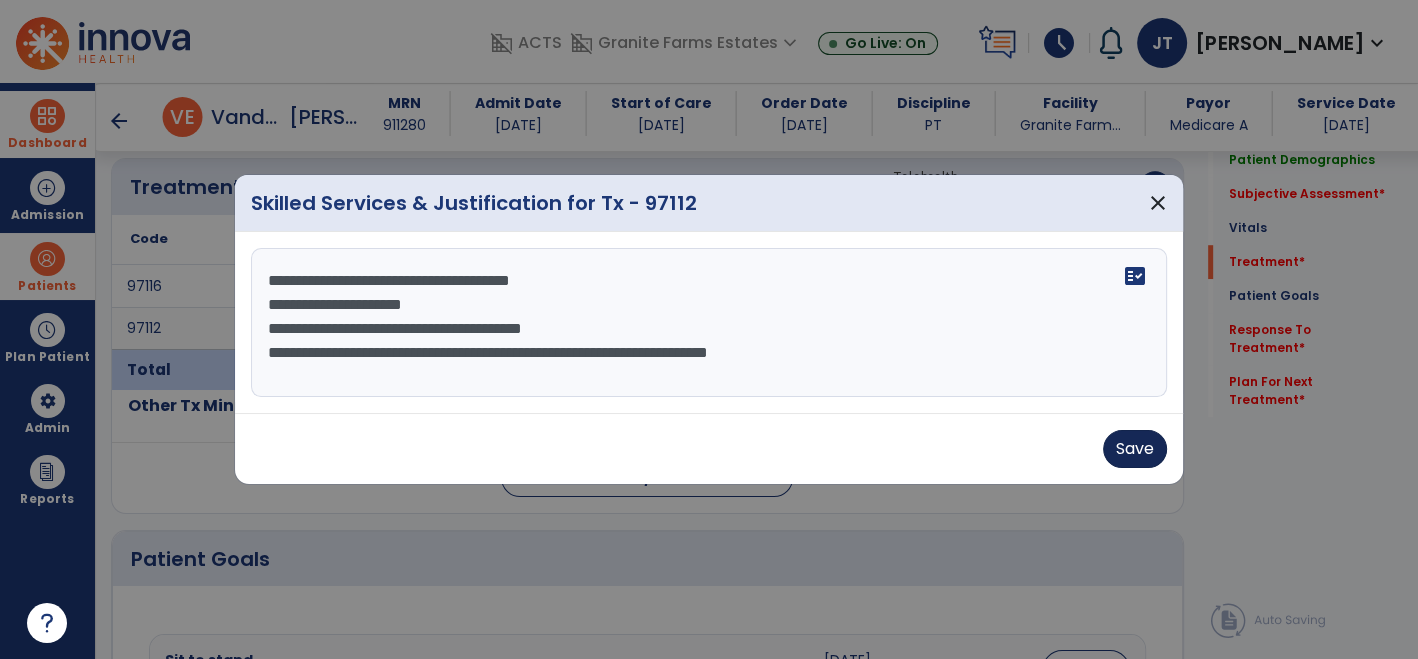 type on "**********" 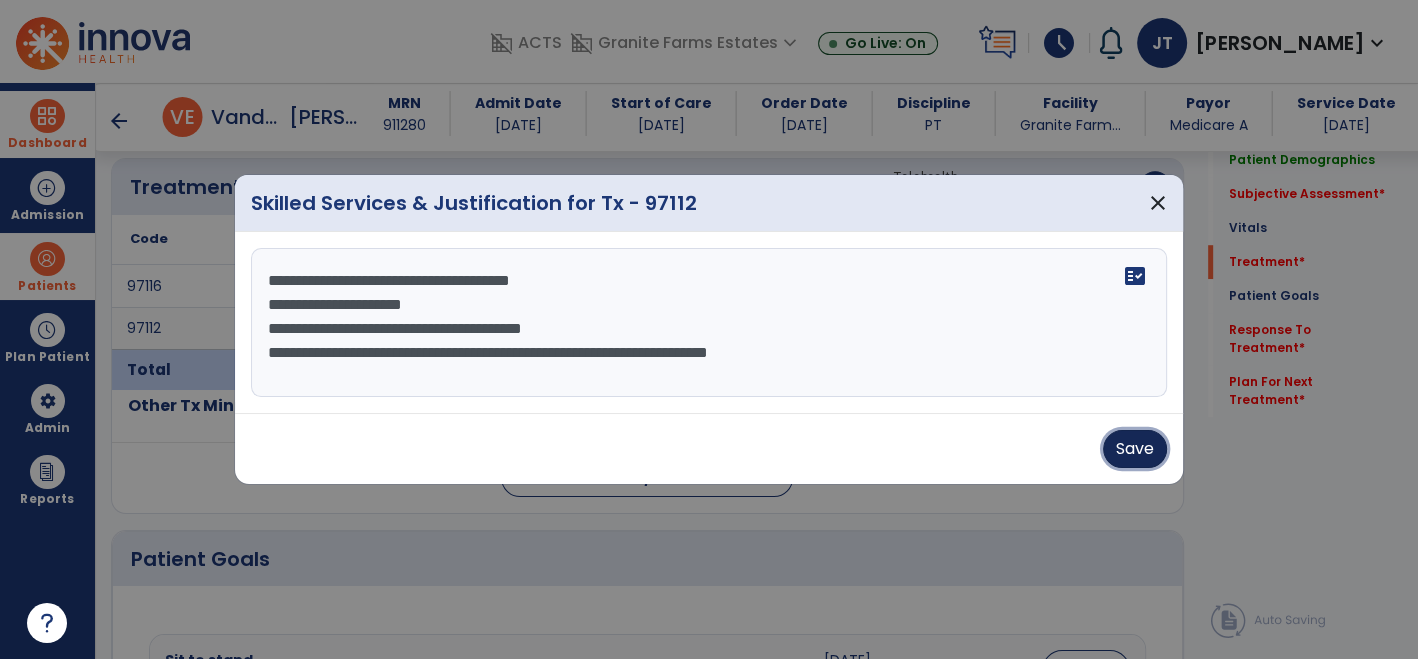 click on "Save" at bounding box center (1135, 449) 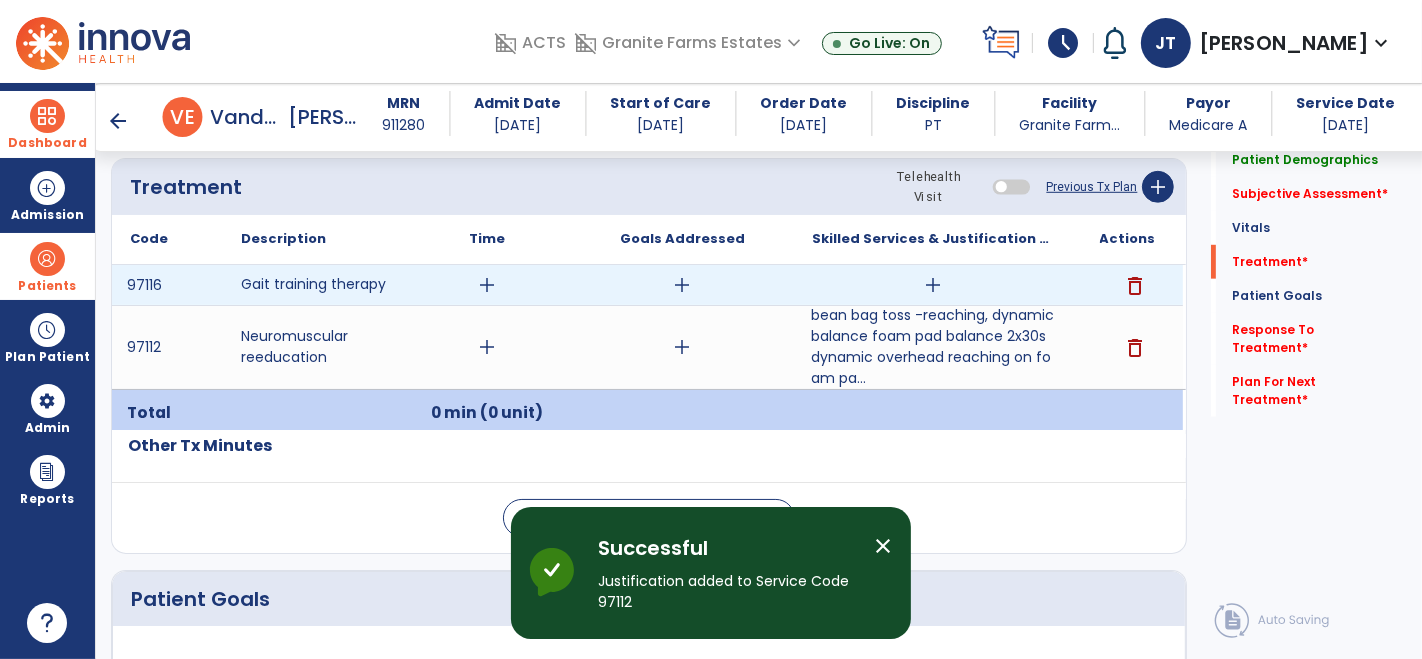 click on "add" at bounding box center (933, 285) 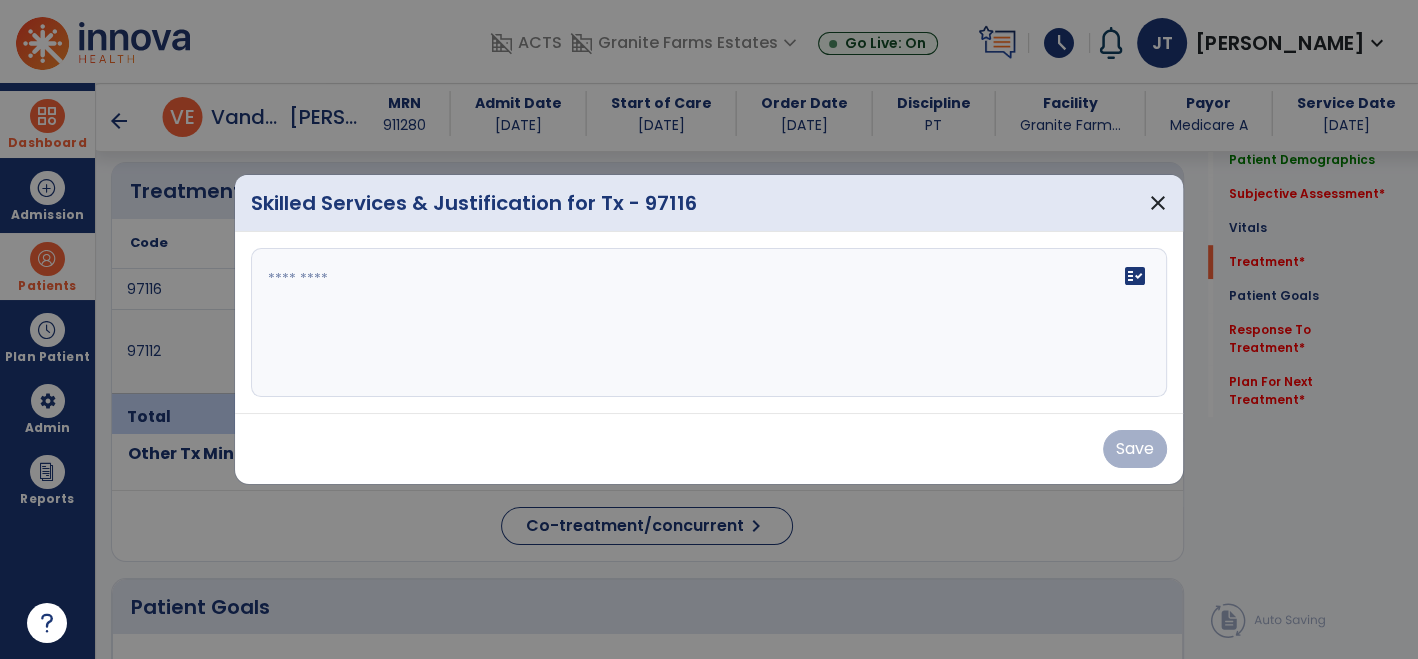 scroll, scrollTop: 1131, scrollLeft: 0, axis: vertical 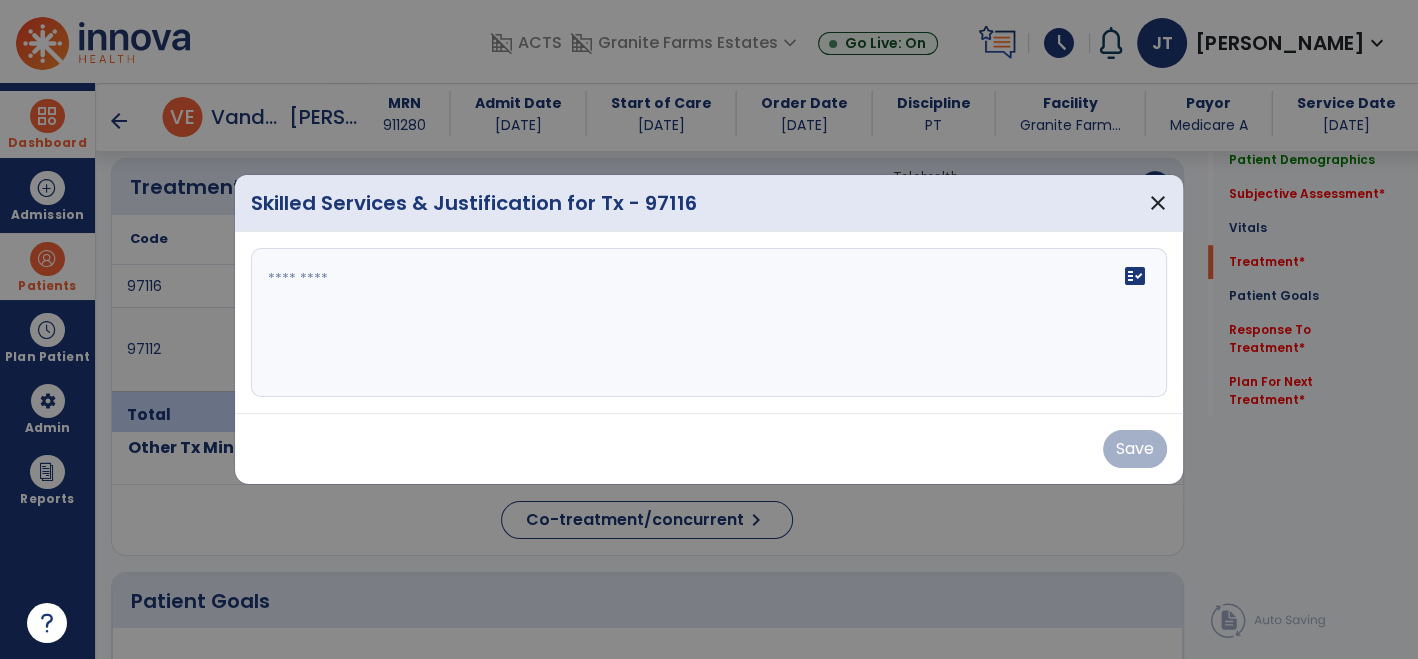 click on "fact_check" at bounding box center (709, 323) 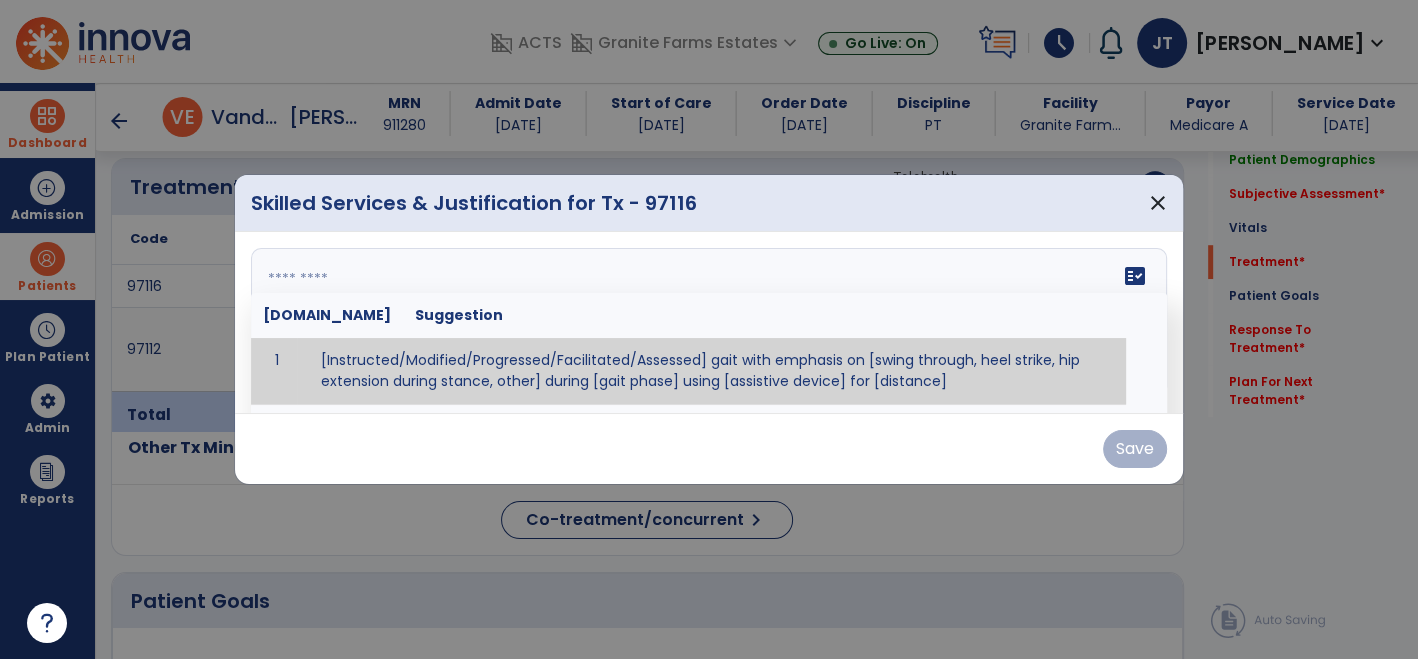 click 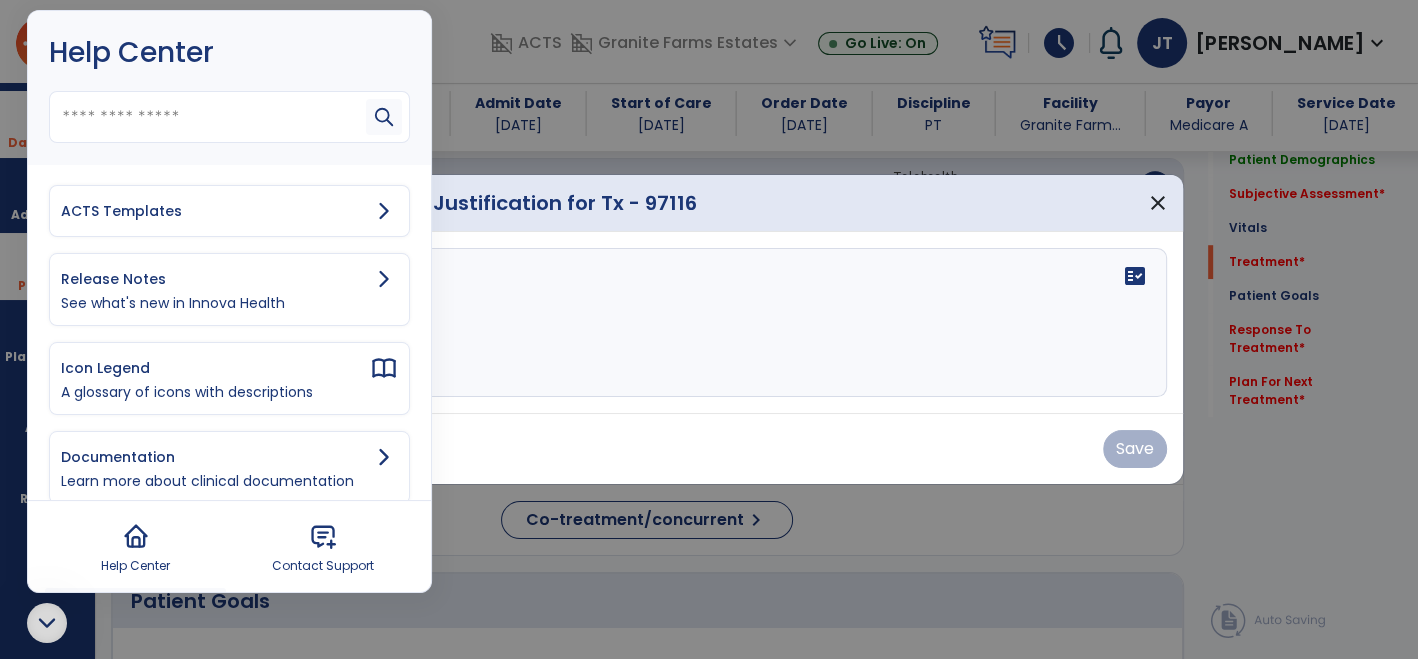 click on "ACTS Templates" at bounding box center (215, 211) 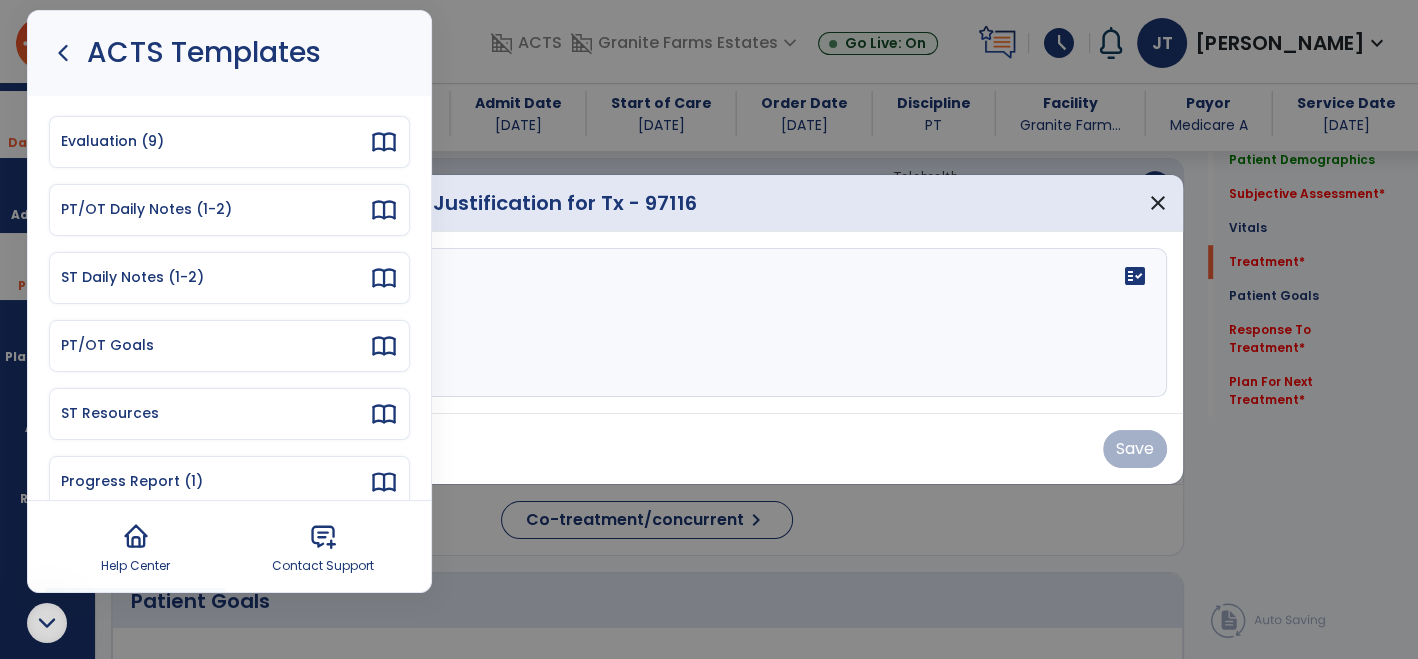 click on "ST Daily Notes (1-2)" at bounding box center (215, 277) 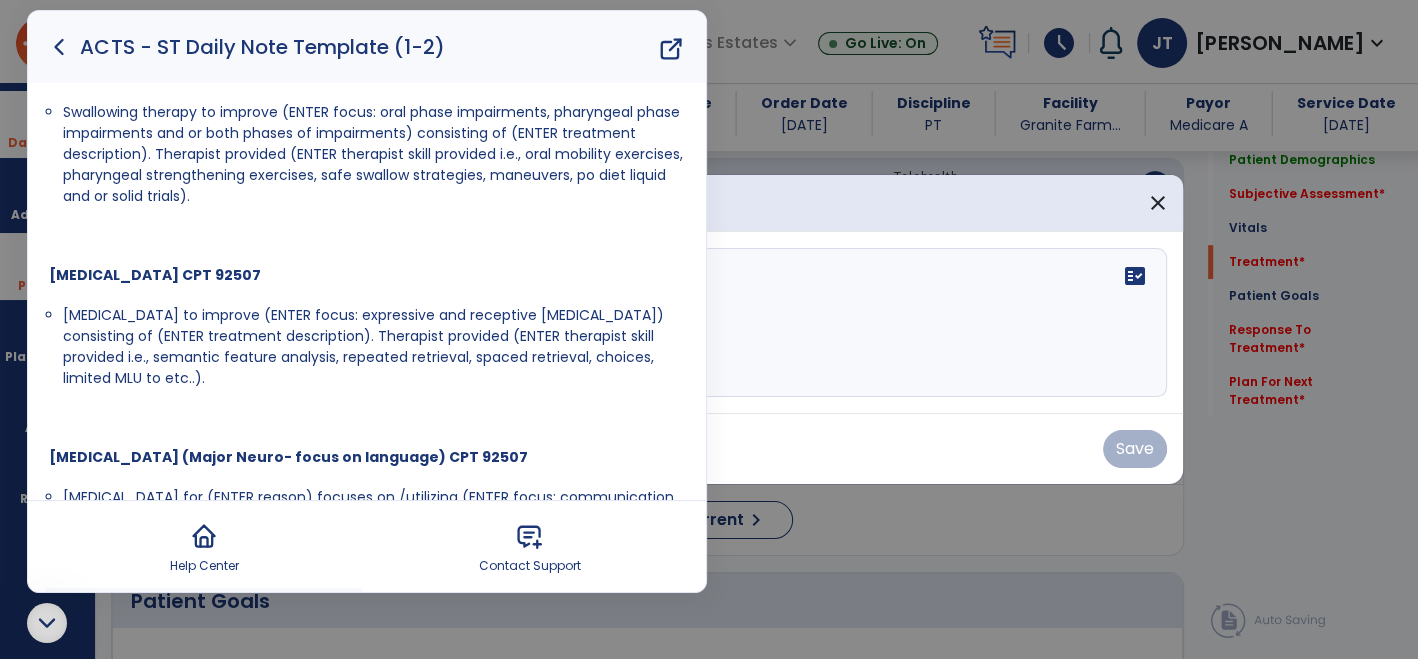 scroll, scrollTop: 0, scrollLeft: 0, axis: both 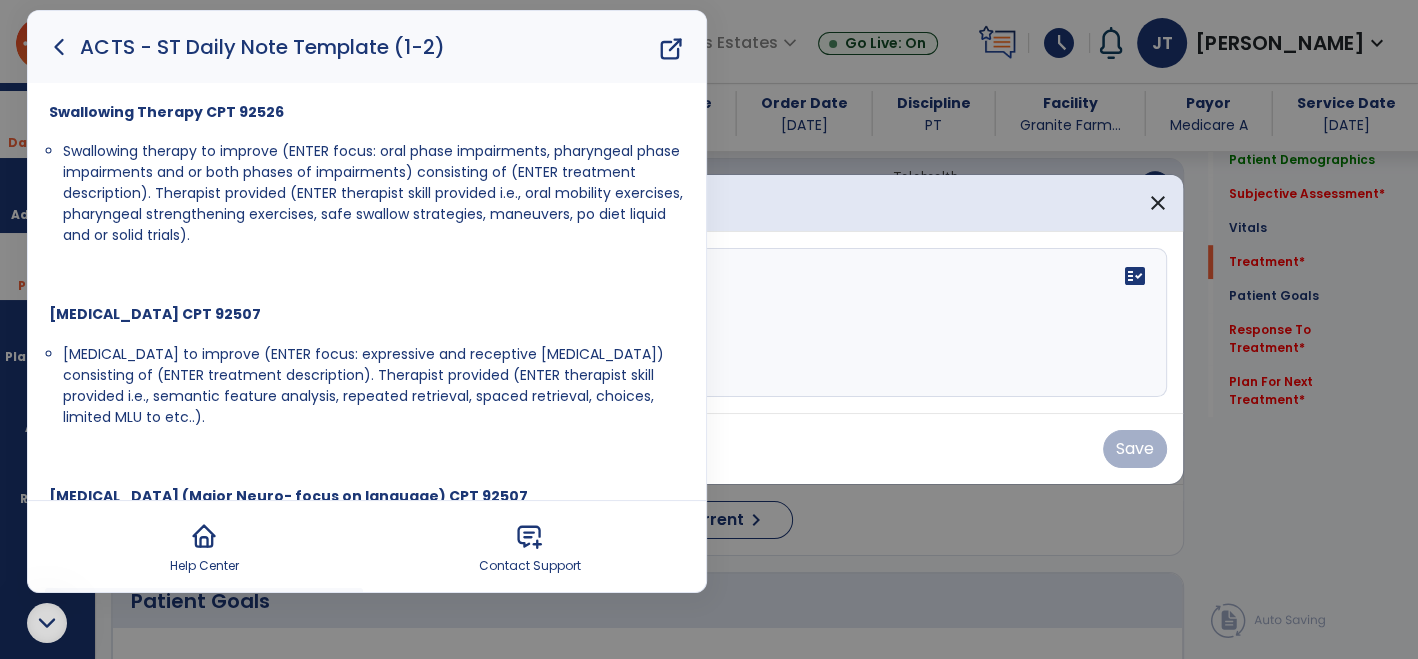 click 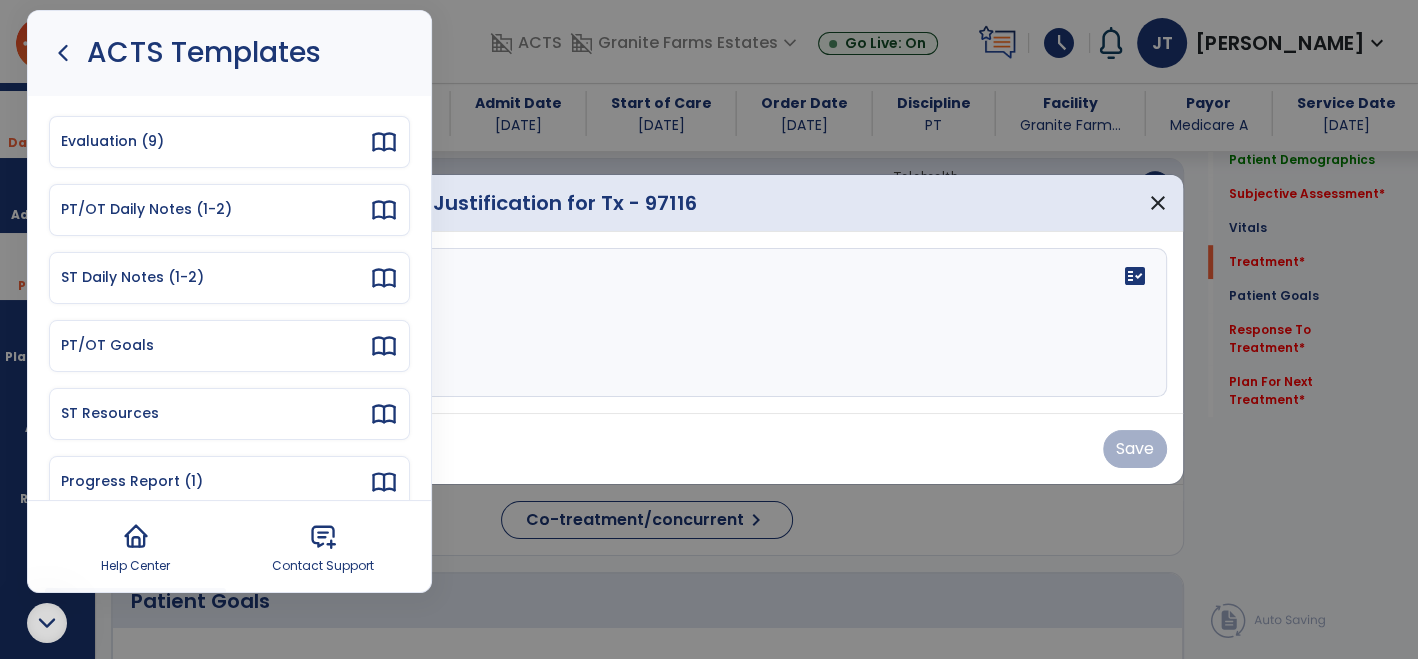 click on "PT/OT Daily Notes (1-2)" at bounding box center [229, 210] 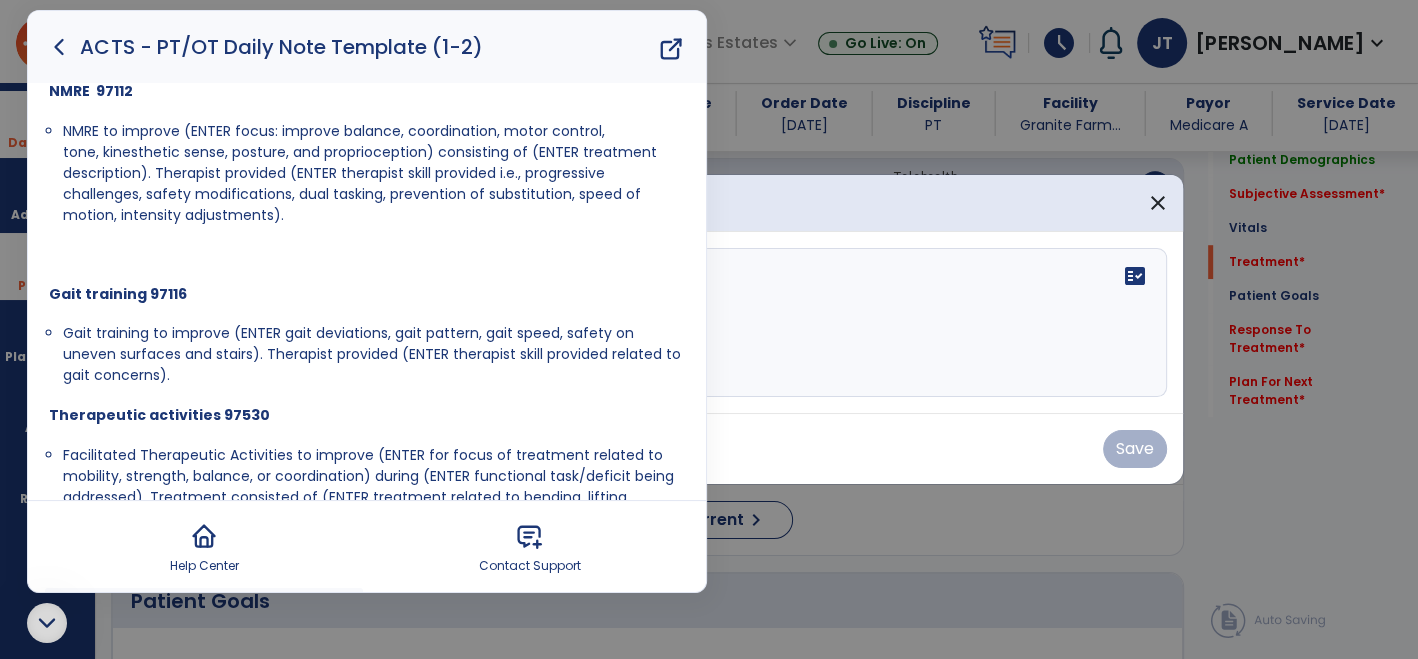 scroll, scrollTop: 463, scrollLeft: 0, axis: vertical 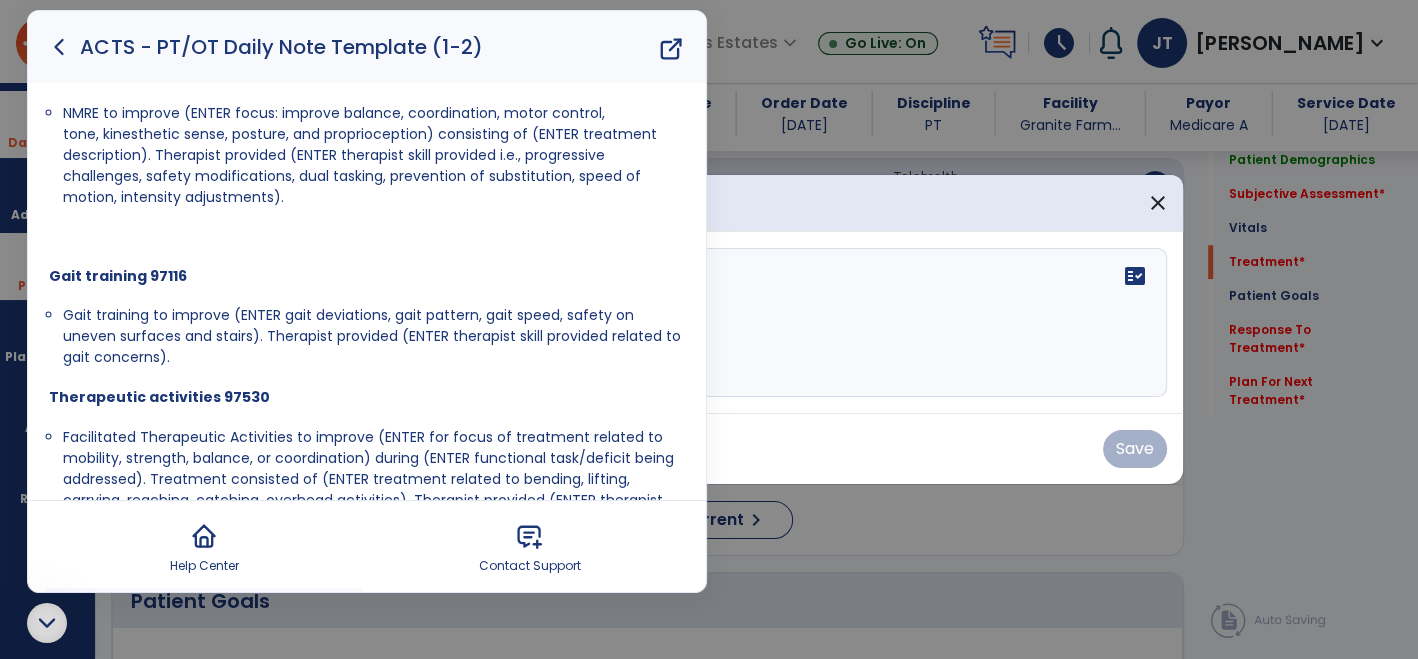 drag, startPoint x: 62, startPoint y: 312, endPoint x: 188, endPoint y: 347, distance: 130.7708 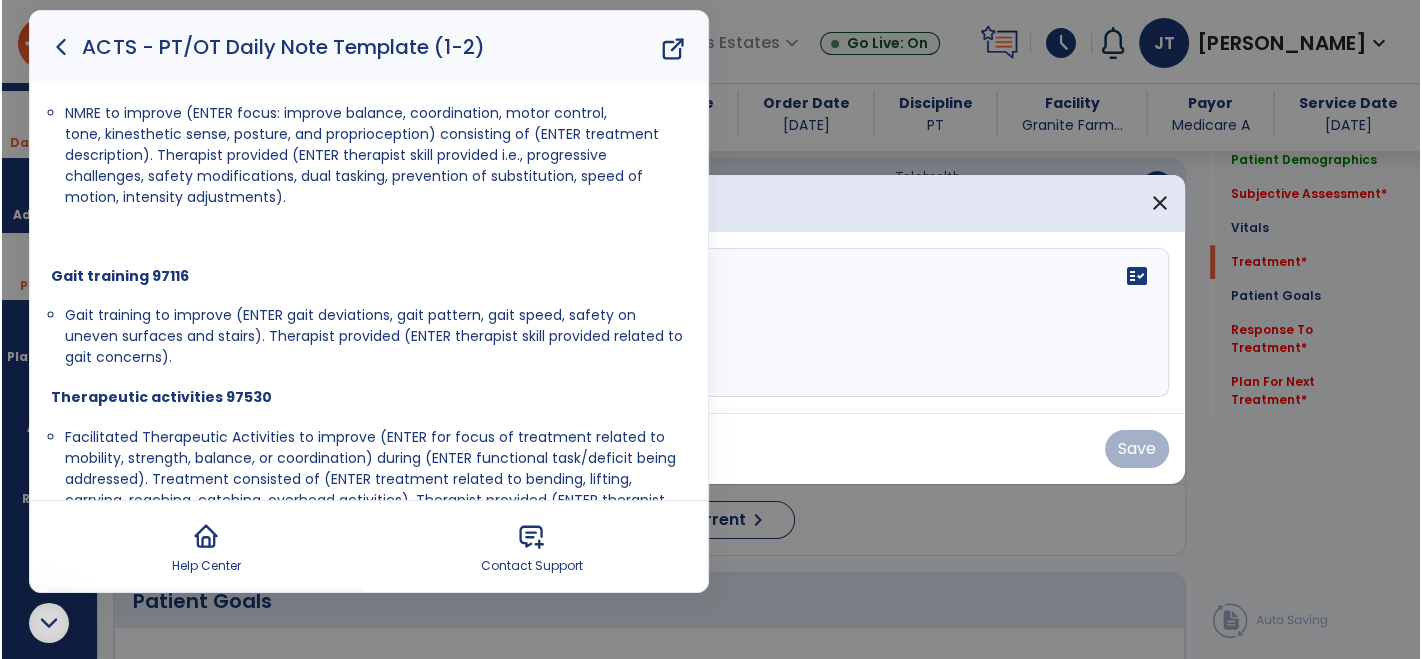 scroll, scrollTop: 0, scrollLeft: 0, axis: both 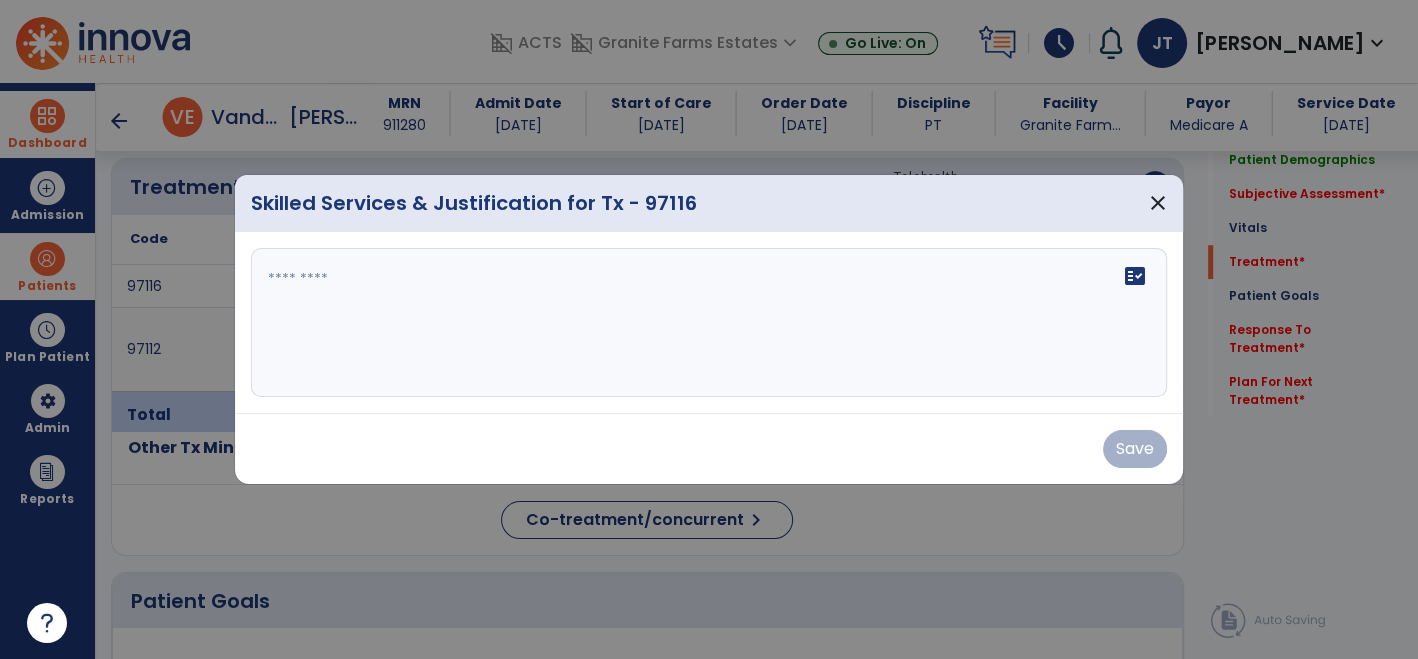 click on "fact_check" at bounding box center [709, 323] 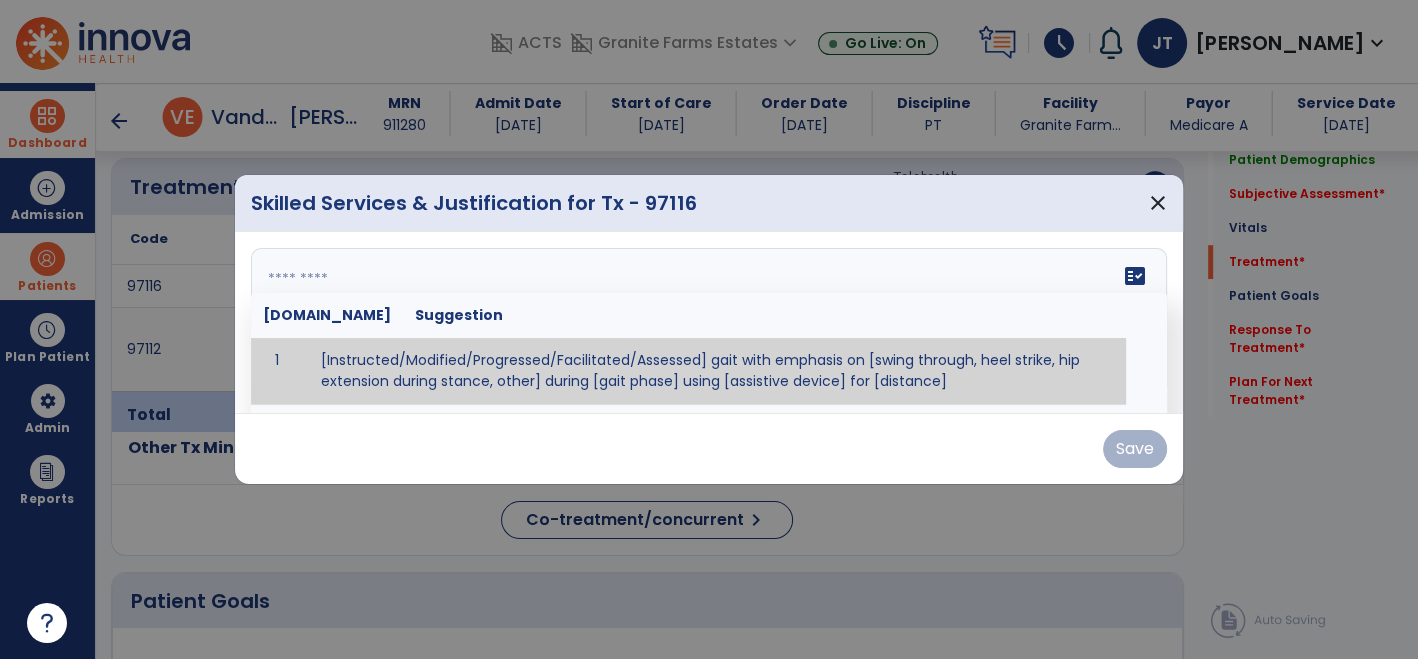 paste on "**********" 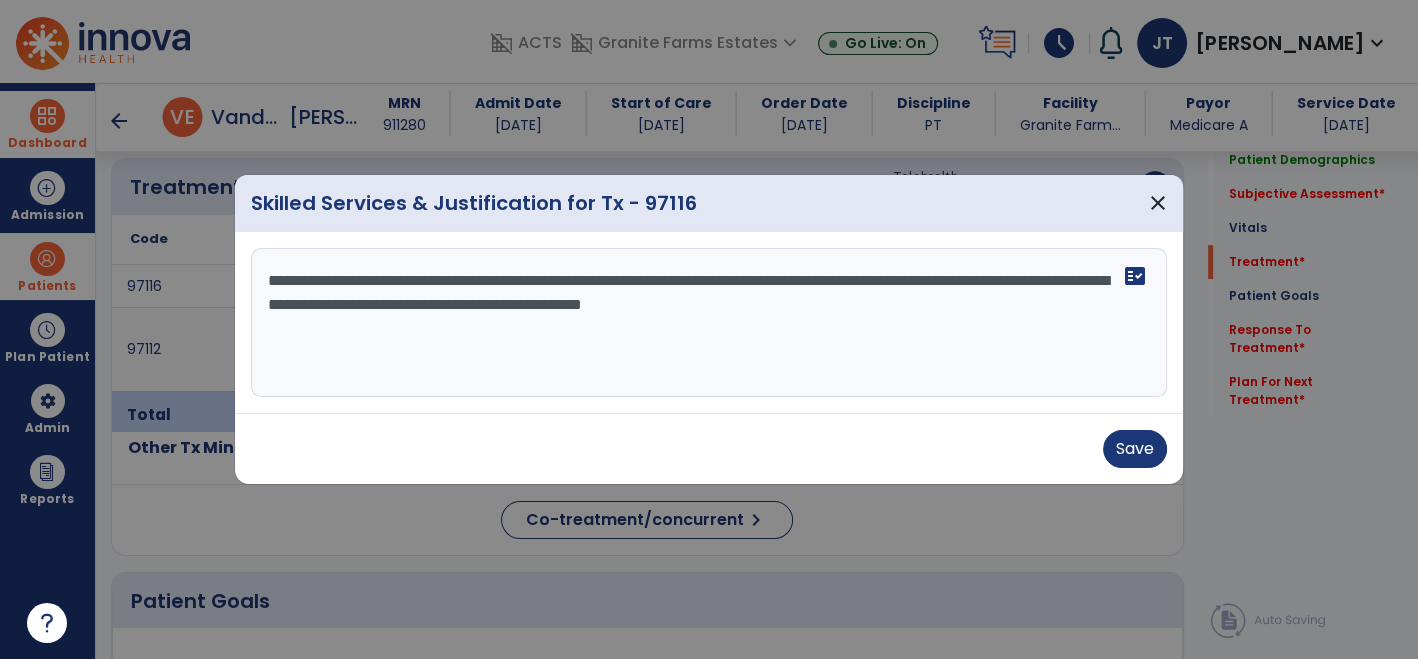 drag, startPoint x: 457, startPoint y: 282, endPoint x: 391, endPoint y: 293, distance: 66.910385 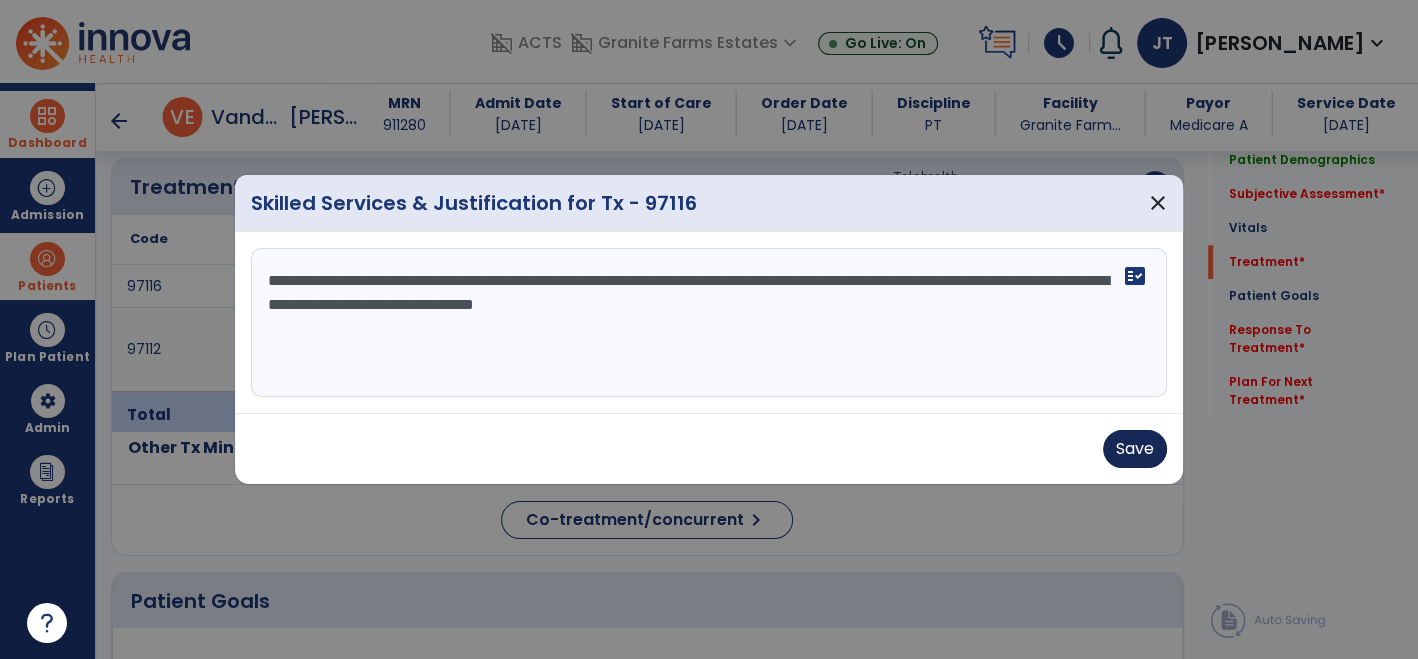 type on "**********" 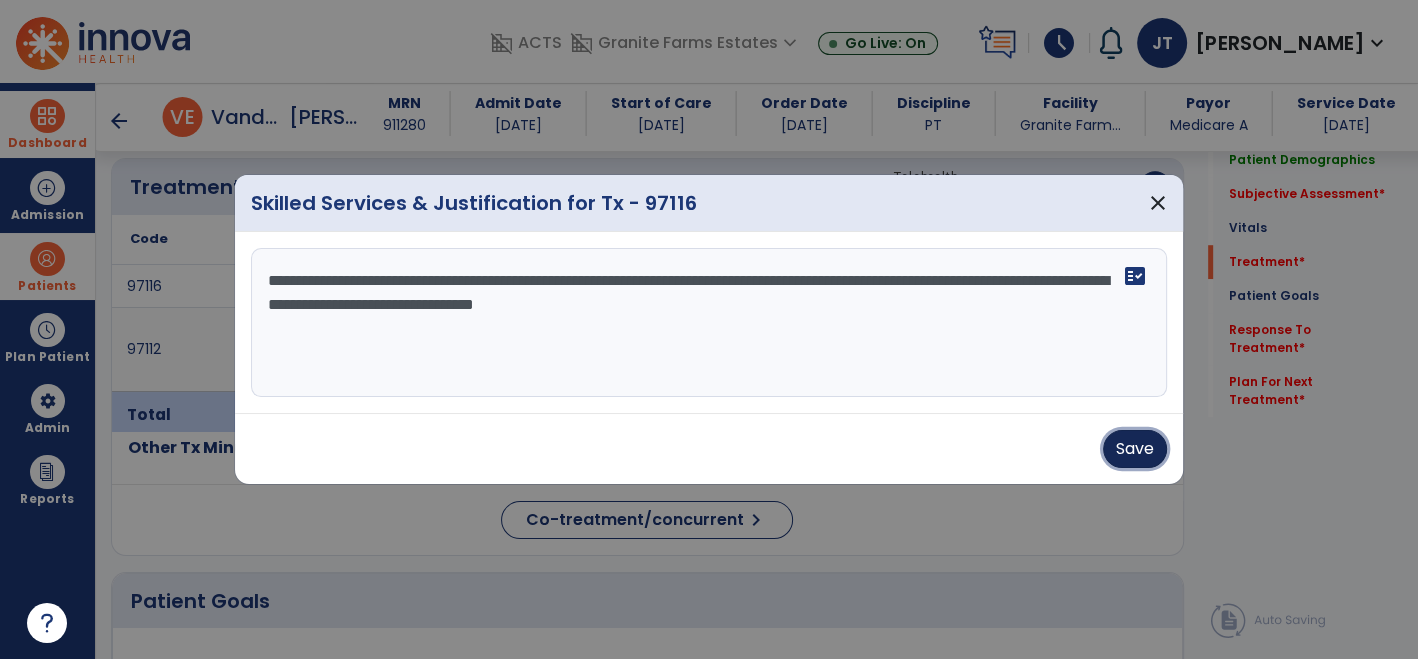 click on "Save" at bounding box center (1135, 449) 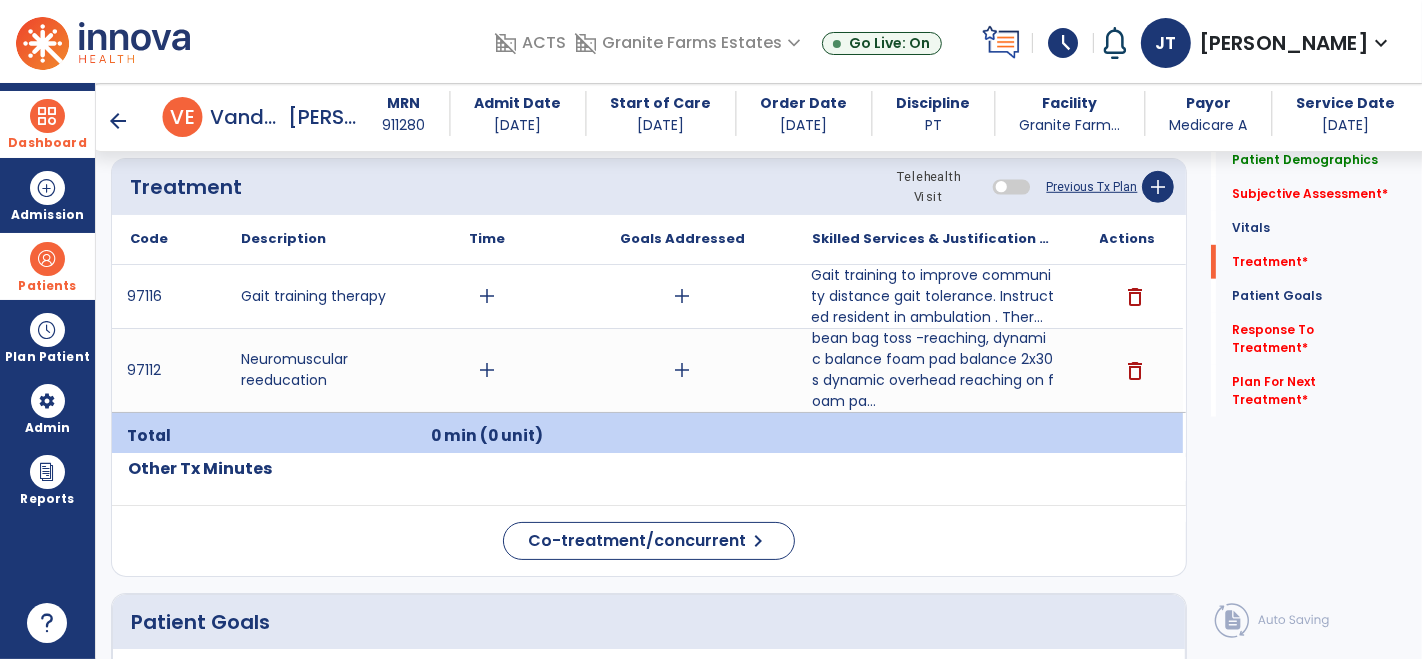 drag, startPoint x: 1325, startPoint y: 481, endPoint x: 1331, endPoint y: 505, distance: 24.738634 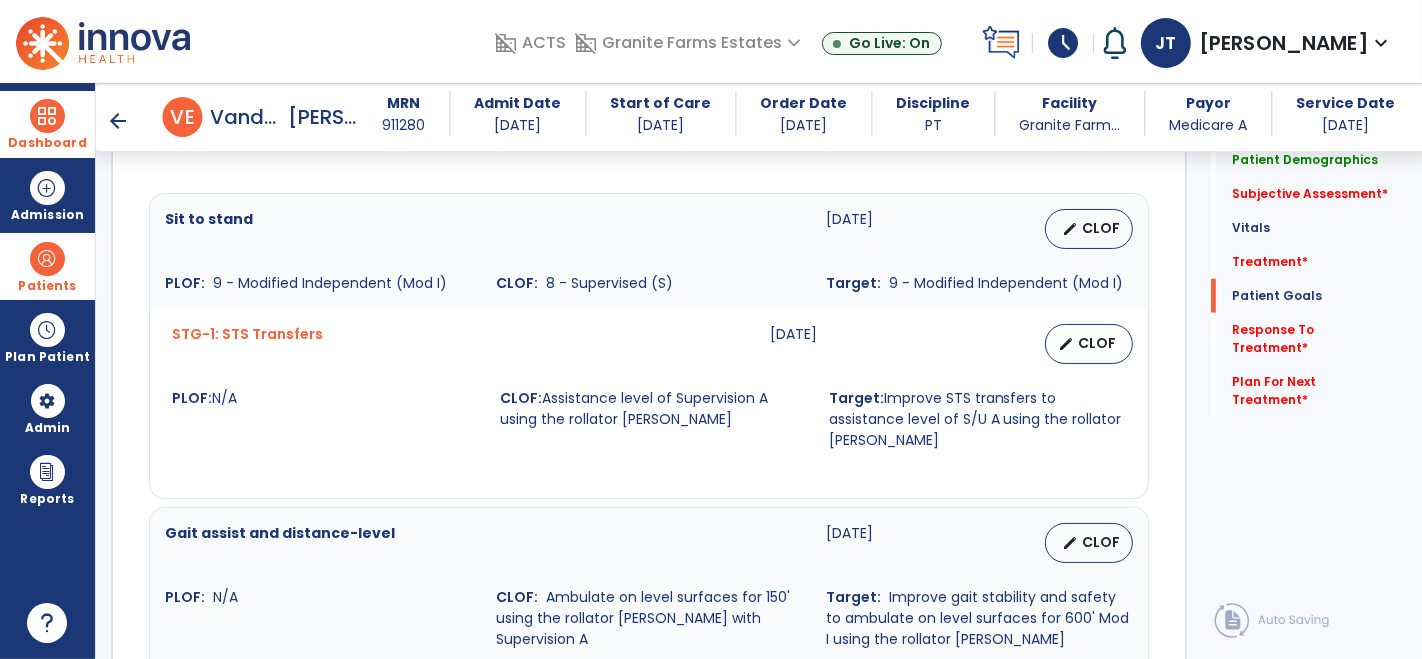 scroll, scrollTop: 1631, scrollLeft: 0, axis: vertical 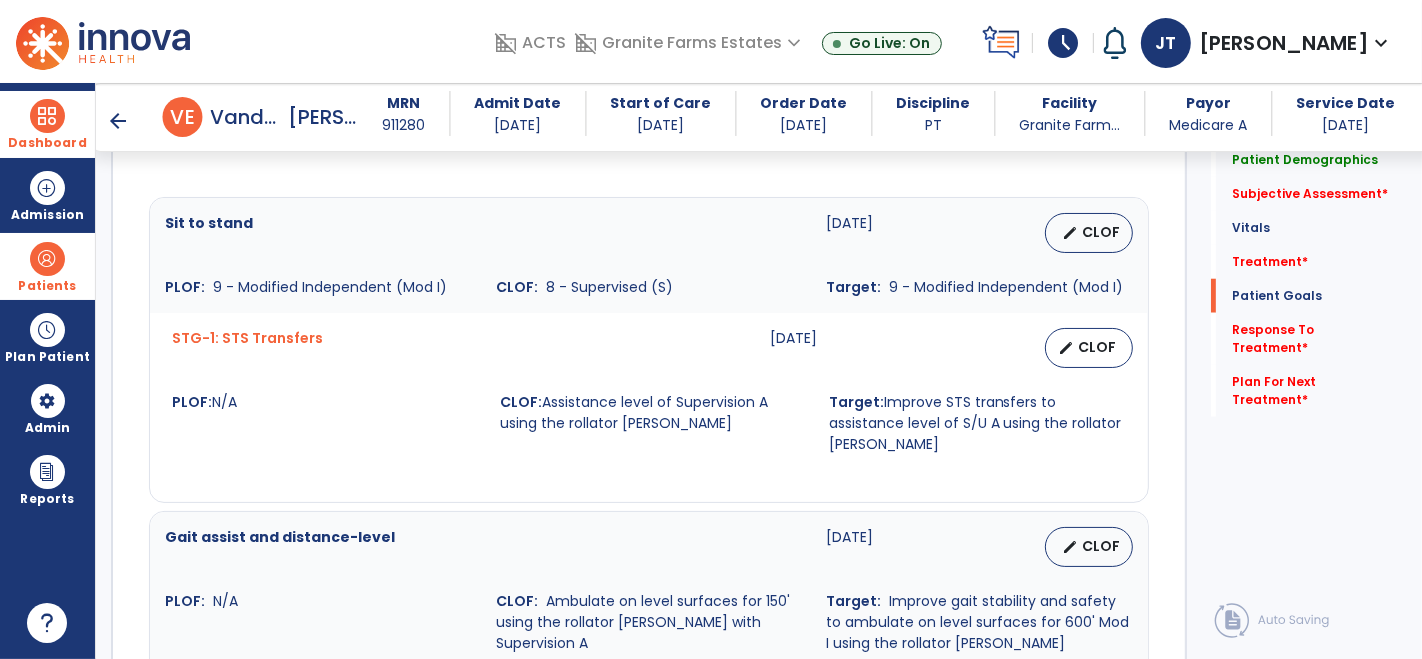 click on "Dashboard" at bounding box center [47, 143] 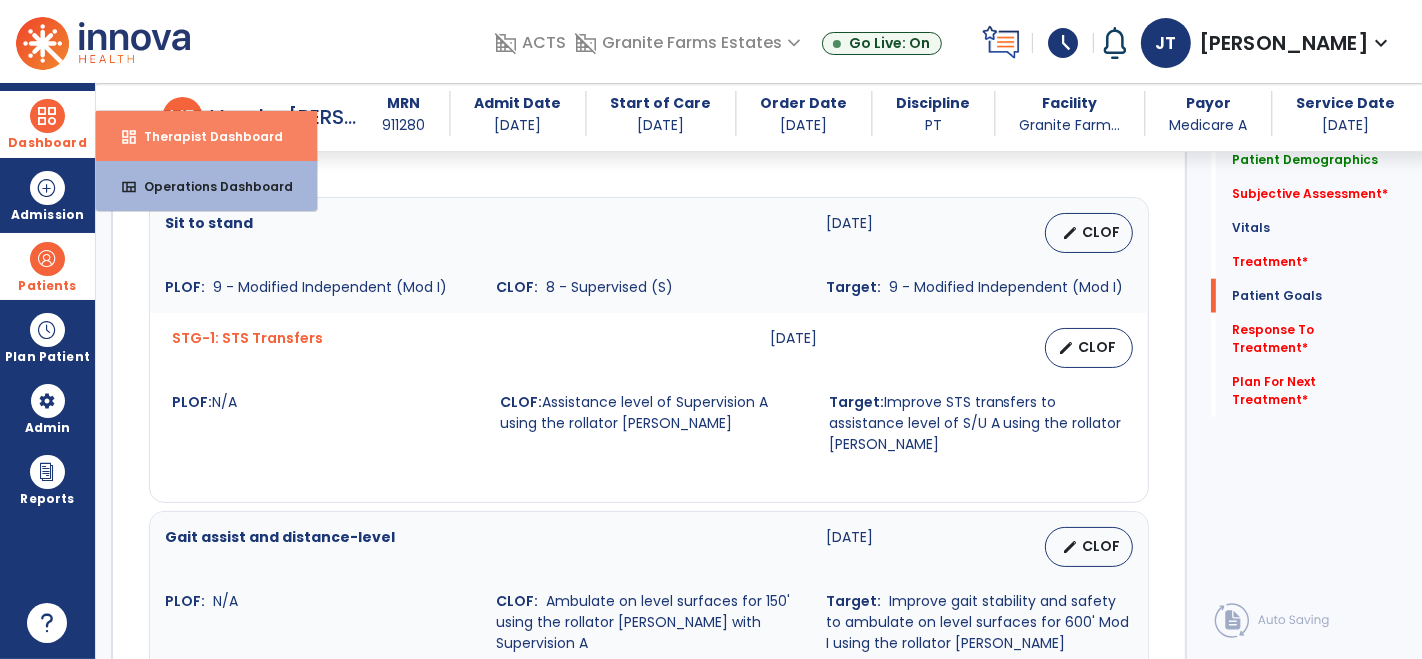 click on "Therapist Dashboard" at bounding box center [205, 136] 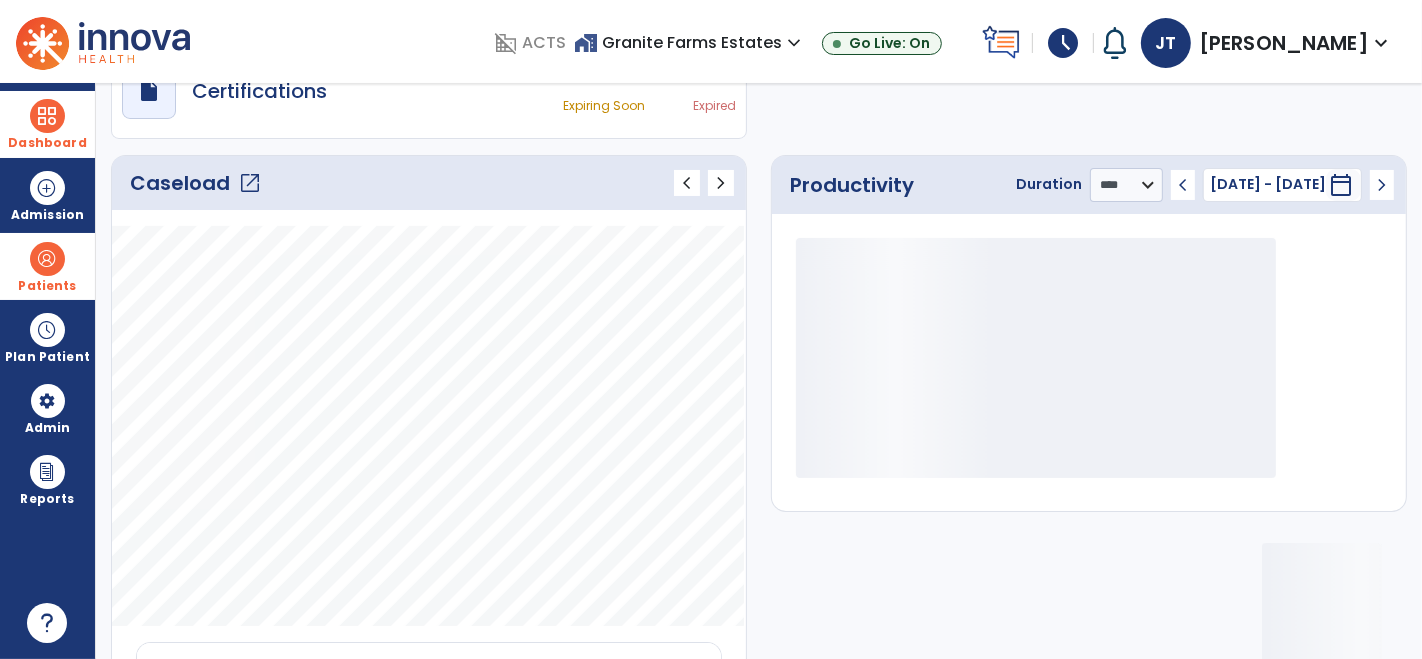 scroll, scrollTop: 0, scrollLeft: 0, axis: both 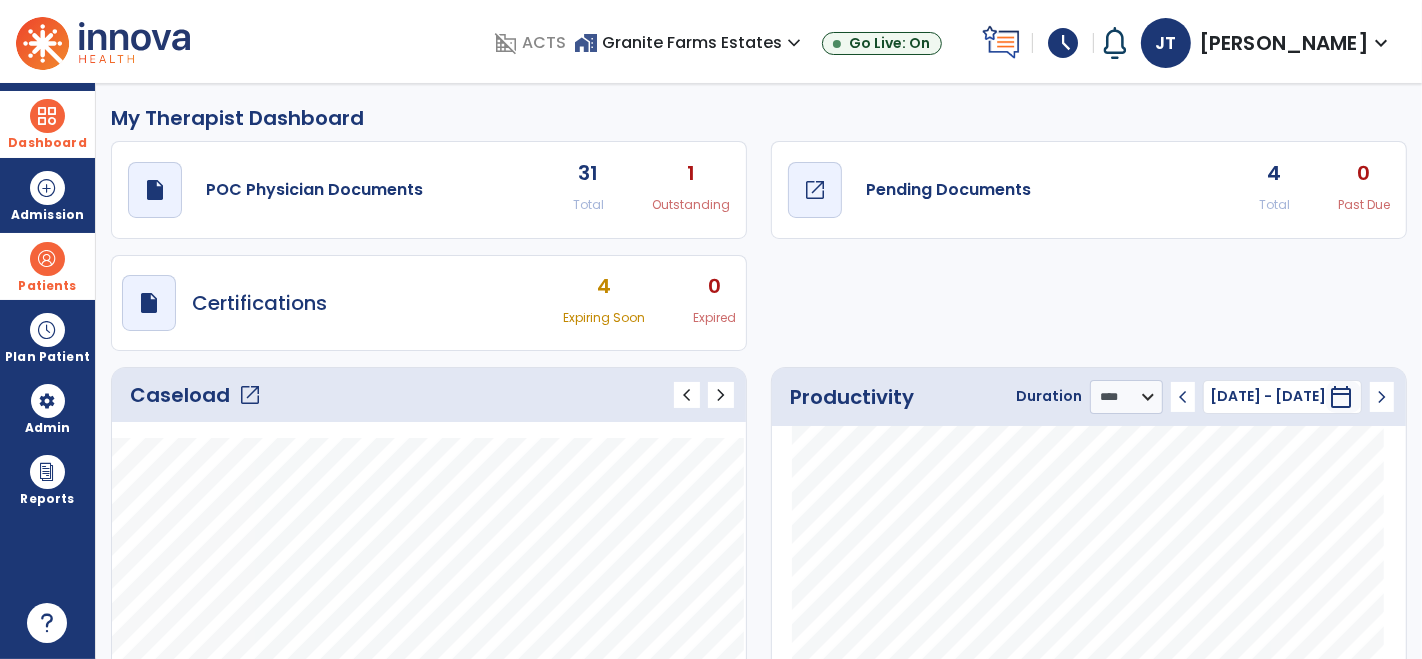 click on "Pending Documents" 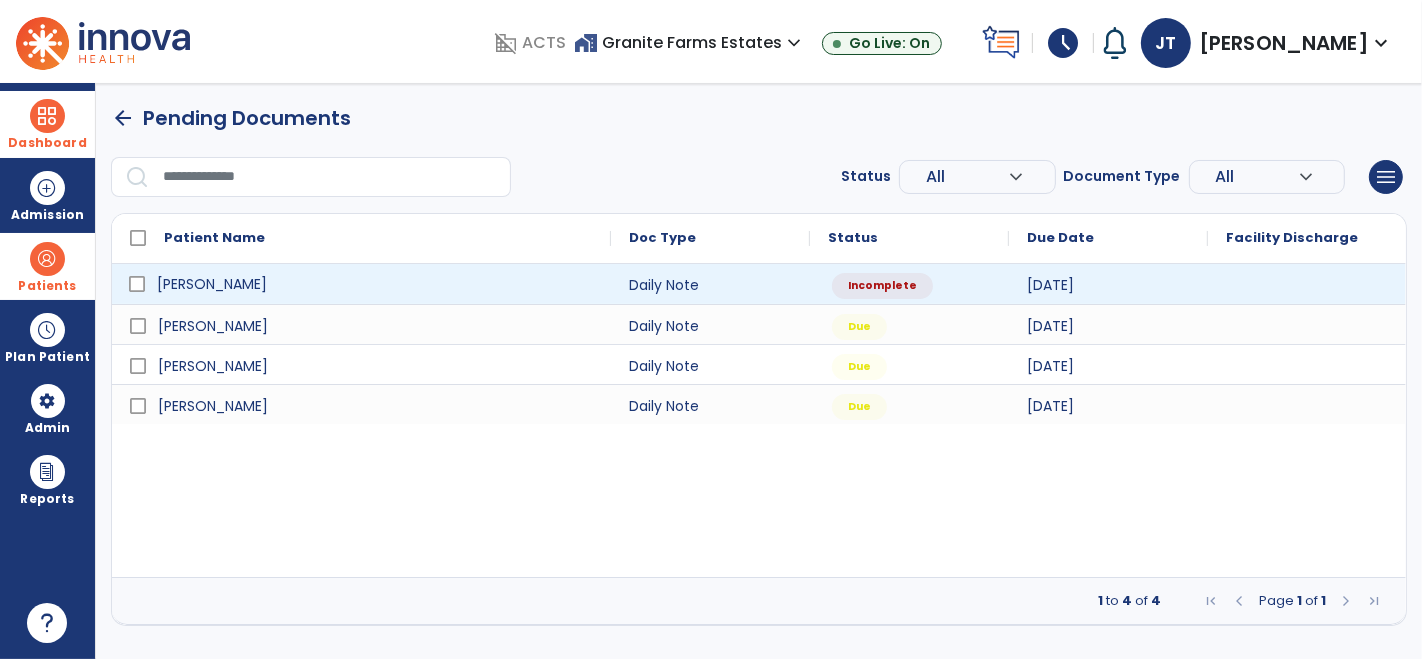 click on "[PERSON_NAME]" at bounding box center [212, 284] 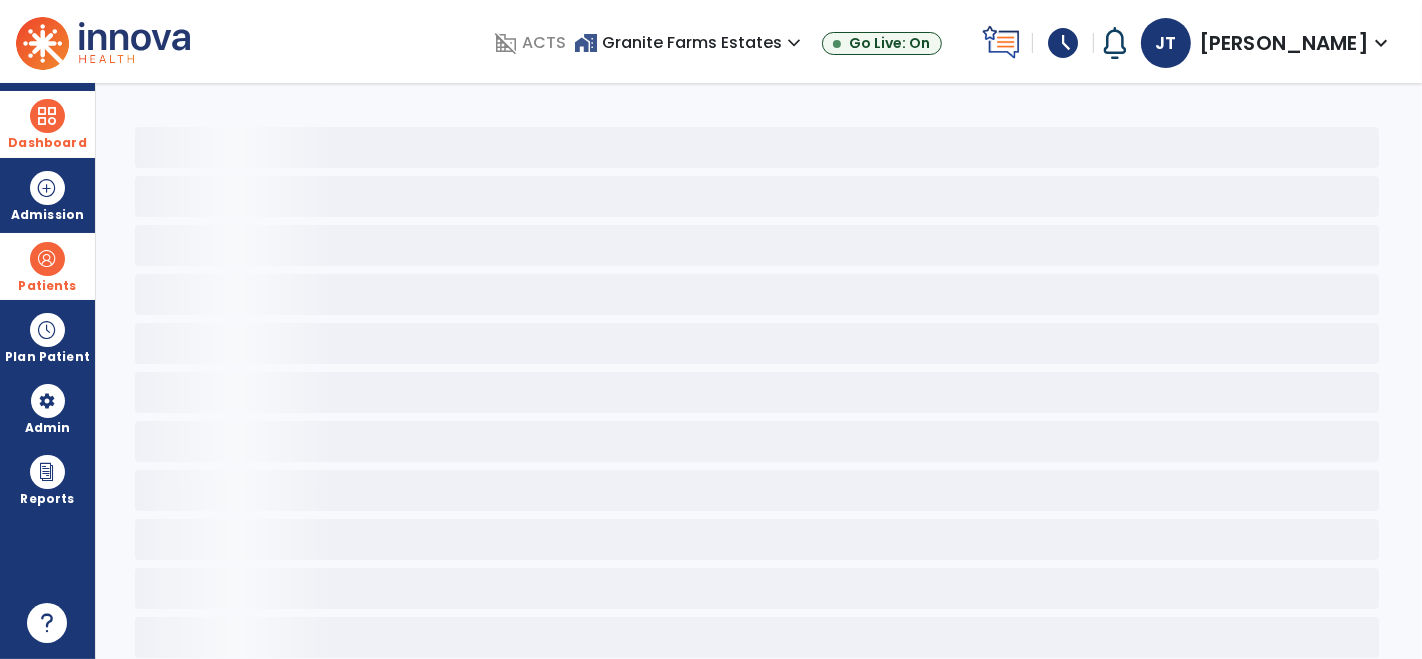 select on "*" 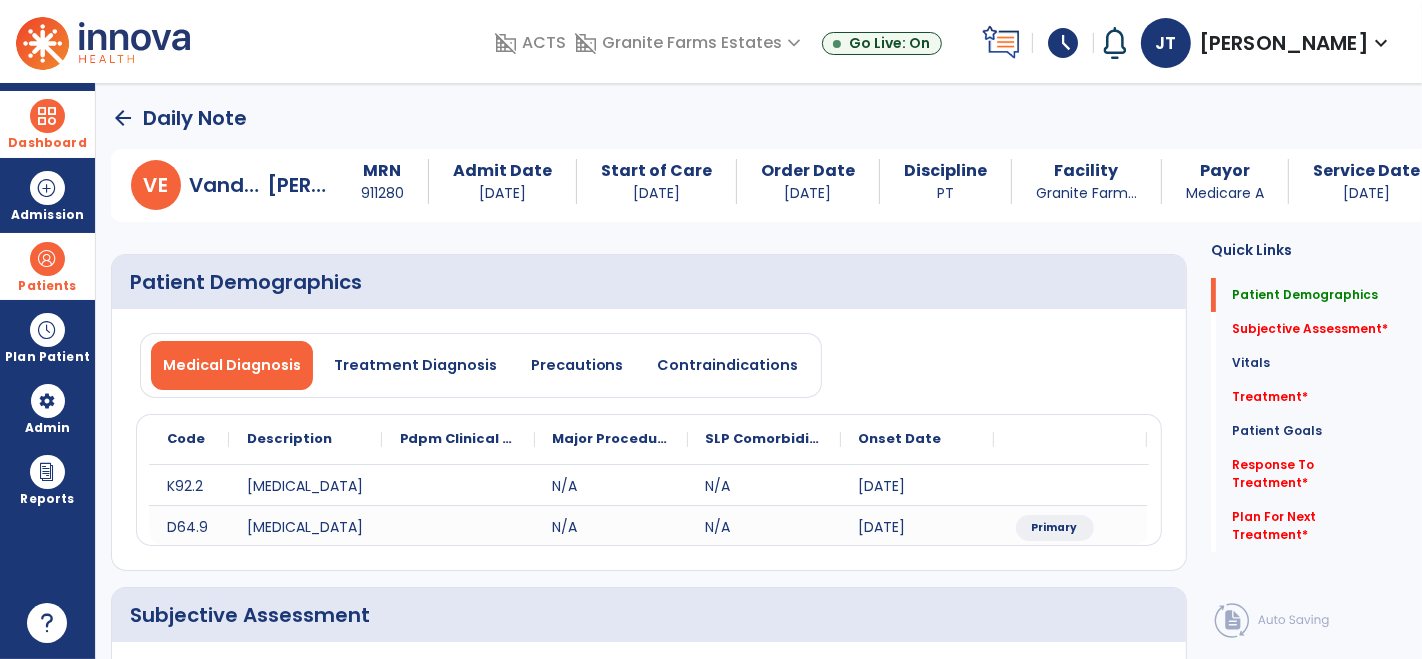 click on "arrow_back   Daily Note   V  E  [PERSON_NAME]   MRN [MEDICAL_RECORD_NUMBER] Admit Date [DATE] Start of Care [DATE] Order Date [DATE] Discipline PT Facility [GEOGRAPHIC_DATA]... Payor Medicare A Service Date [DATE] Patient Demographics  Medical Diagnosis   Treatment Diagnosis   Precautions   Contraindications
Code
Description" at bounding box center [759, 371] 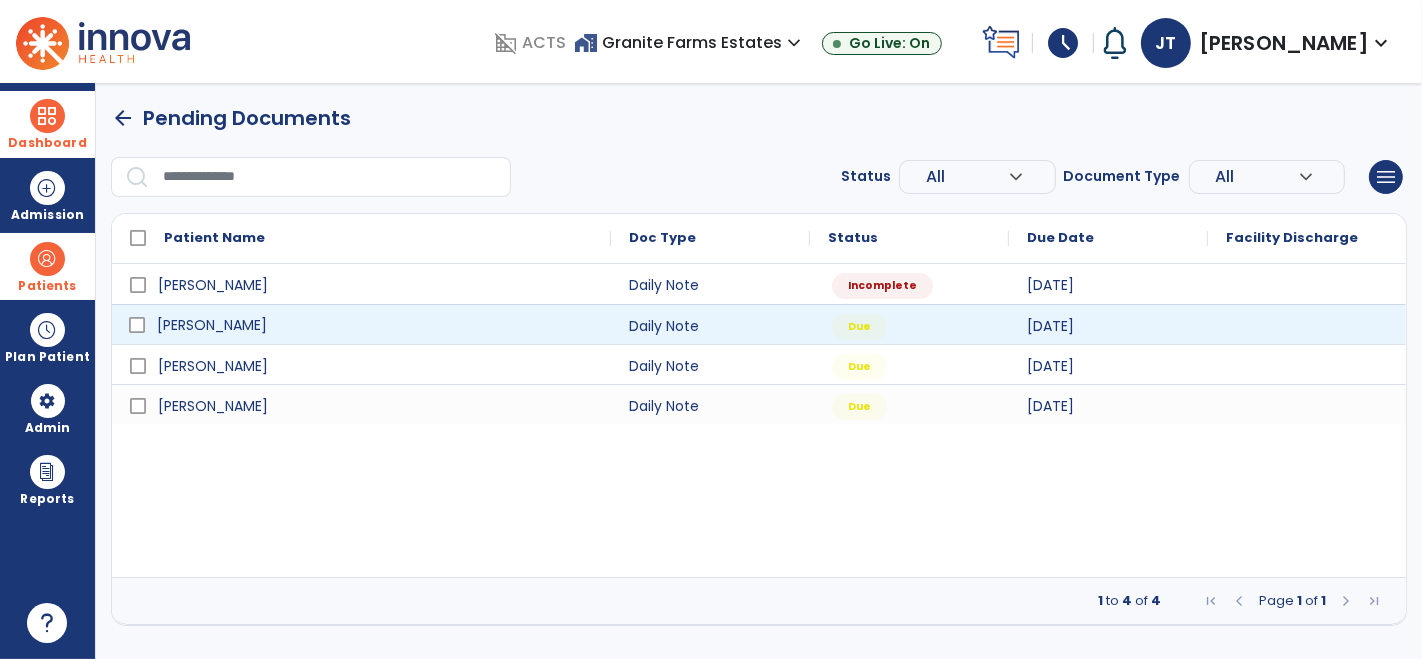 click on "[PERSON_NAME]" at bounding box center [212, 325] 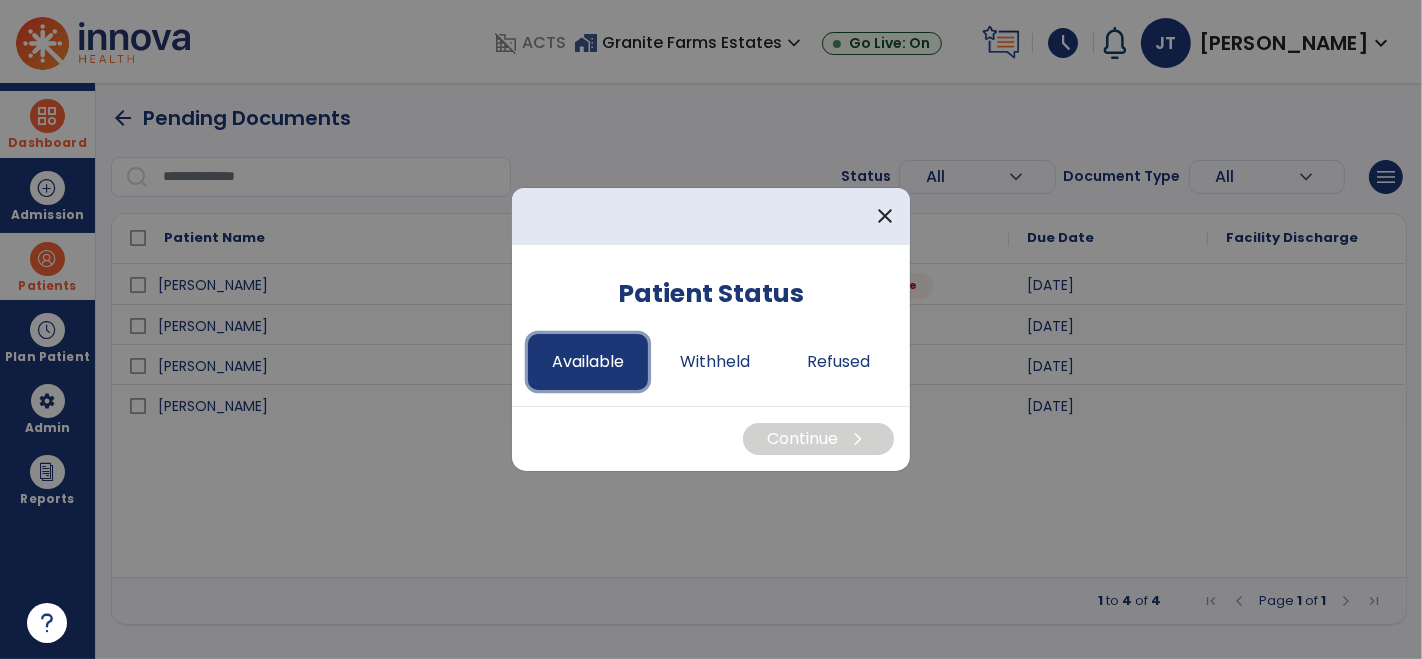 click on "Available" at bounding box center (588, 362) 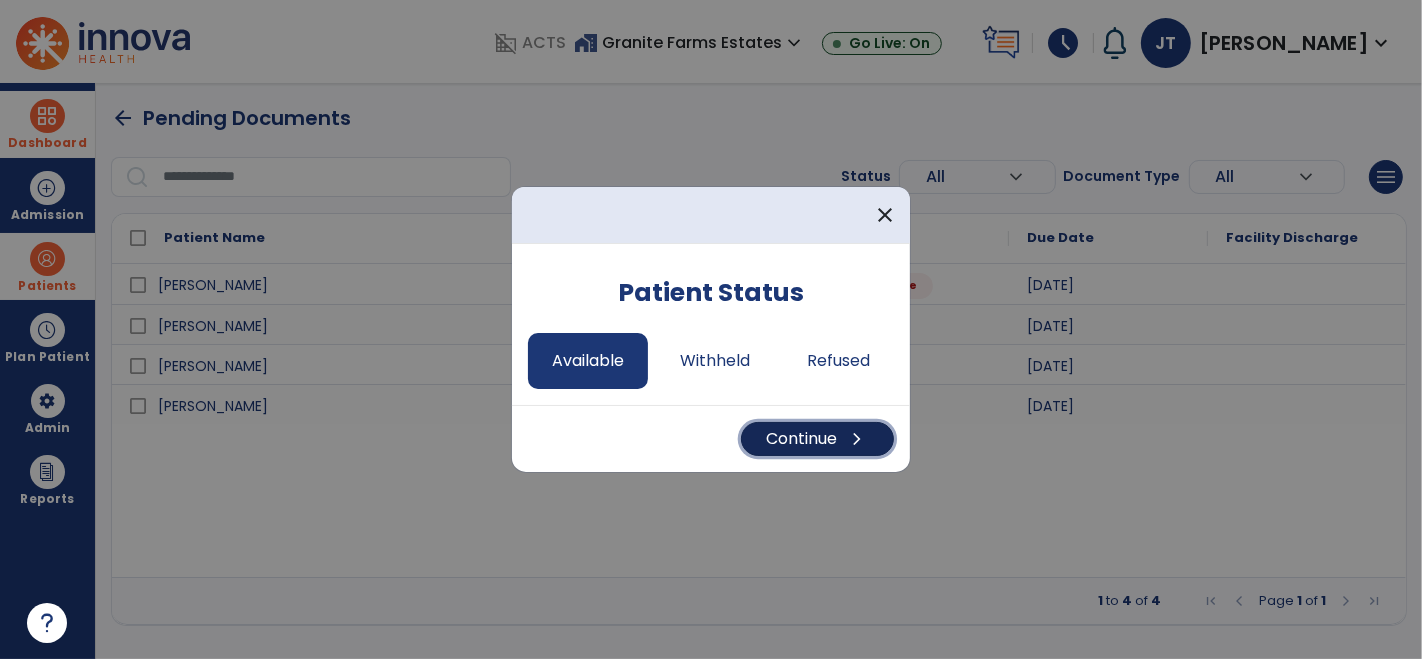 click on "Continue   chevron_right" at bounding box center [817, 439] 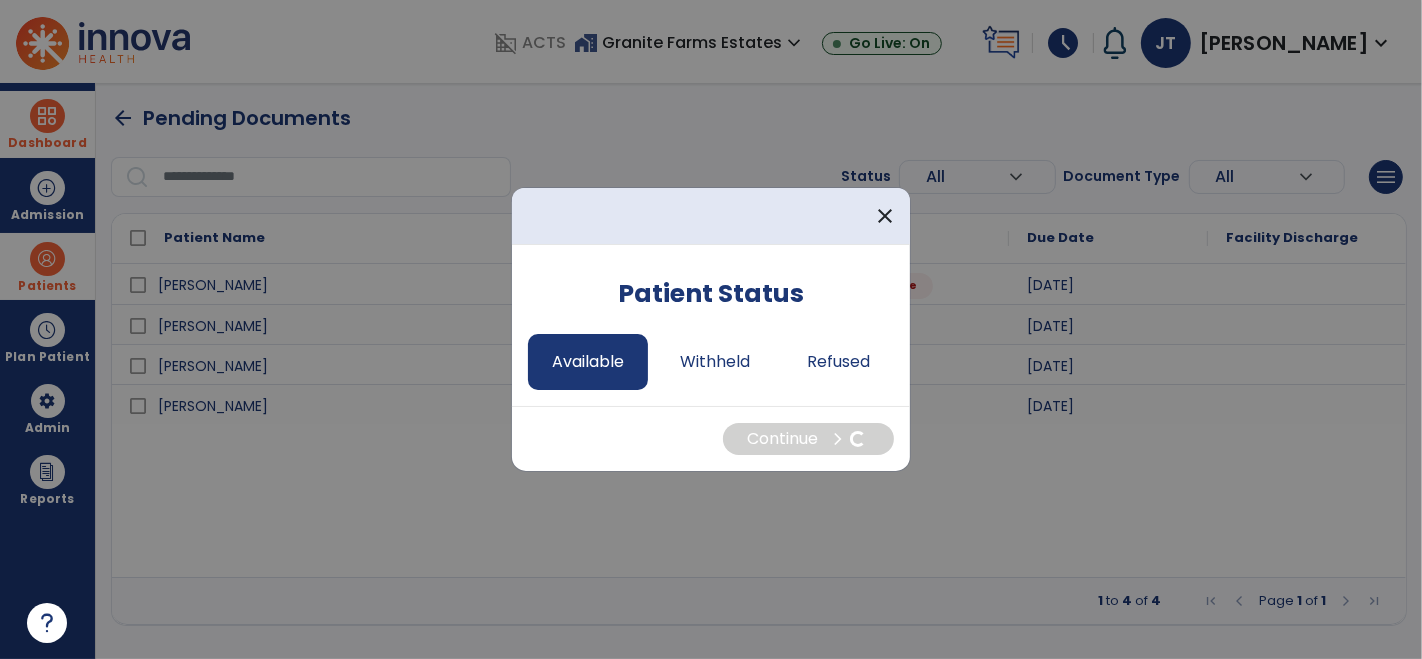 select on "*" 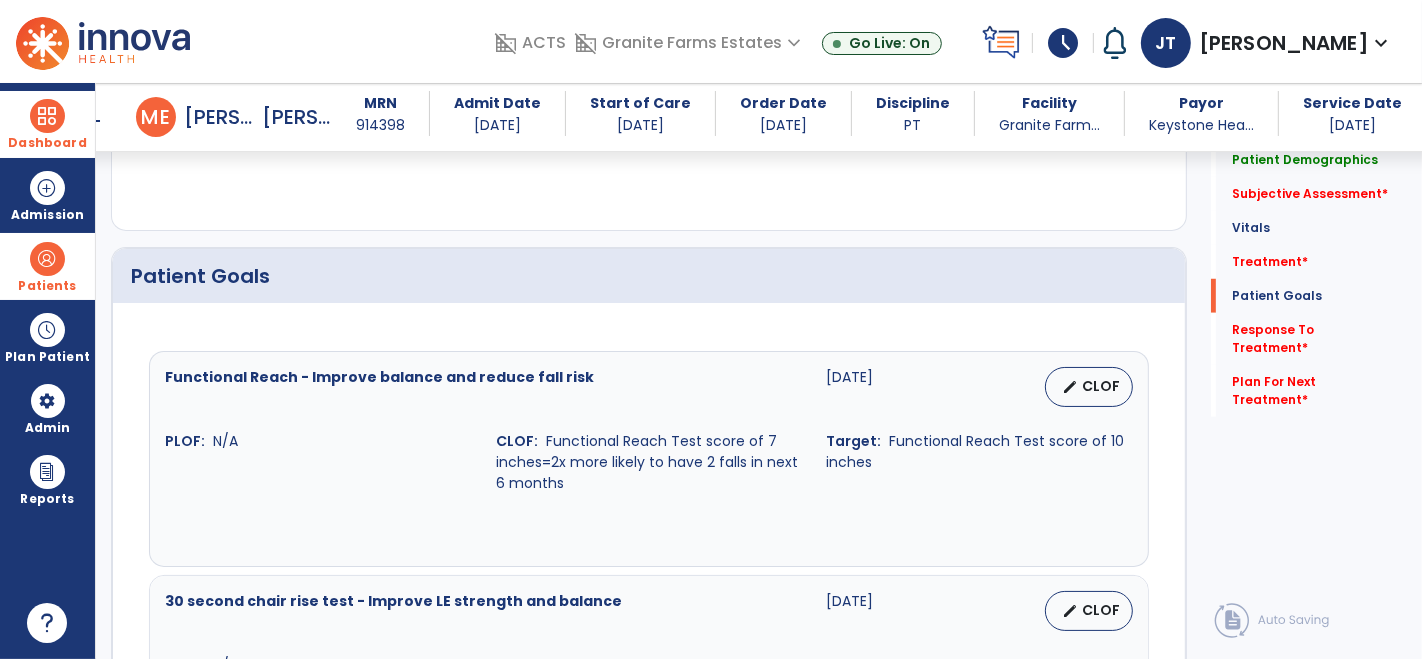 scroll, scrollTop: 1353, scrollLeft: 0, axis: vertical 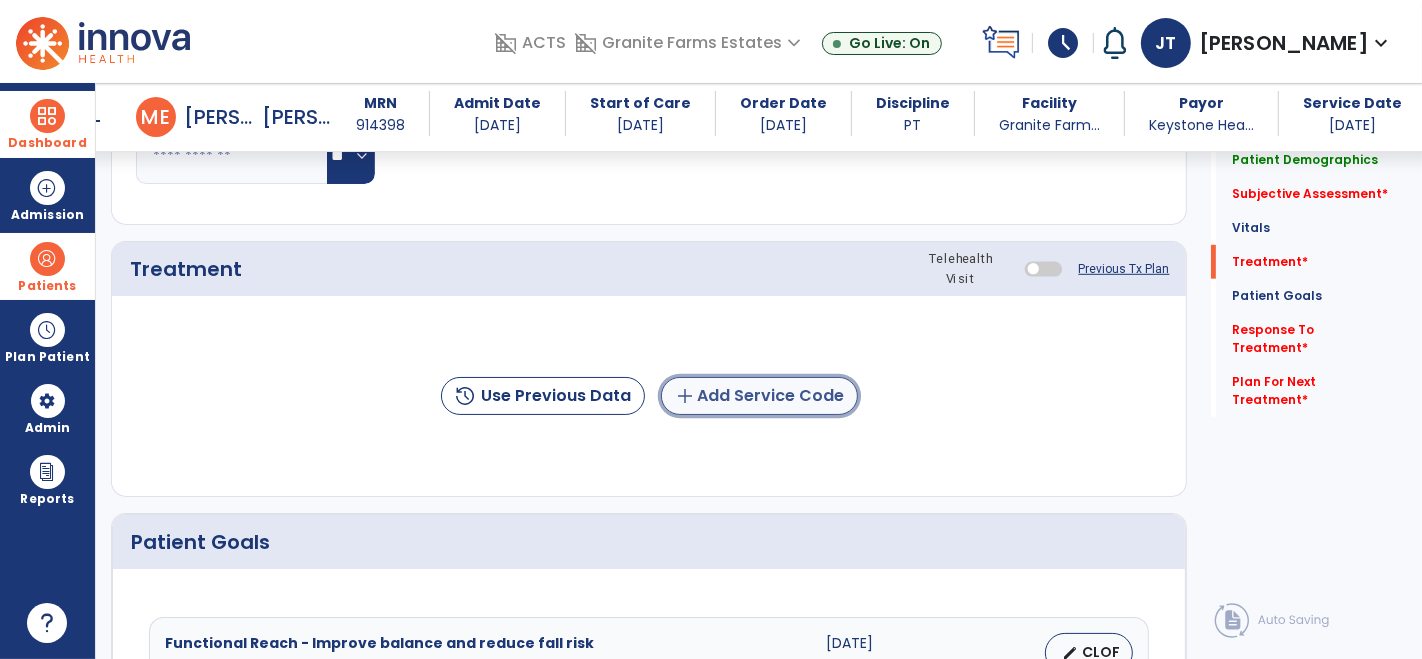 click on "add  Add Service Code" 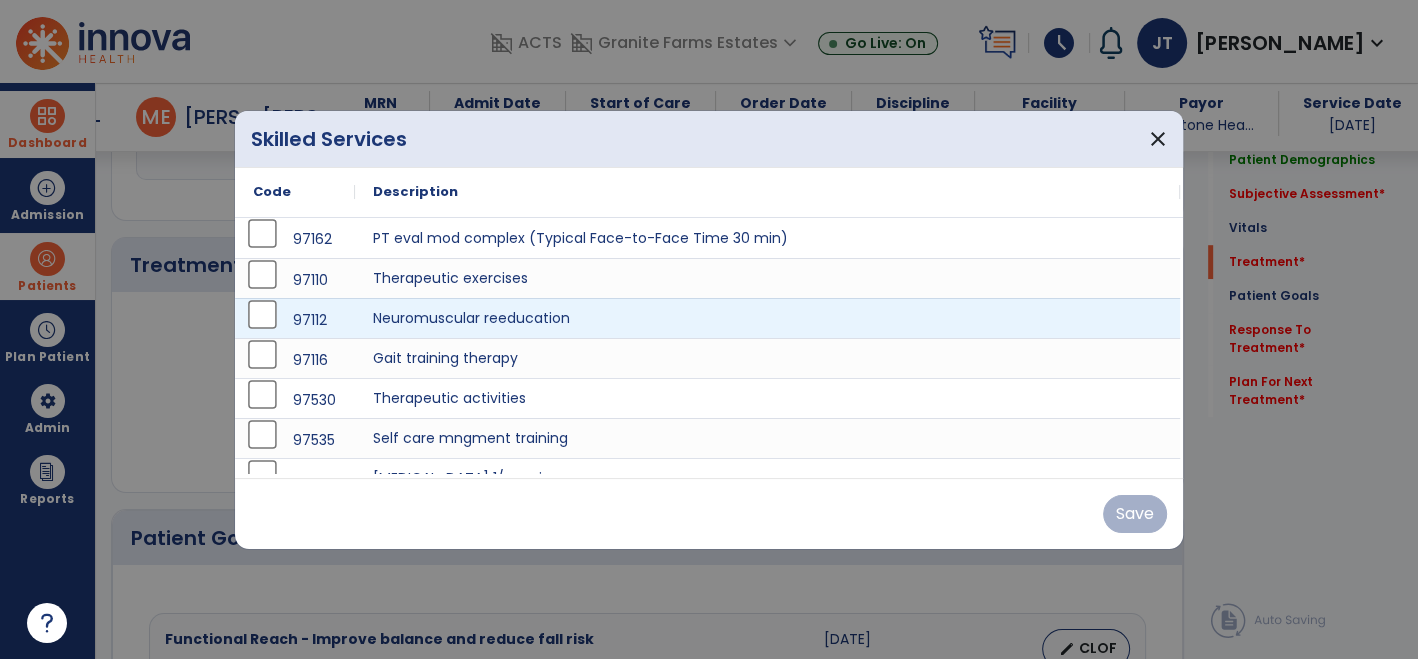 scroll, scrollTop: 1088, scrollLeft: 0, axis: vertical 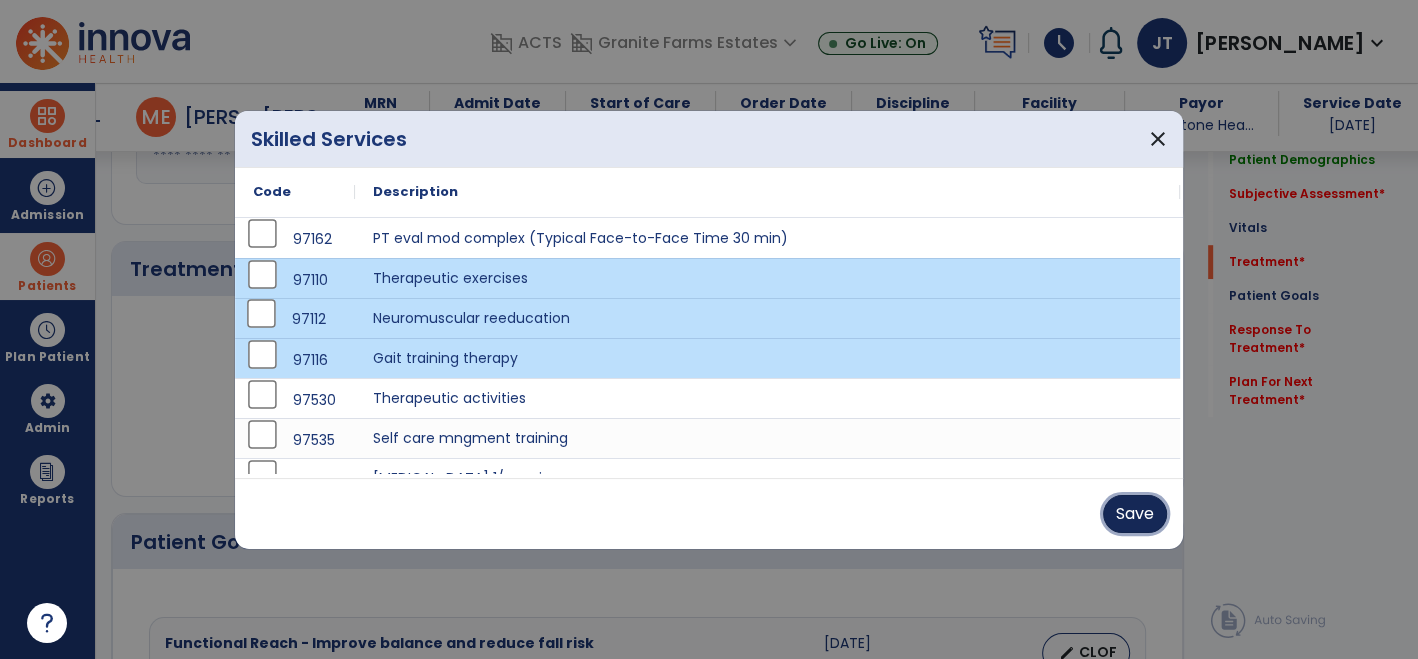 click on "Save" at bounding box center [1135, 514] 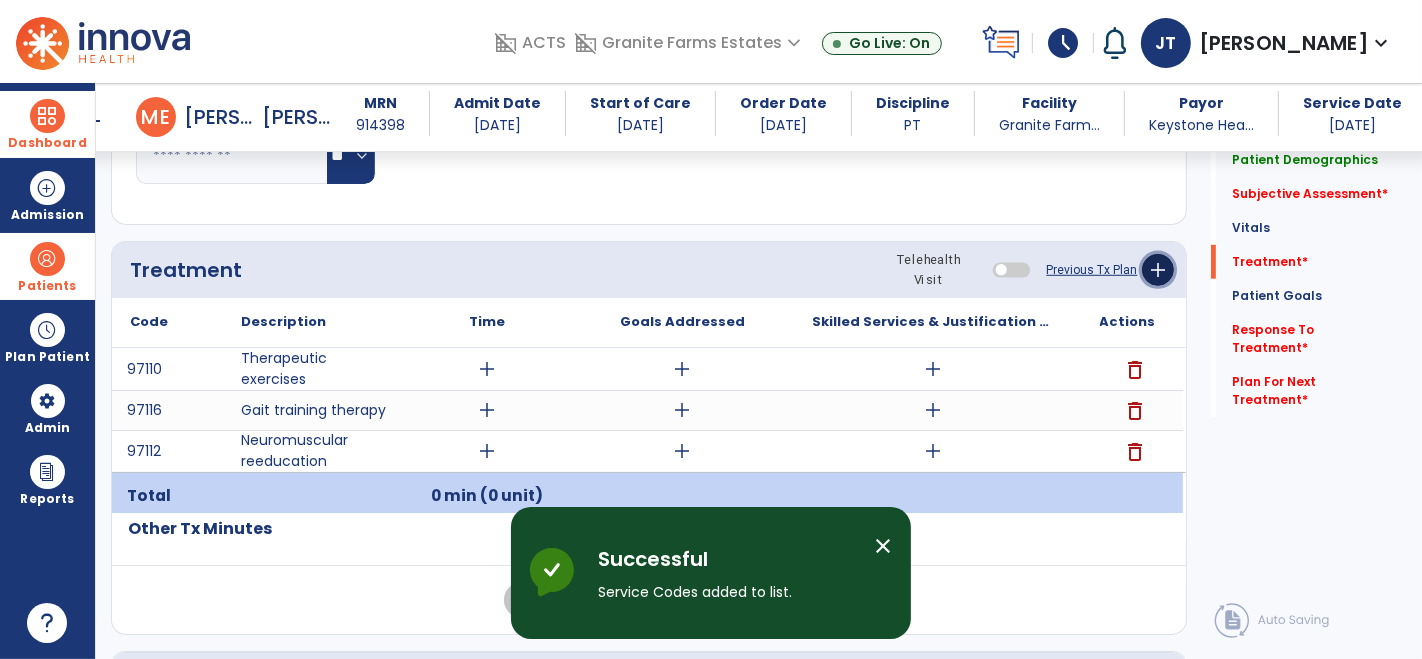 click on "add" 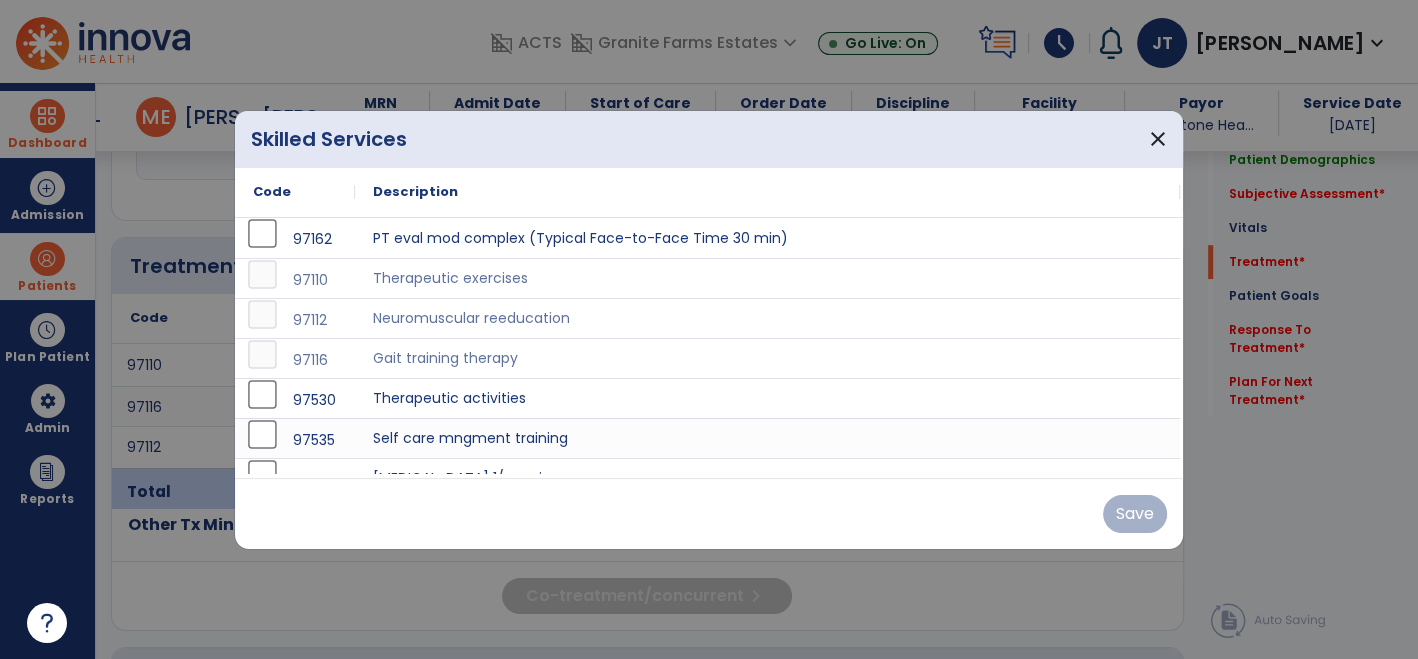 scroll, scrollTop: 1088, scrollLeft: 0, axis: vertical 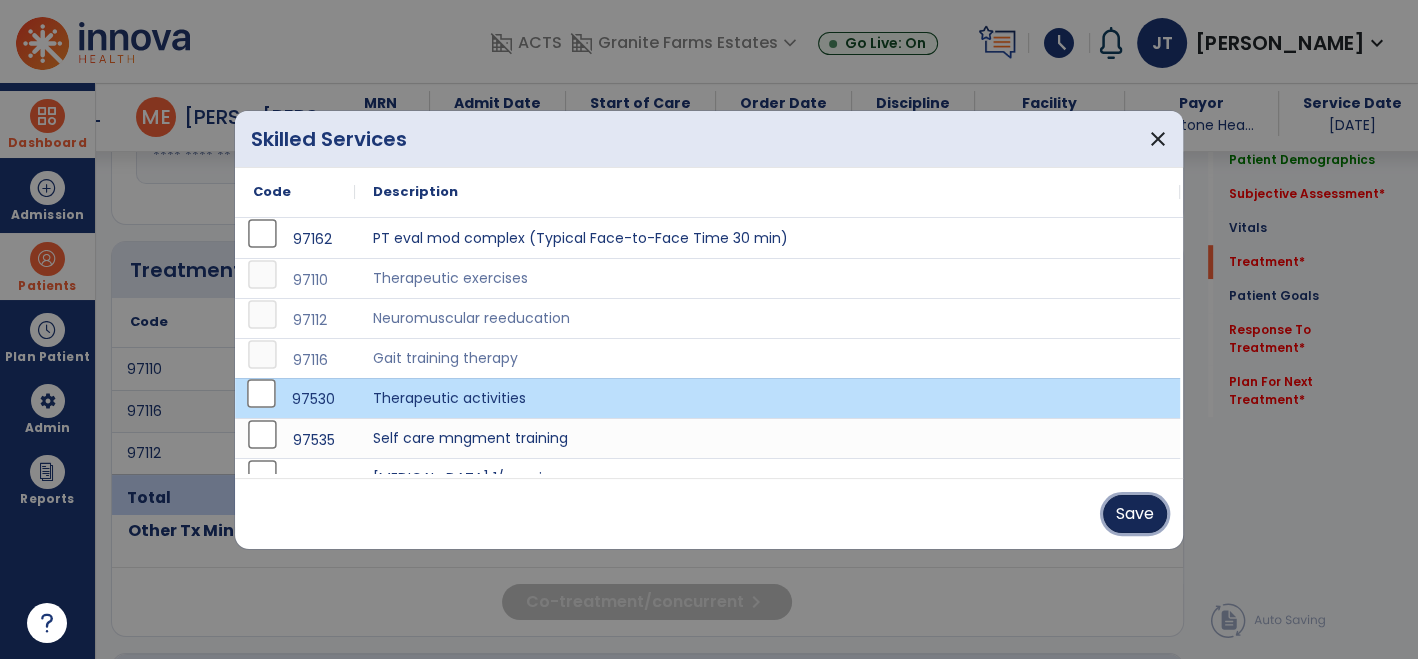 click on "Save" at bounding box center [1135, 514] 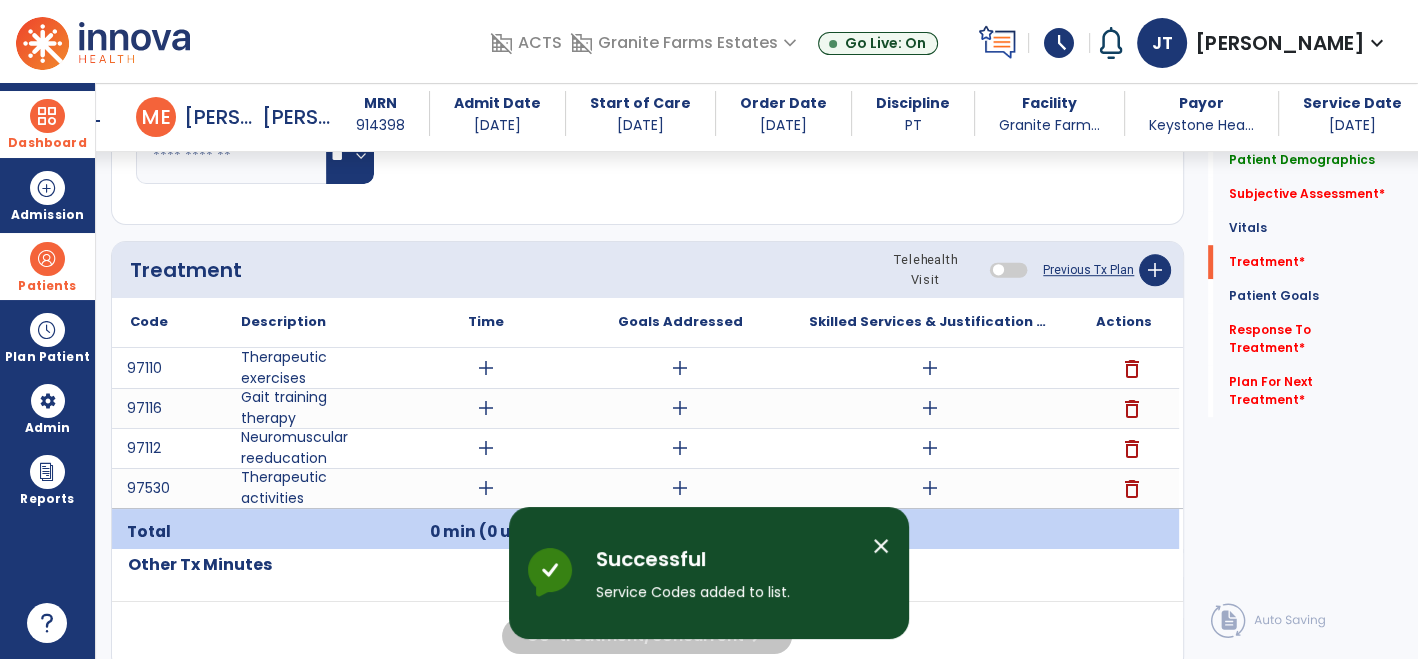 click at bounding box center (1123, 532) 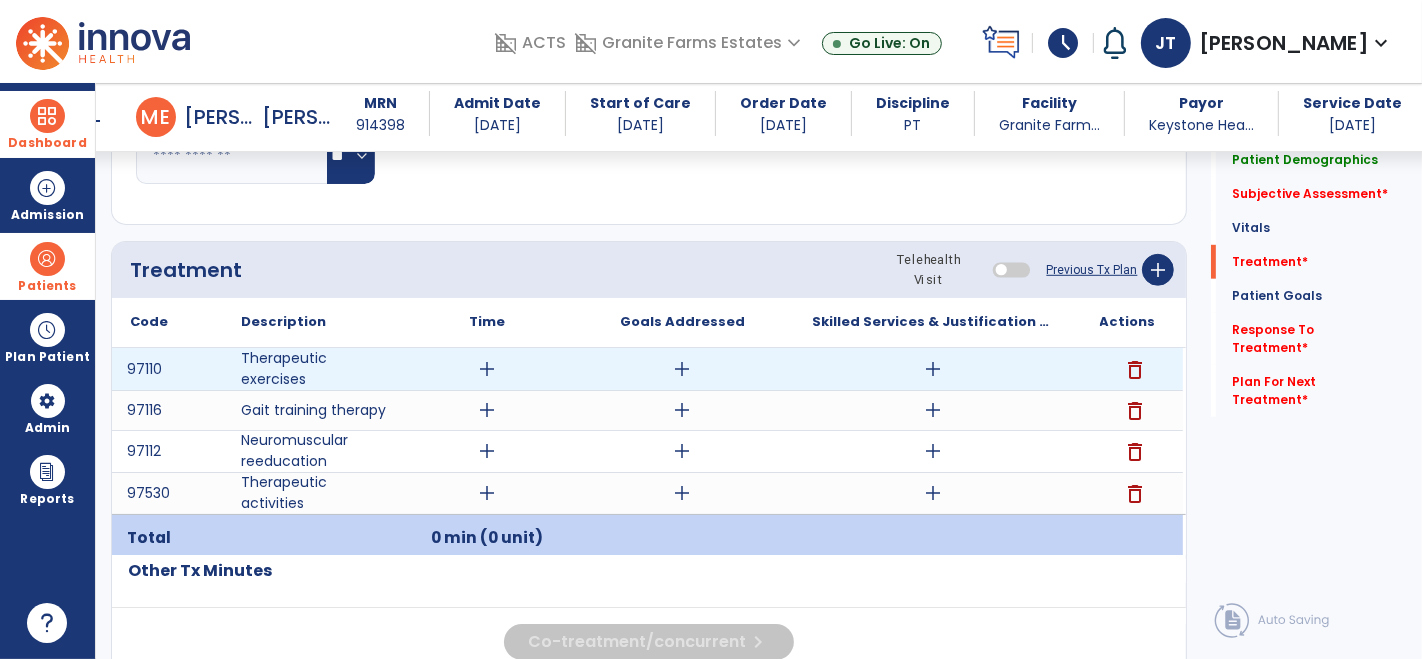 drag, startPoint x: 935, startPoint y: 360, endPoint x: 824, endPoint y: 318, distance: 118.680244 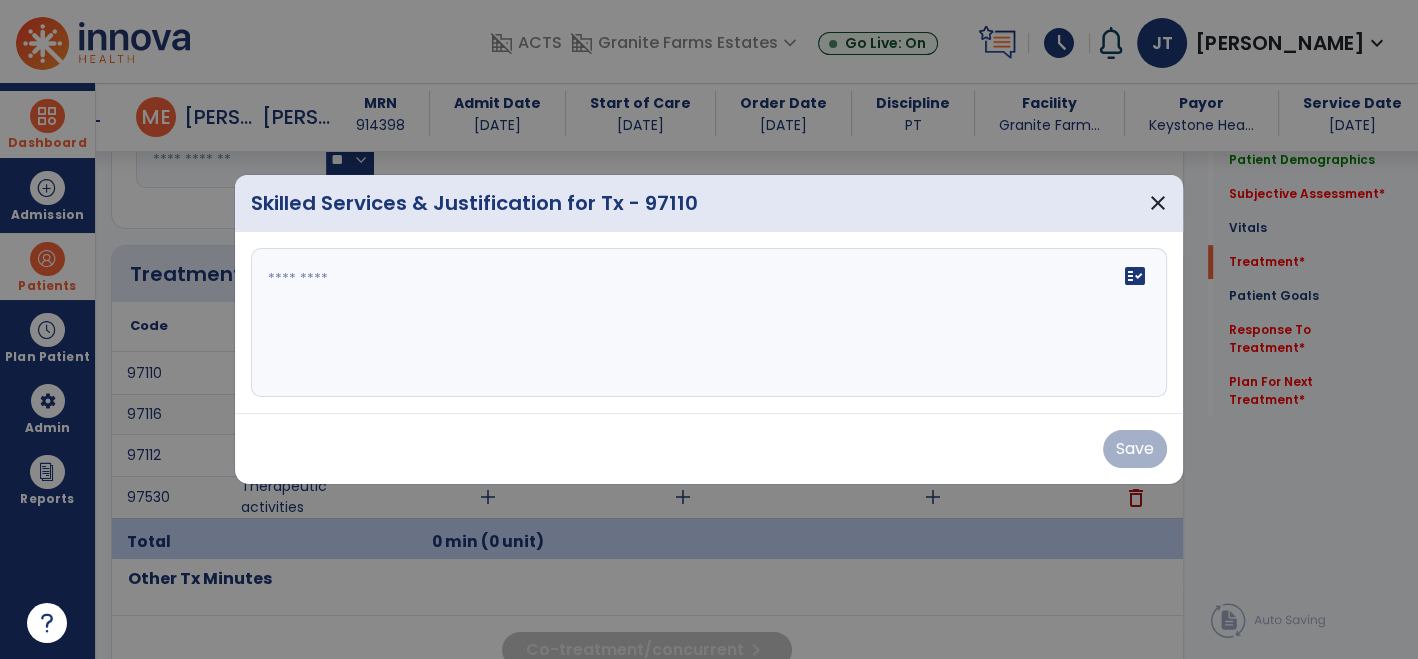 scroll, scrollTop: 1088, scrollLeft: 0, axis: vertical 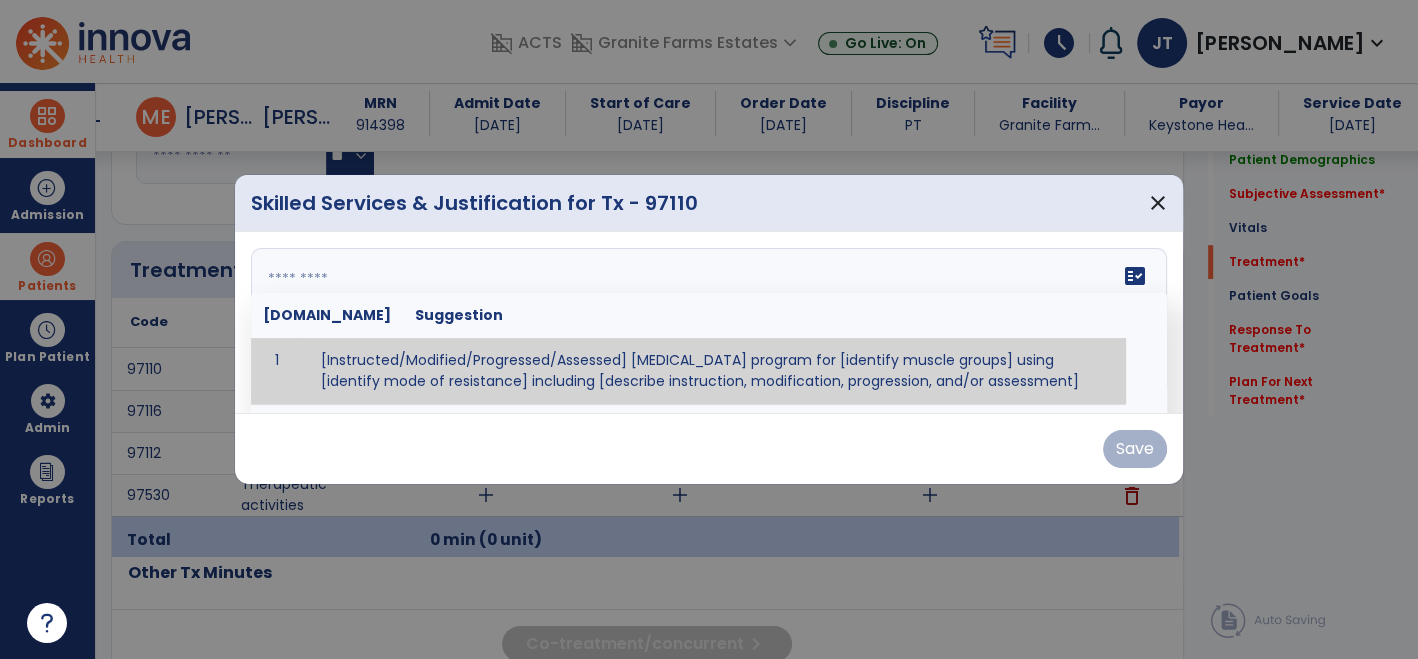 click at bounding box center [707, 323] 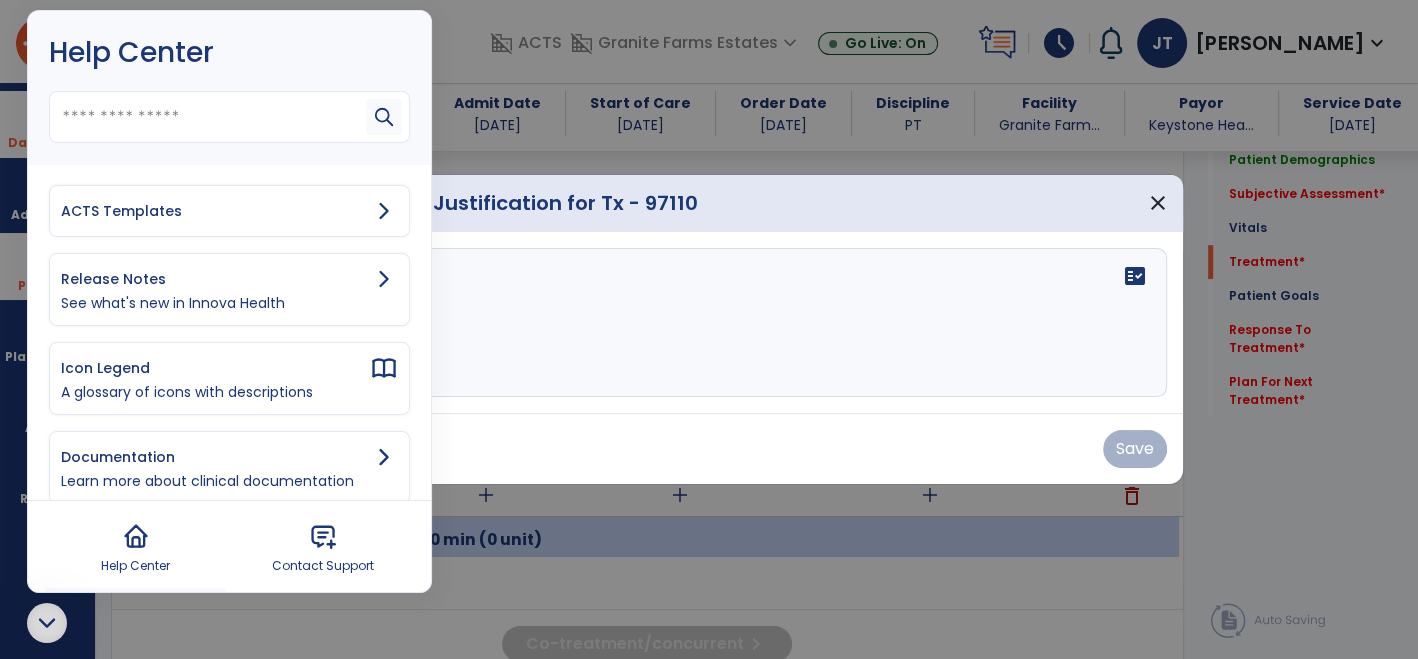 click on "ACTS Templates" at bounding box center (229, 211) 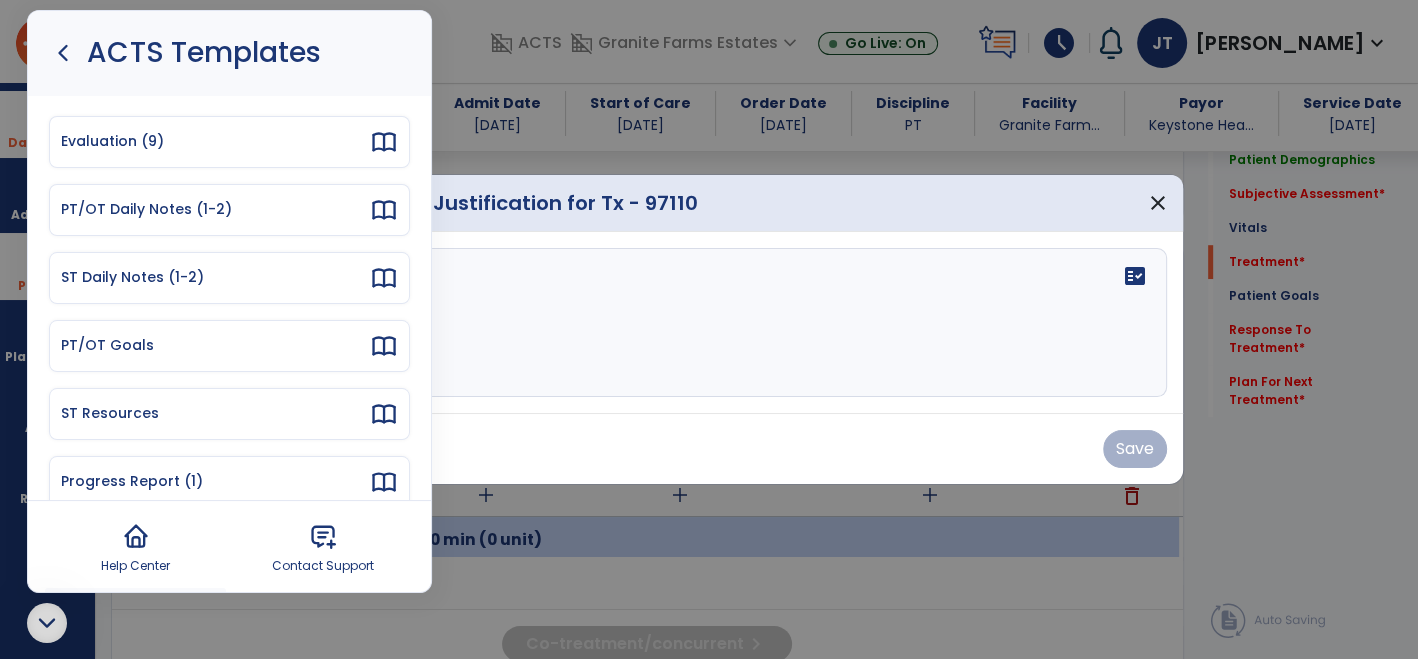 click on "PT/OT Daily Notes (1-2)" at bounding box center [215, 209] 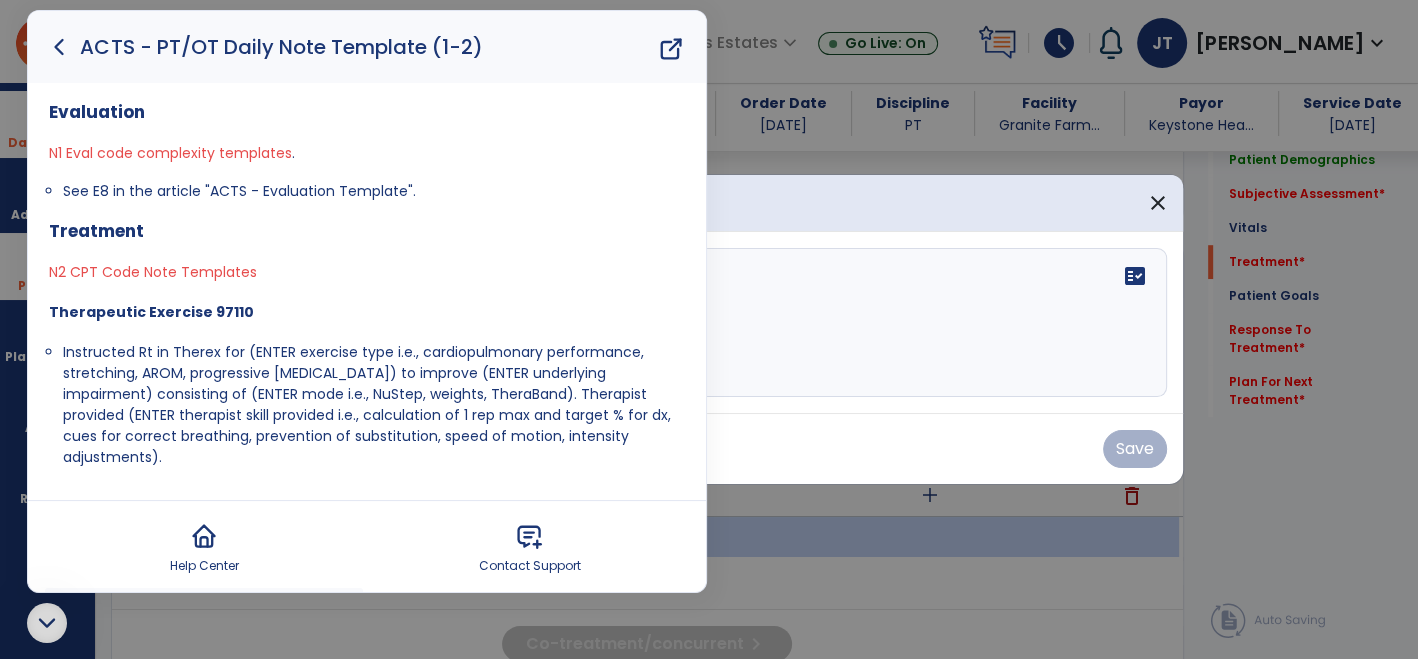 scroll, scrollTop: 55, scrollLeft: 0, axis: vertical 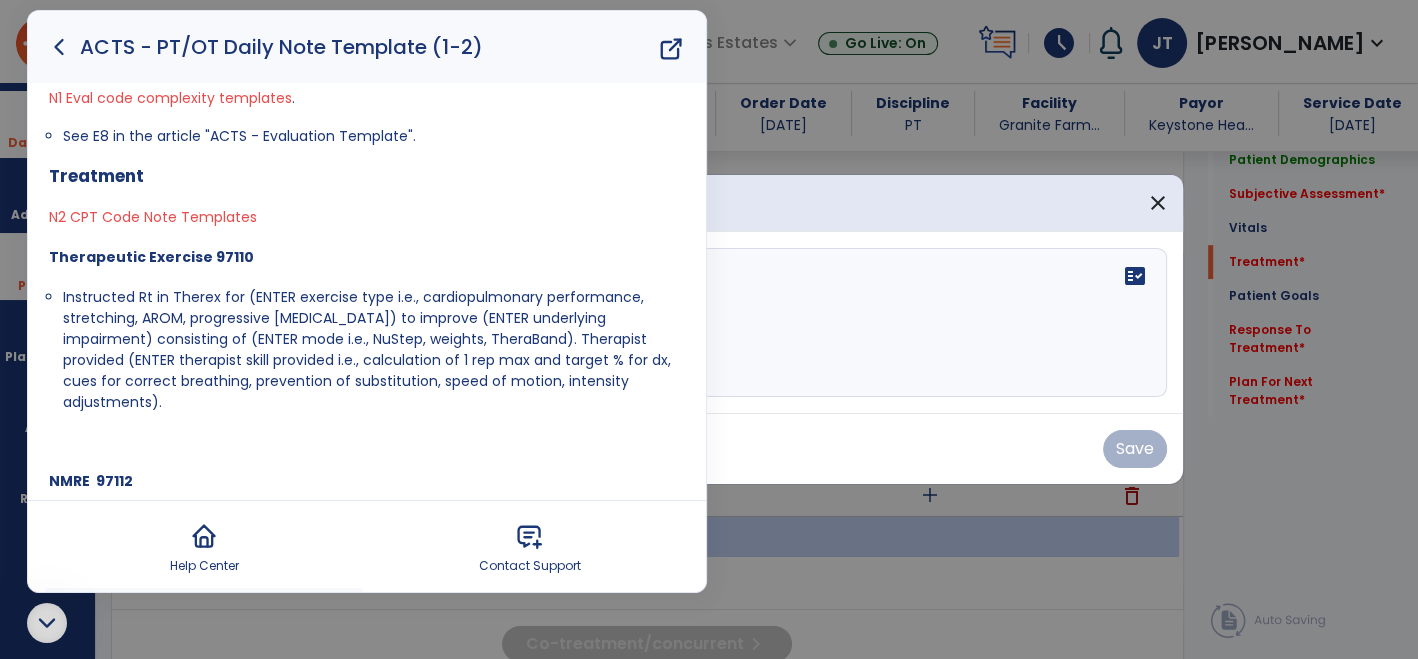 drag, startPoint x: 60, startPoint y: 291, endPoint x: 180, endPoint y: 393, distance: 157.49286 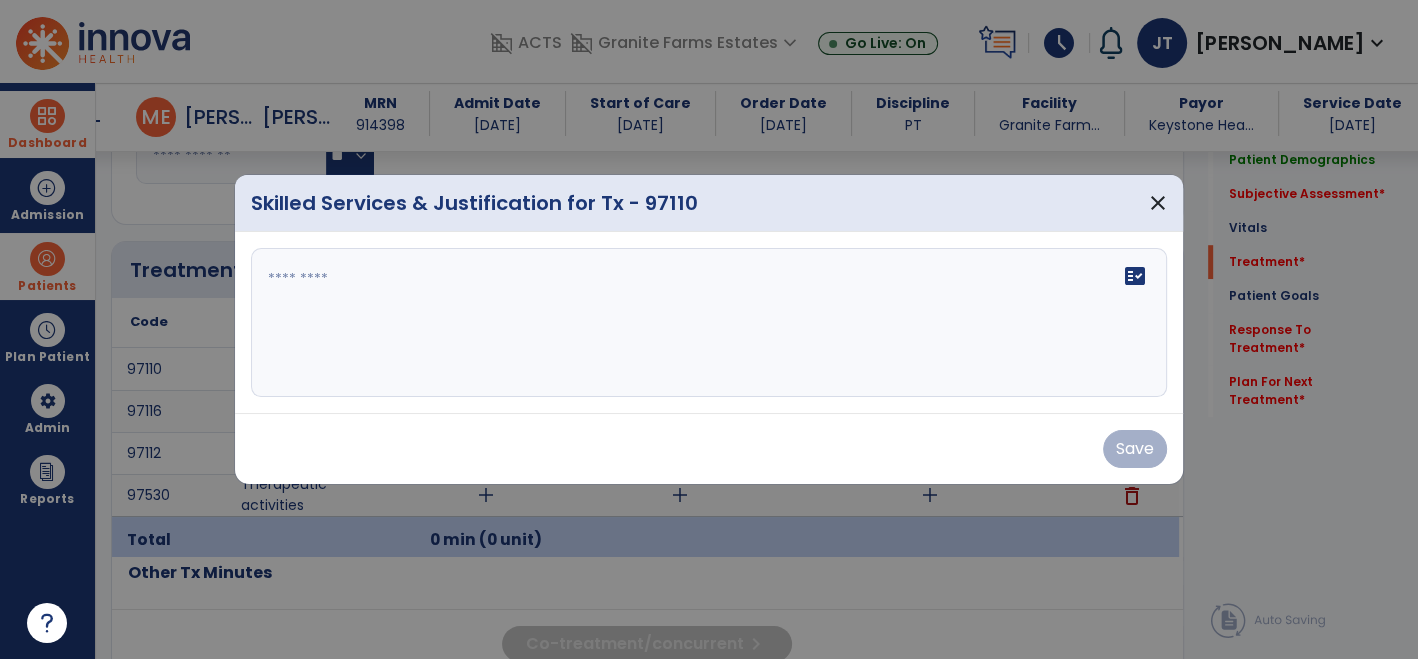 scroll, scrollTop: 0, scrollLeft: 0, axis: both 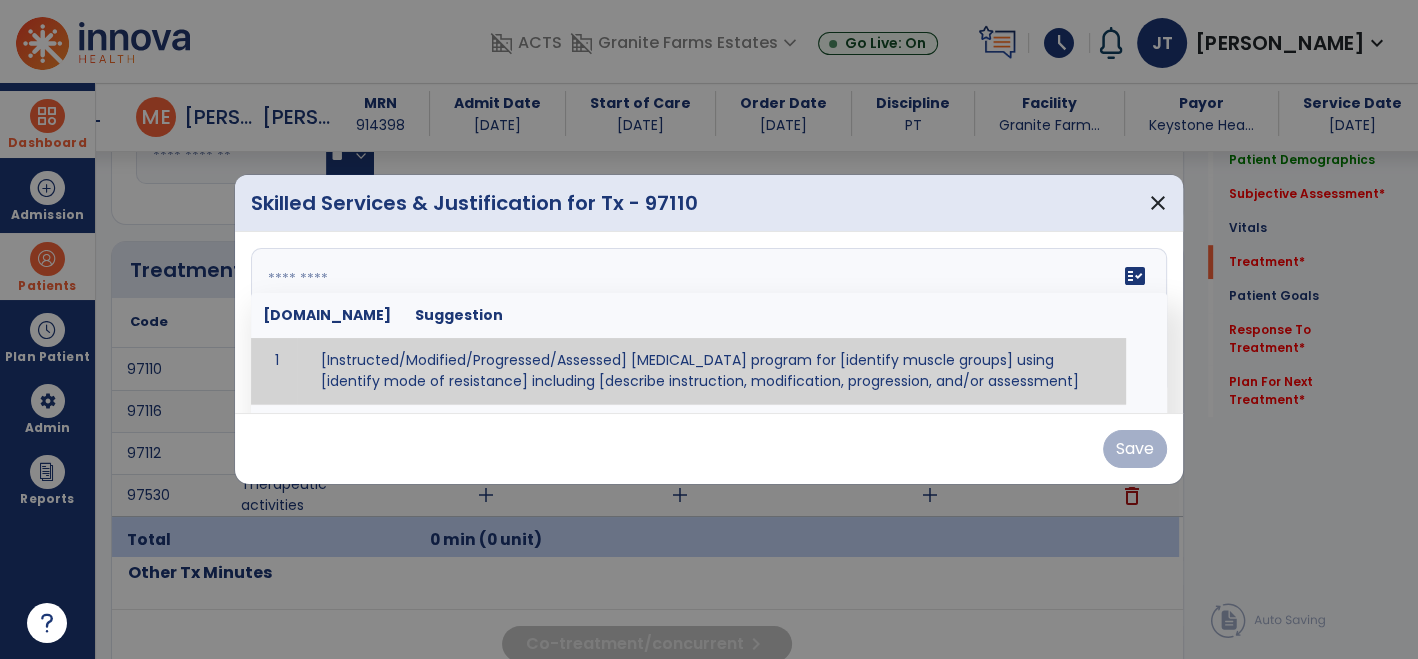 click on "fact_check  [DOMAIN_NAME] Suggestion 1 [Instructed/Modified/Progressed/Assessed] [MEDICAL_DATA] program for [identify muscle groups] using [identify mode of resistance] including [describe instruction, modification, progression, and/or assessment] 2 [Instructed/Modified/Progressed/Assessed] aerobic exercise program using [identify equipment/mode] including [describe instruction, modification,progression, and/or assessment] 3 [Instructed/Modified/Progressed/Assessed] [PROM/A/AROM/AROM] program for [identify joint movements] using [contract-relax, over-pressure, inhibitory techniques, other] 4 [Assessed/Tested] aerobic capacity with administration of [aerobic capacity test]" at bounding box center [709, 323] 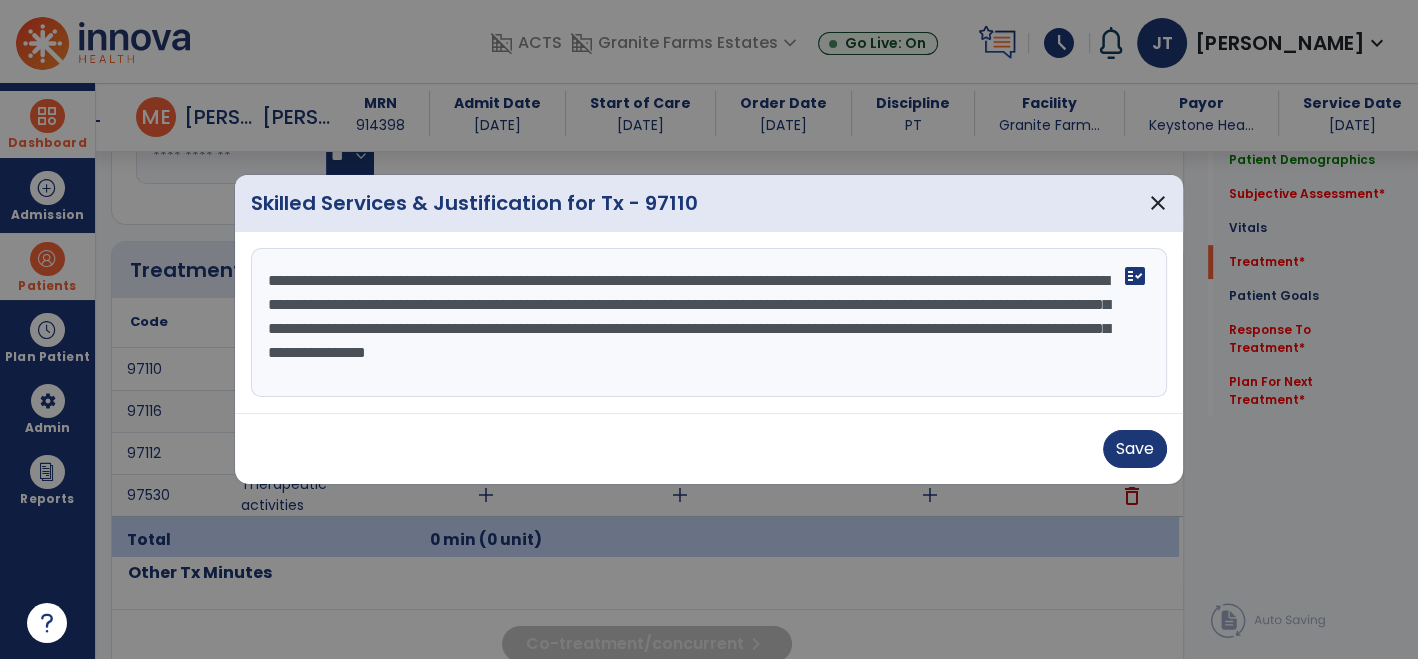 drag, startPoint x: 473, startPoint y: 278, endPoint x: 670, endPoint y: 281, distance: 197.02284 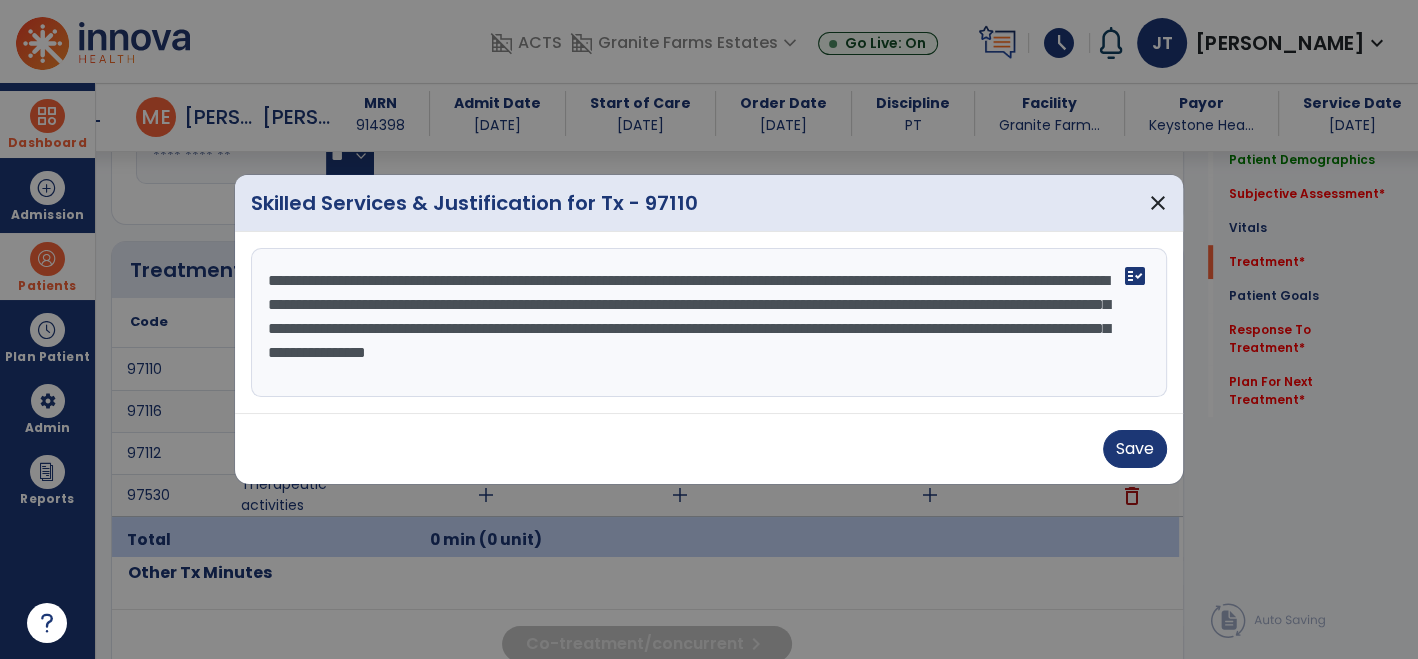 click on "**********" at bounding box center [709, 323] 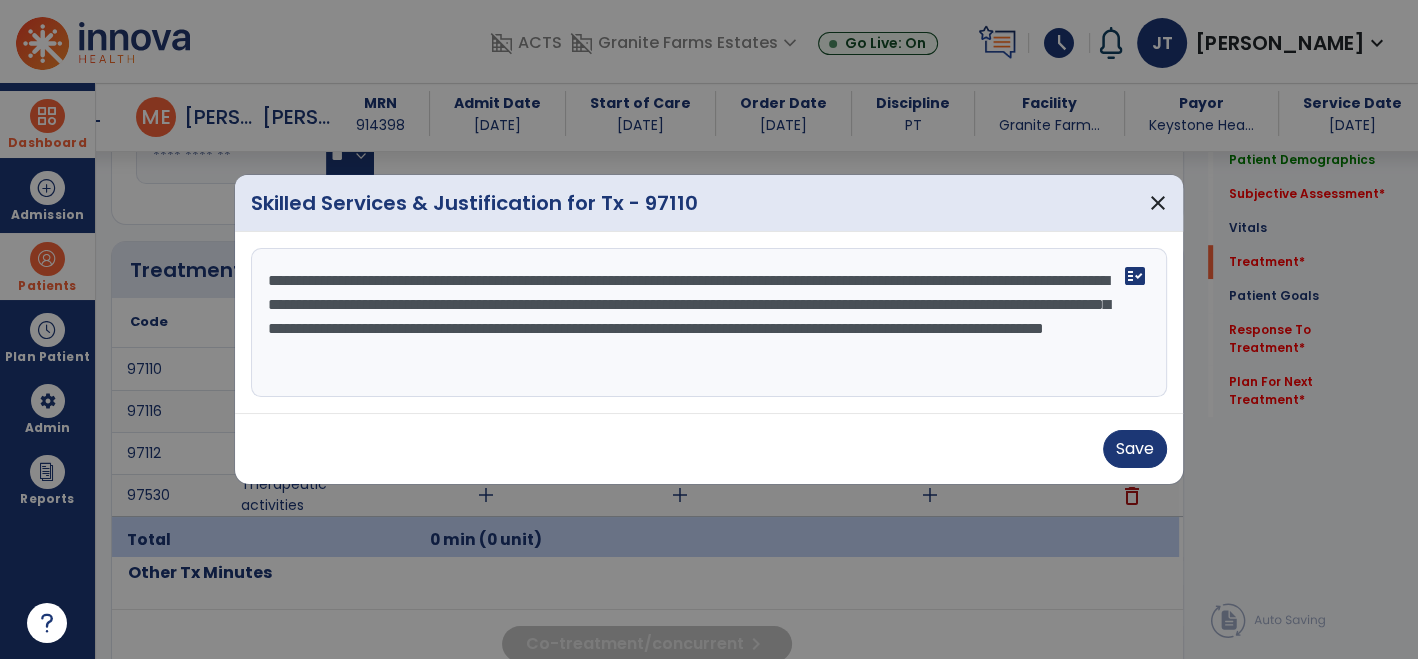 drag, startPoint x: 731, startPoint y: 276, endPoint x: 791, endPoint y: 274, distance: 60.033325 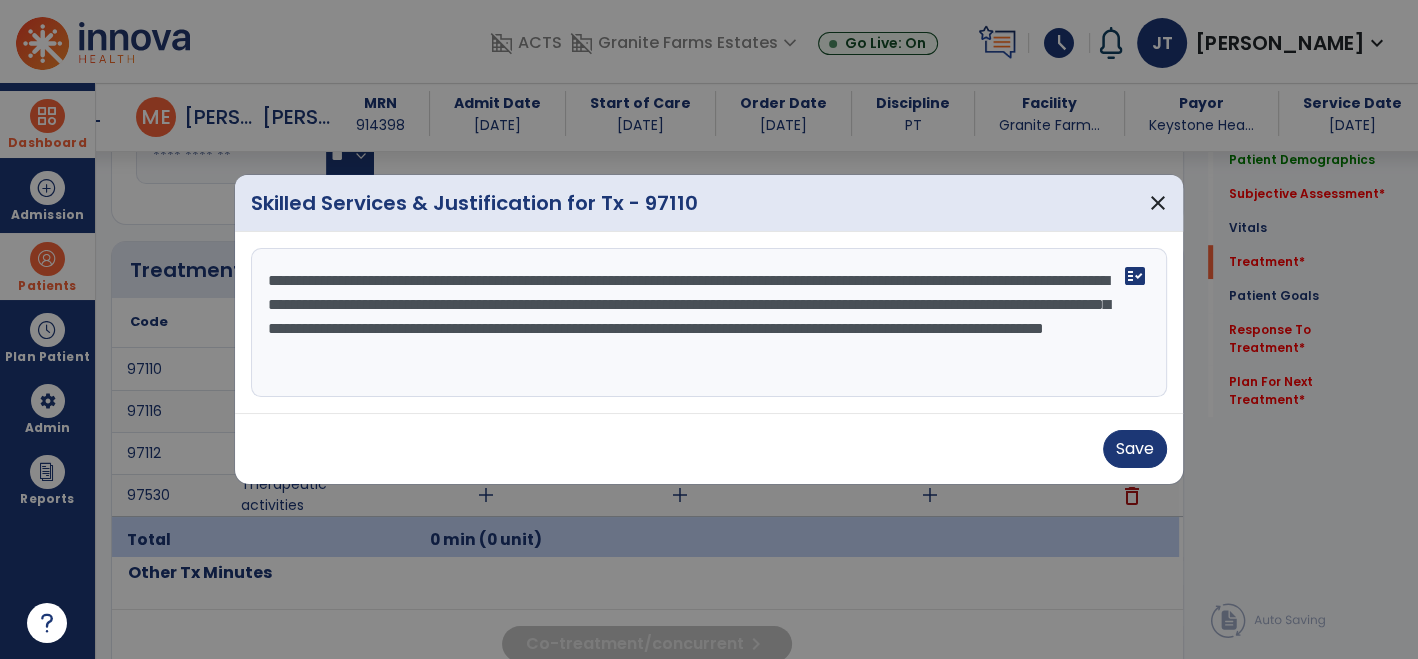 click on "**********" at bounding box center [709, 323] 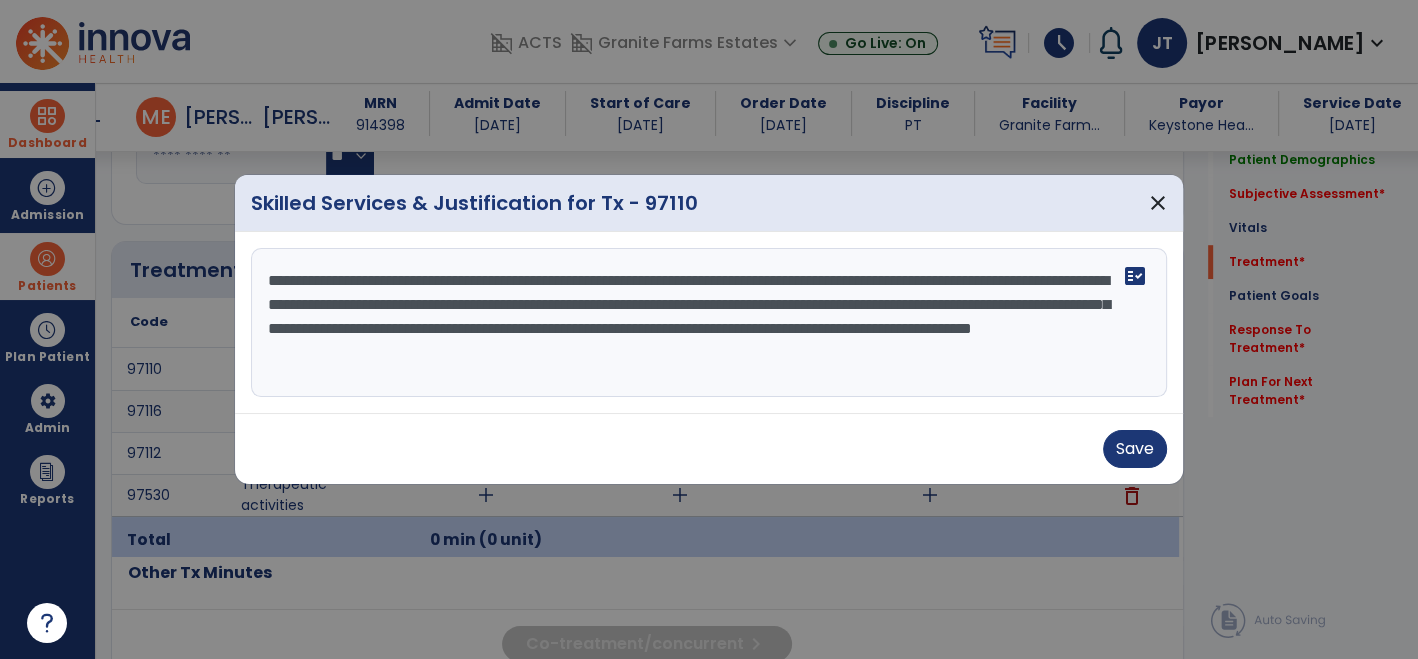 click on "**********" at bounding box center [709, 323] 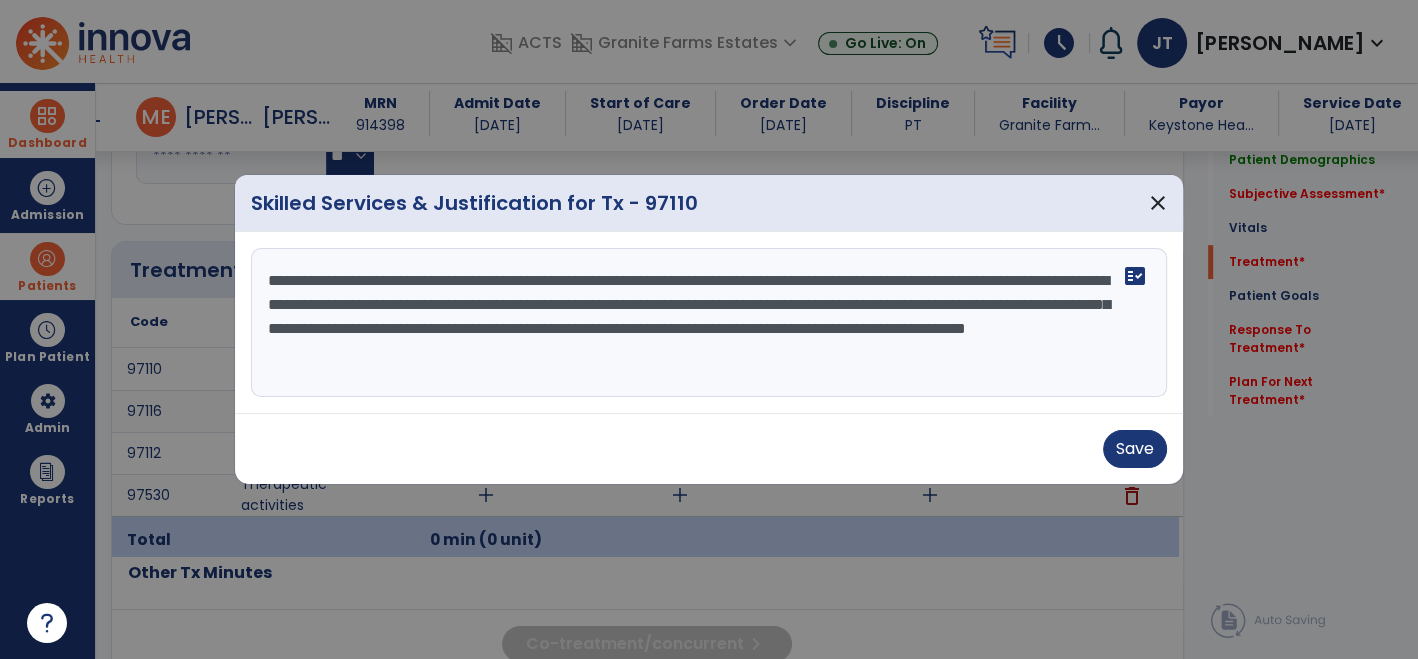 drag, startPoint x: 518, startPoint y: 305, endPoint x: 267, endPoint y: 307, distance: 251.00797 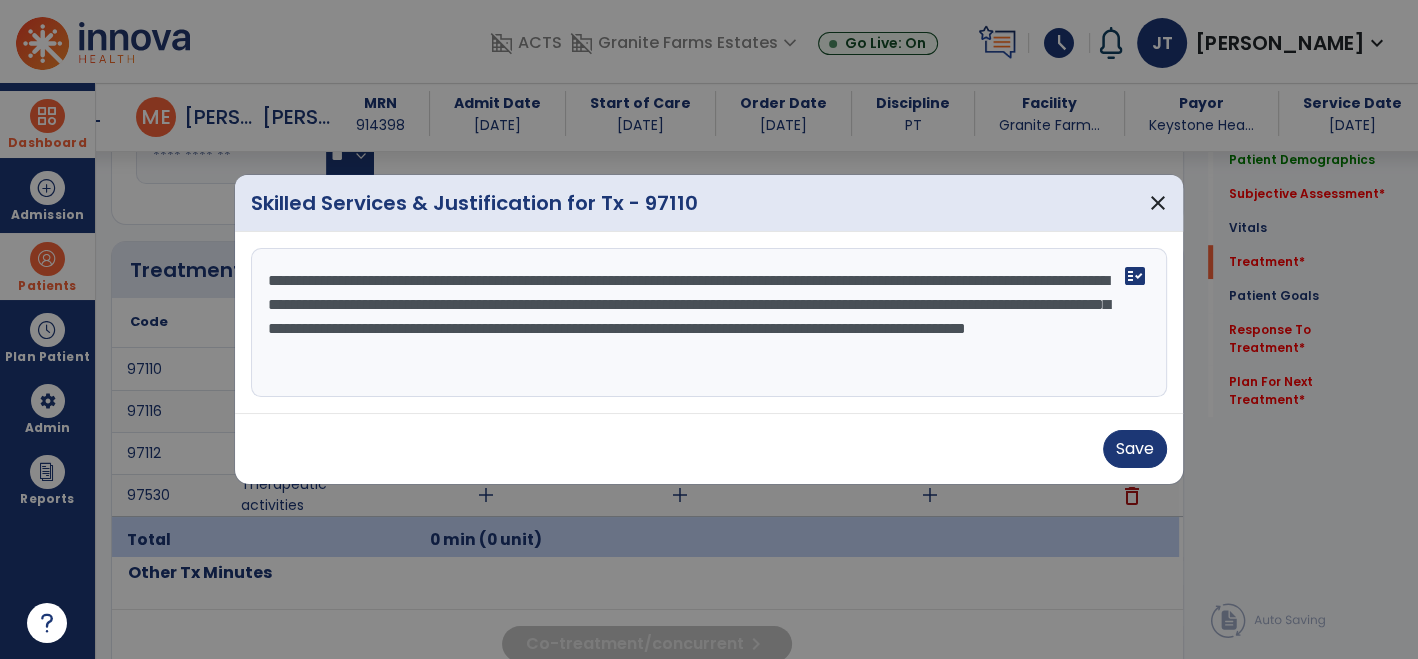 click on "**********" at bounding box center [709, 323] 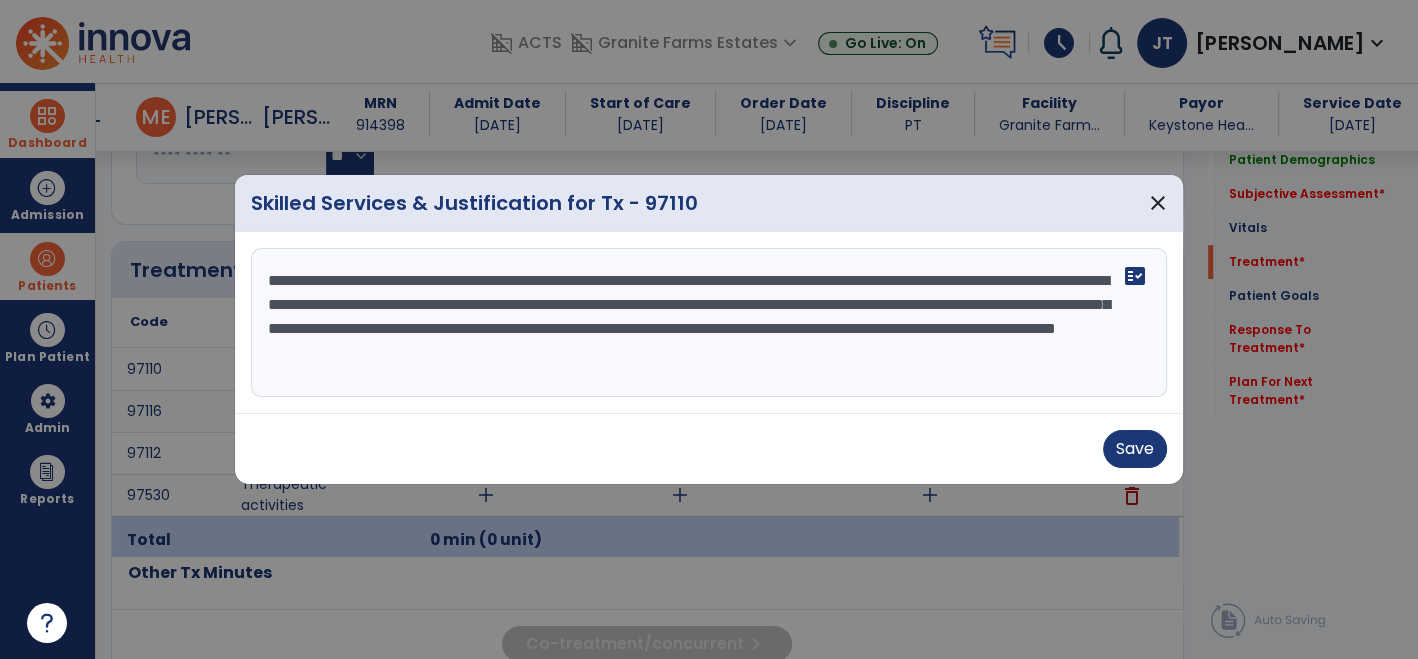 drag, startPoint x: 731, startPoint y: 301, endPoint x: 1225, endPoint y: 304, distance: 494.0091 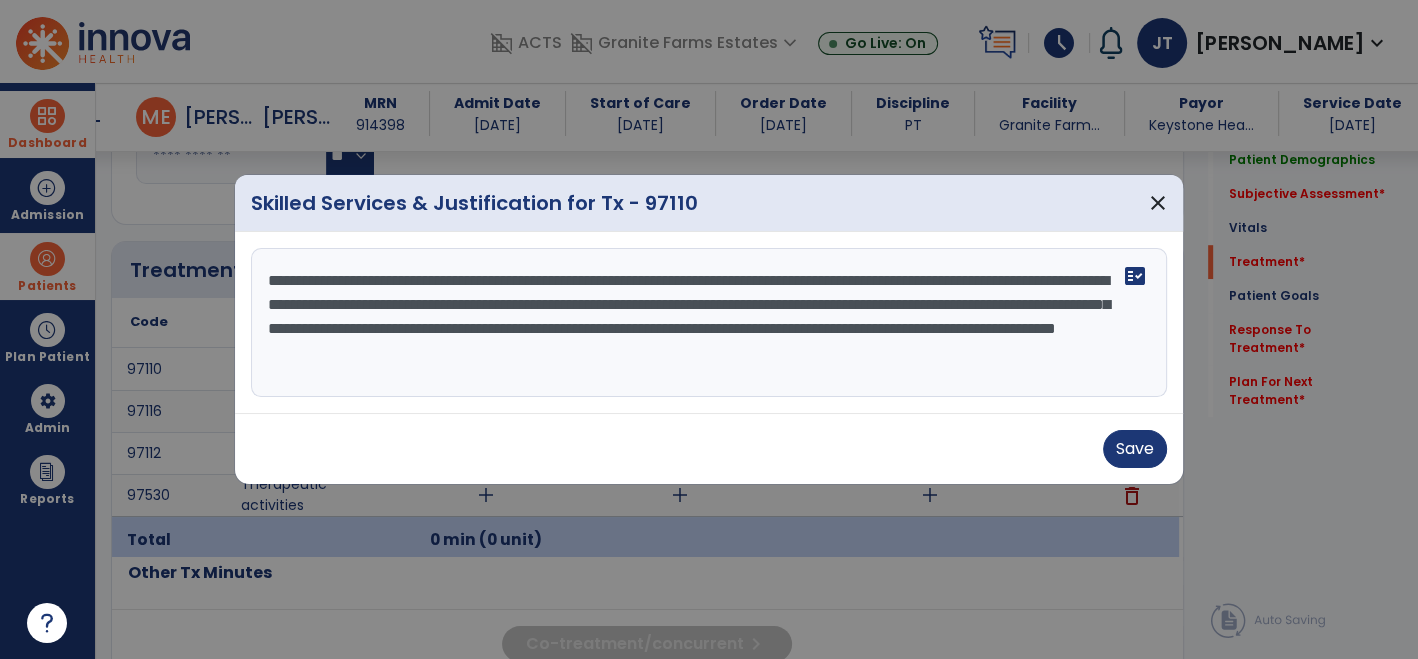 click on "**********" at bounding box center (709, 329) 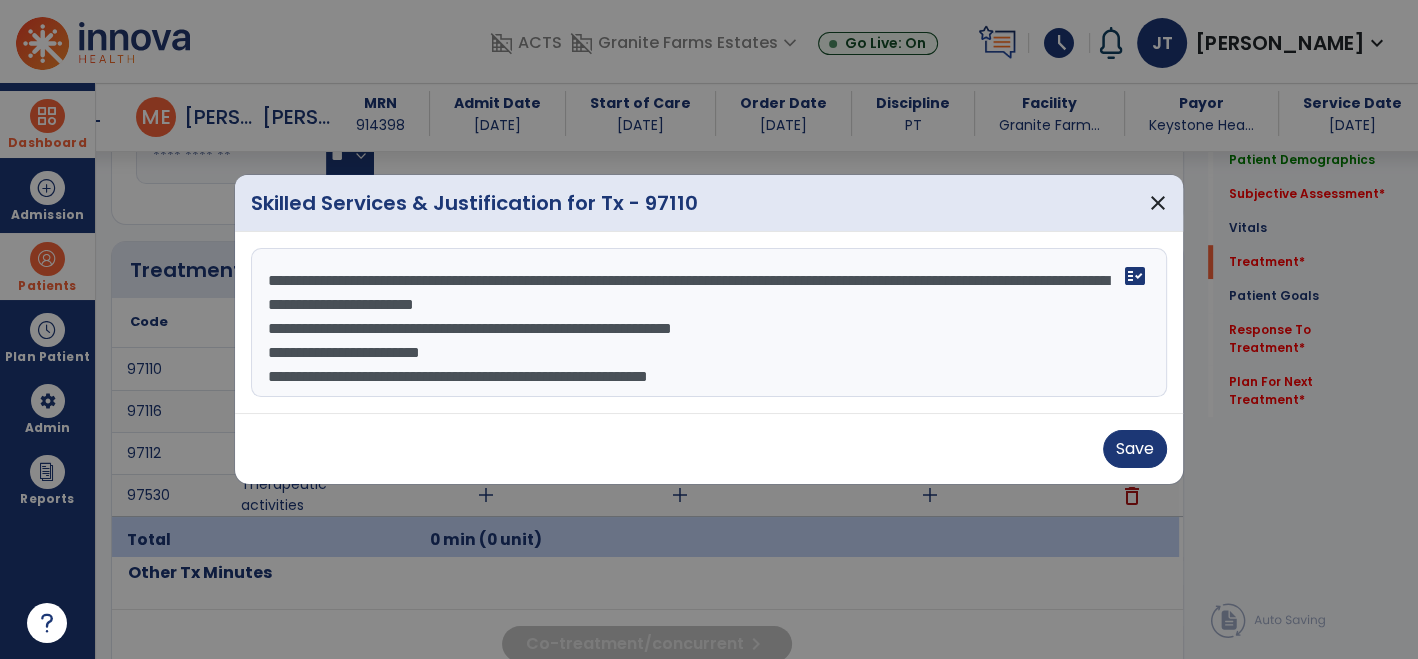 scroll, scrollTop: 37, scrollLeft: 0, axis: vertical 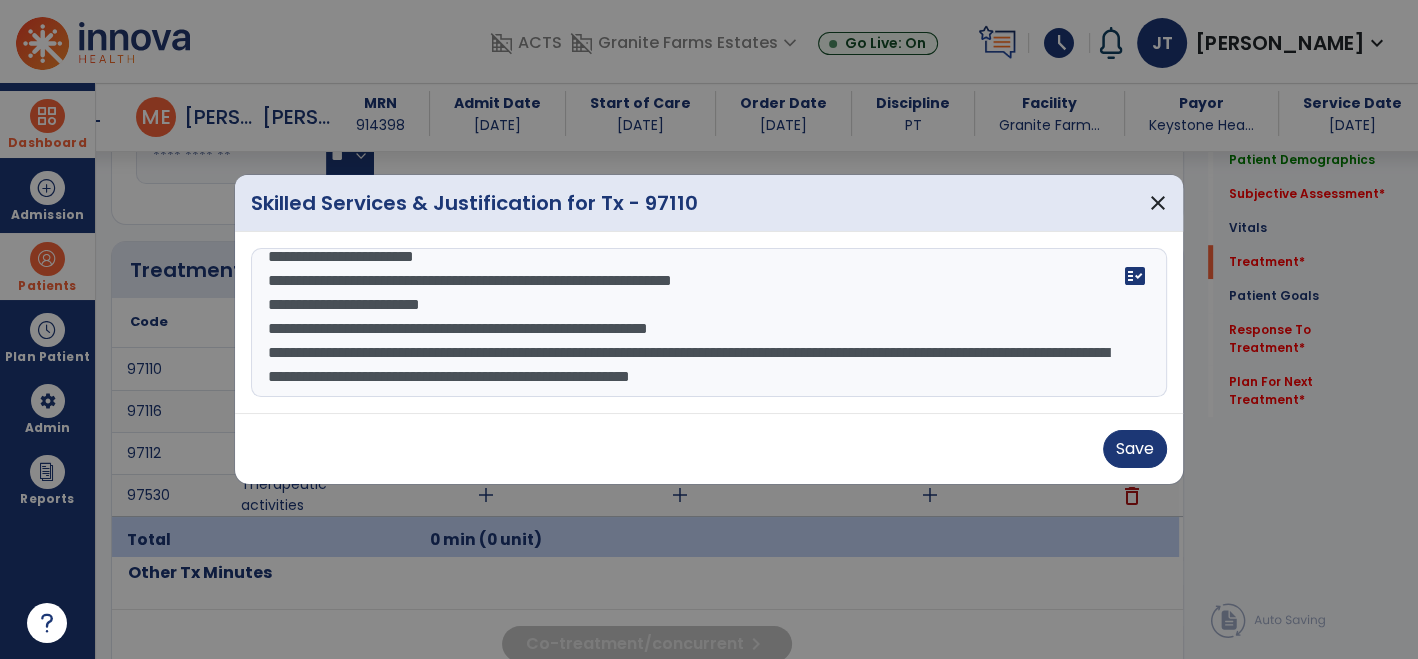 drag, startPoint x: 760, startPoint y: 375, endPoint x: 421, endPoint y: 358, distance: 339.426 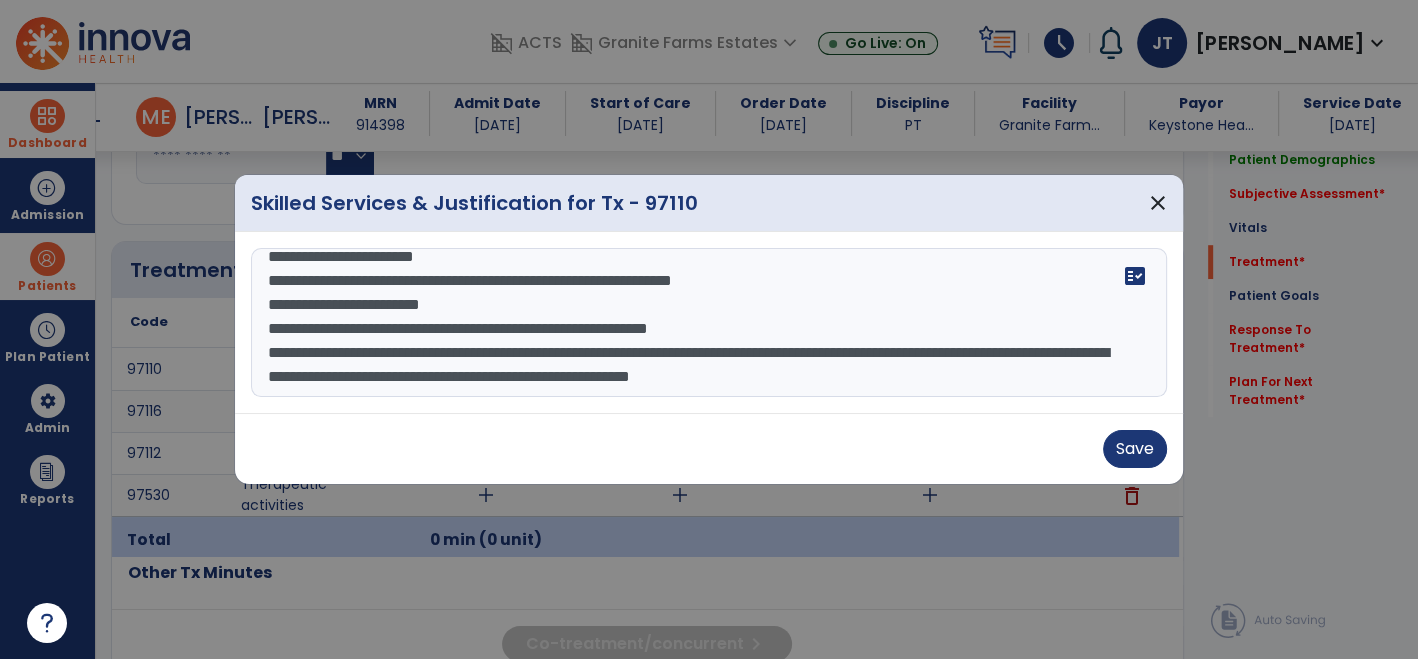 click on "**********" at bounding box center (709, 323) 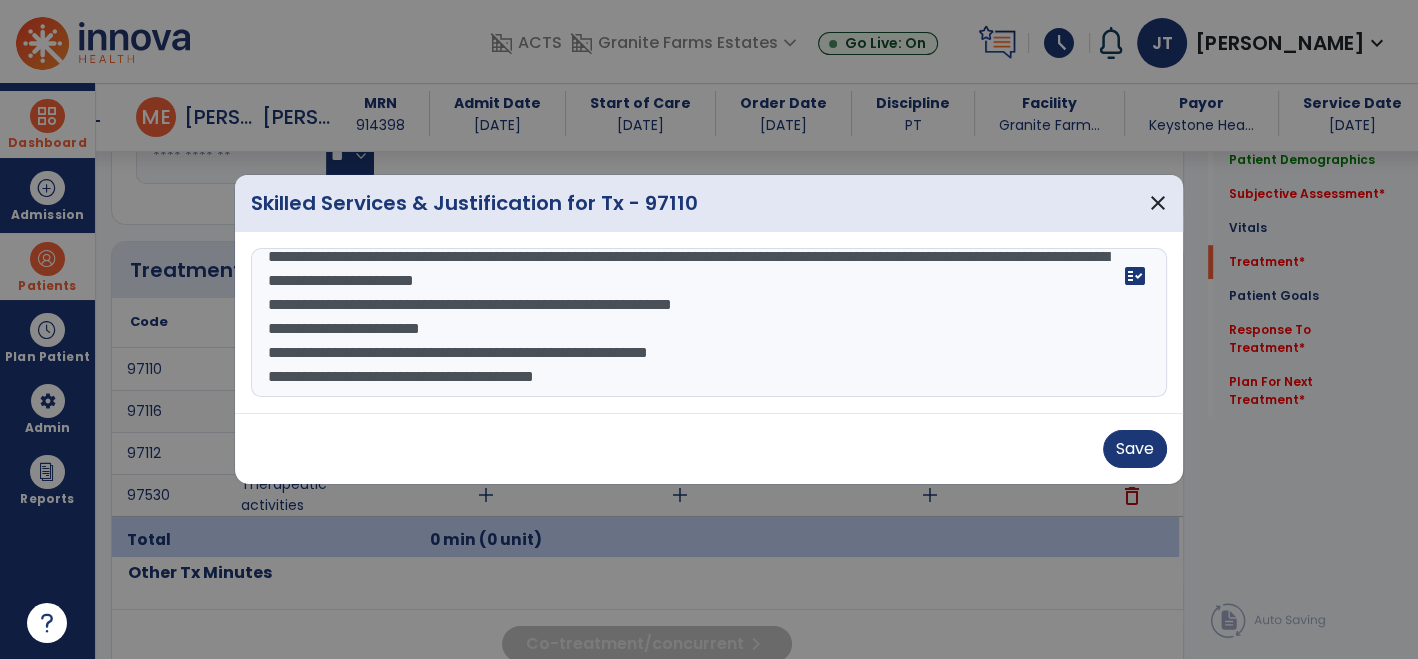 scroll, scrollTop: 23, scrollLeft: 0, axis: vertical 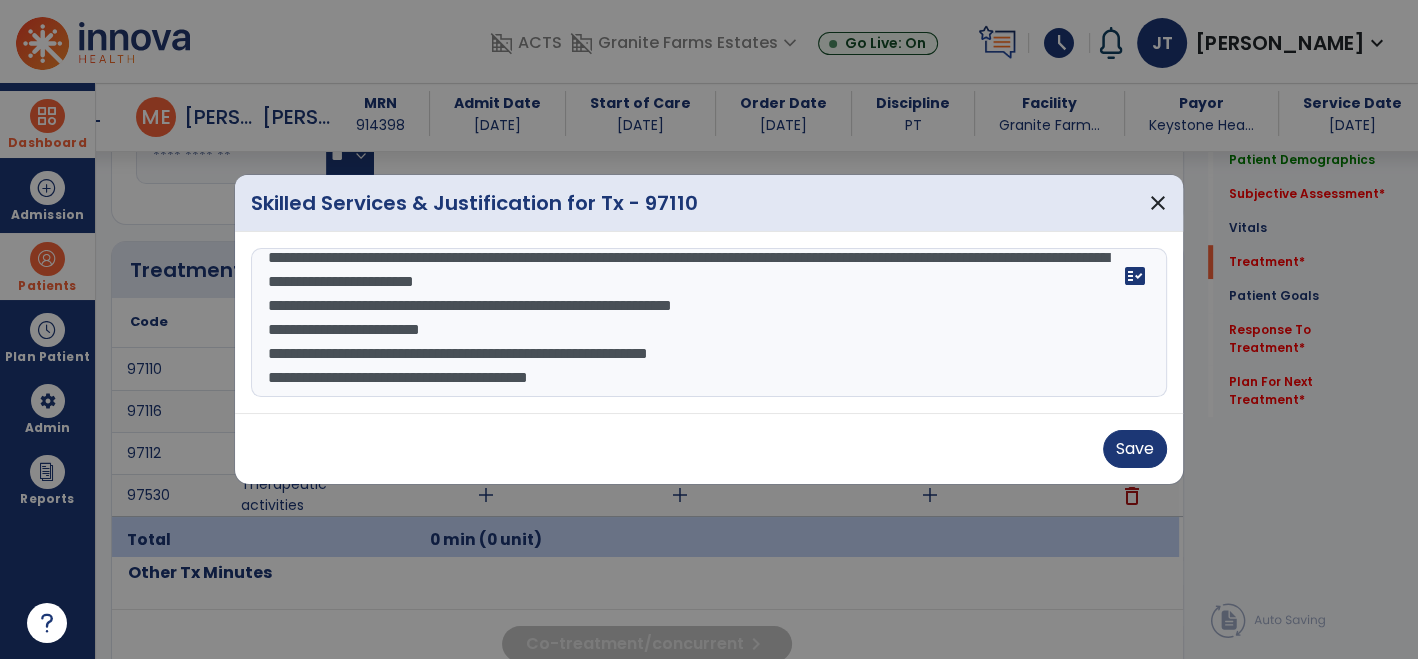 click on "**********" at bounding box center [709, 323] 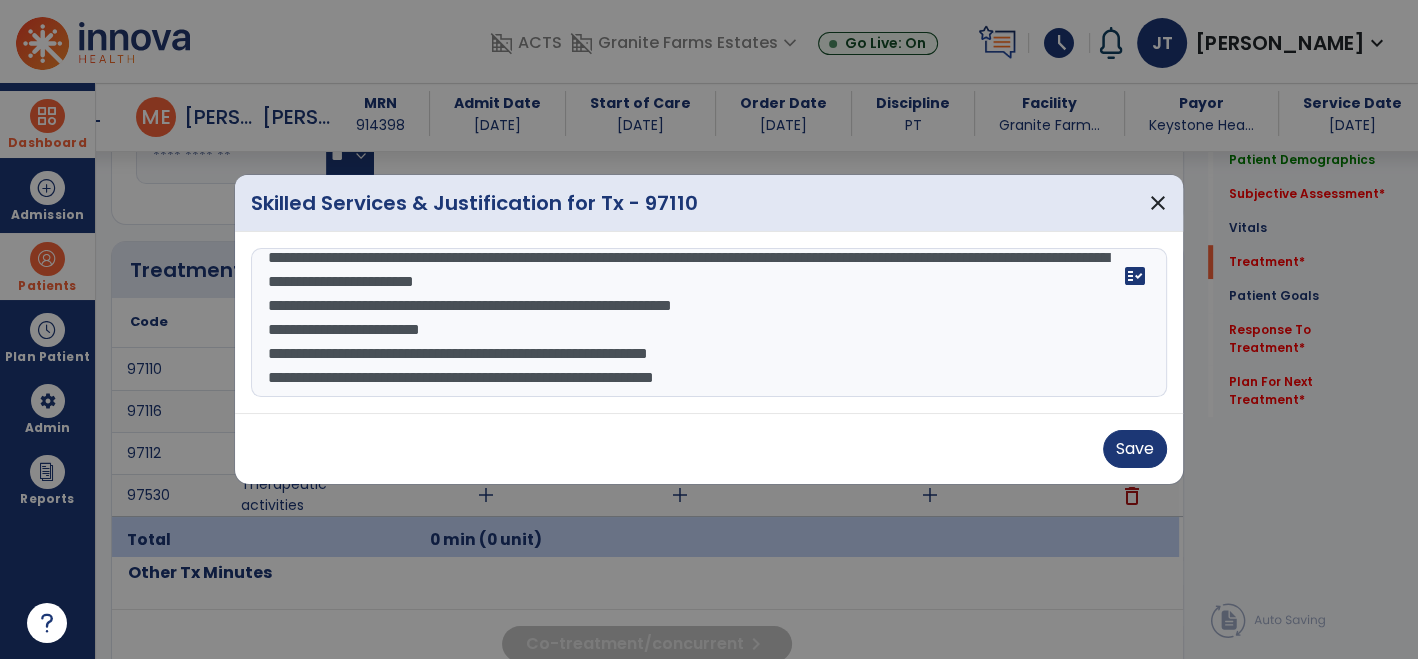 scroll, scrollTop: 0, scrollLeft: 0, axis: both 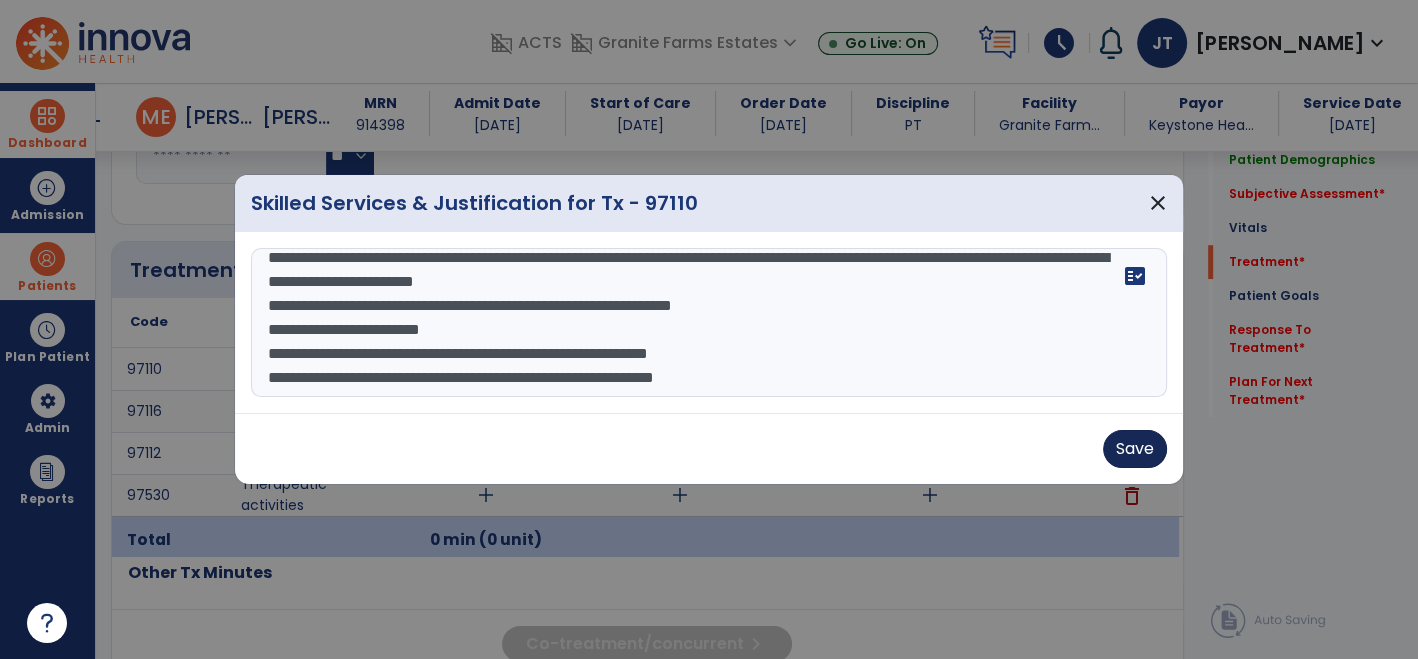 type on "**********" 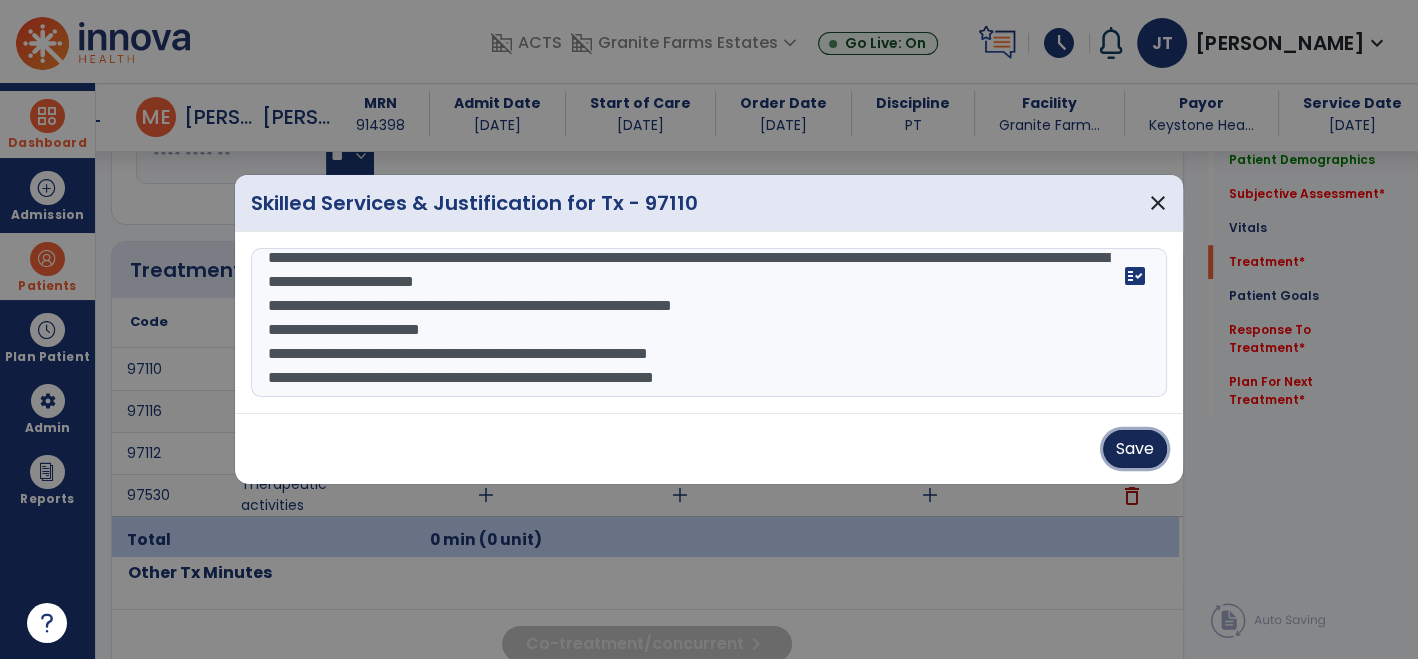 click on "Save" at bounding box center [1135, 449] 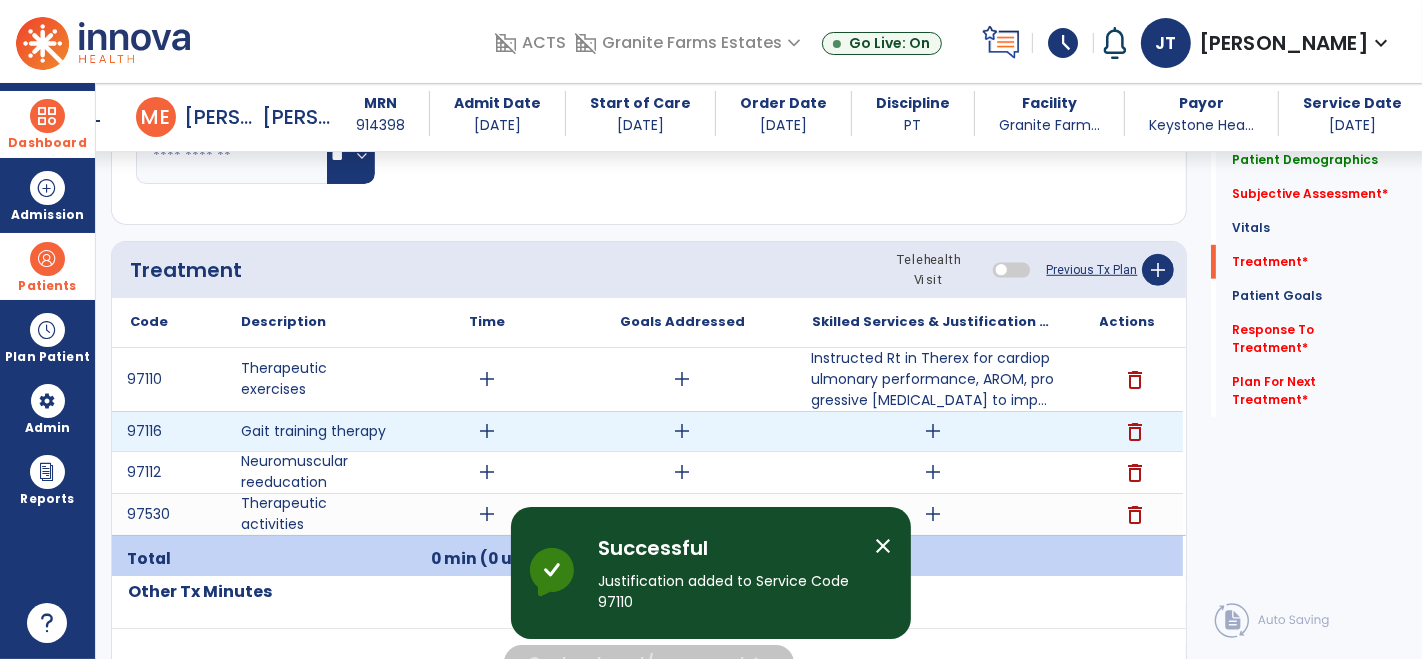 click on "add" at bounding box center [933, 431] 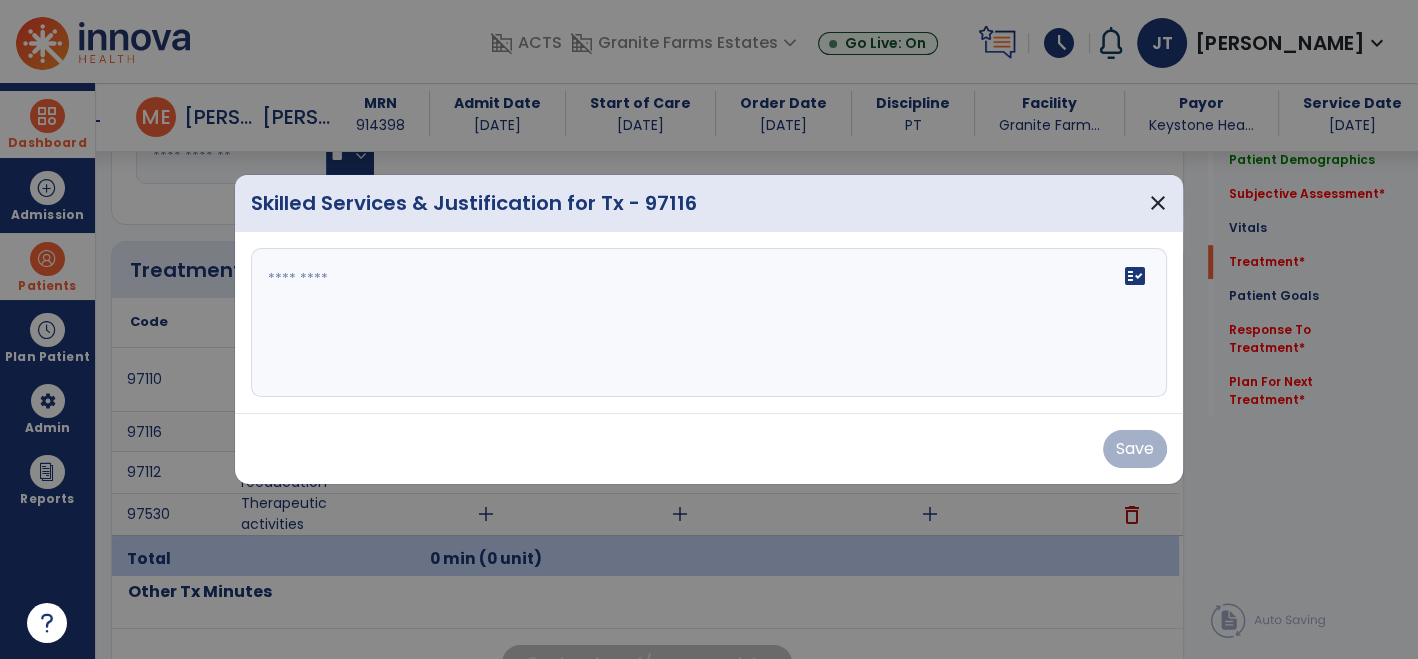 scroll, scrollTop: 1088, scrollLeft: 0, axis: vertical 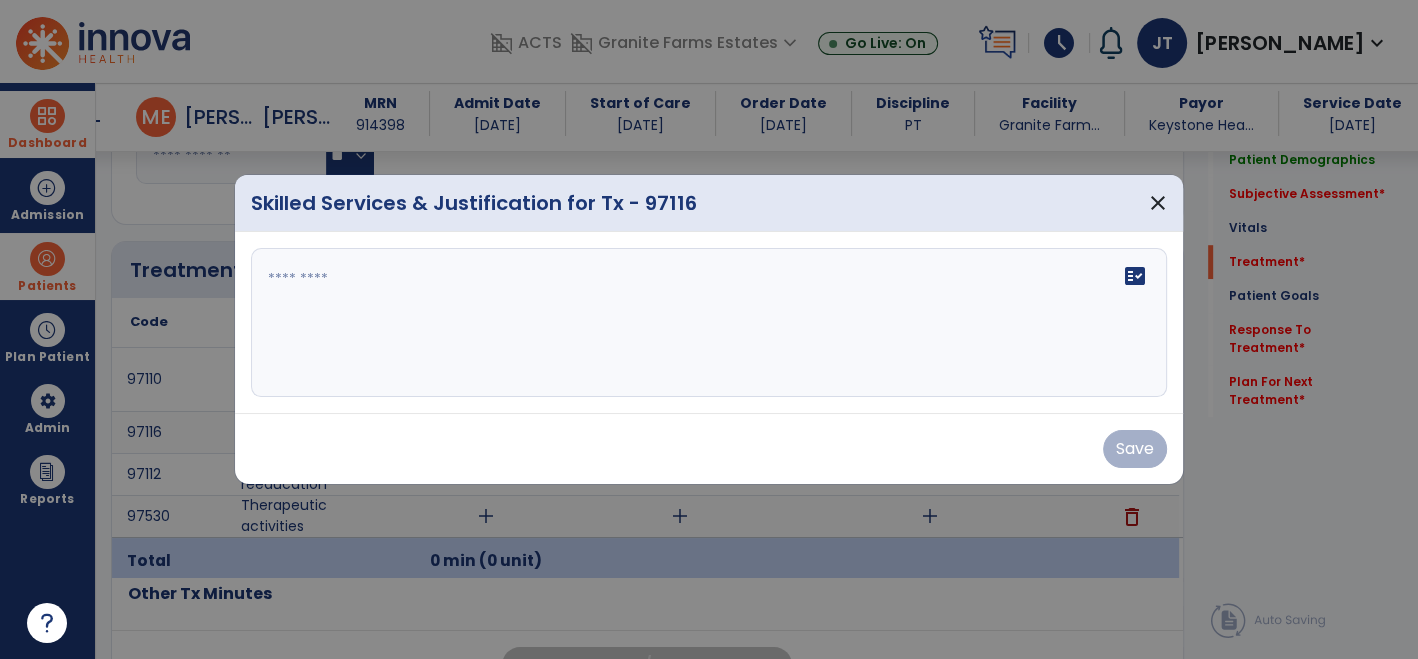 click on "fact_check" at bounding box center [709, 323] 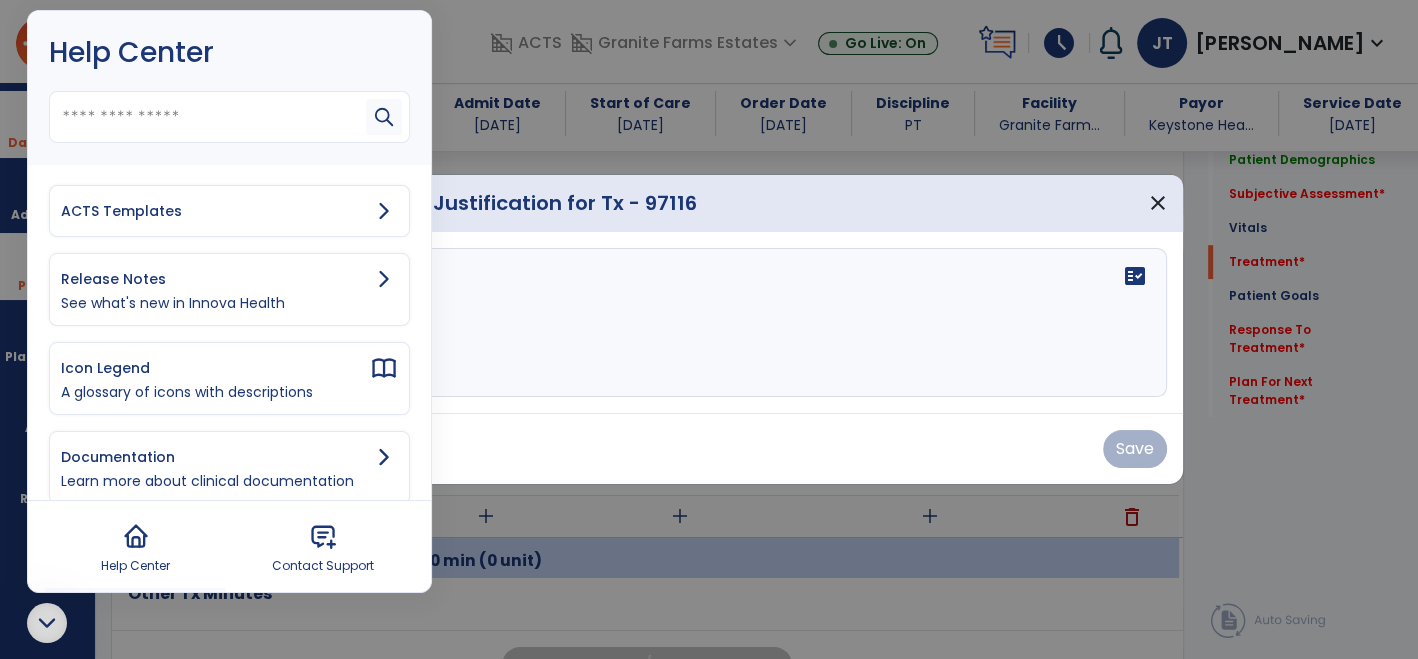 click on "ACTS Templates" at bounding box center [215, 211] 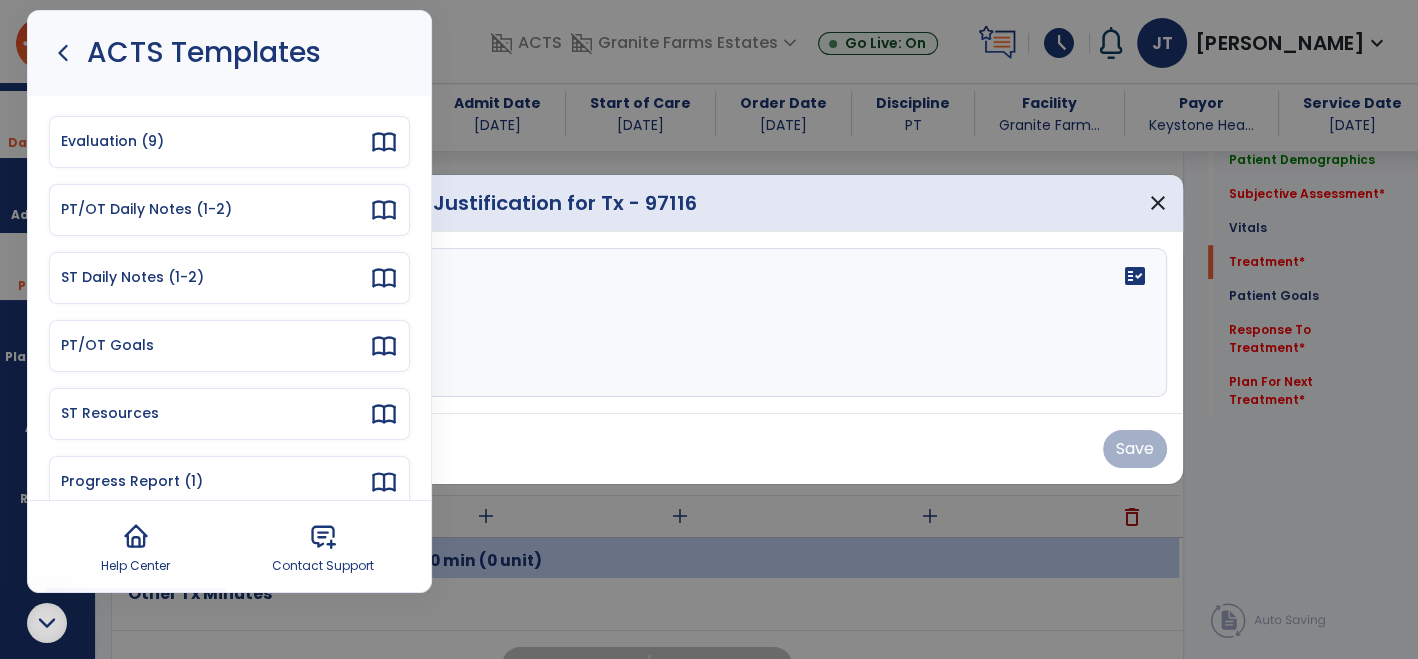 click on "PT/OT Daily Notes (1-2)" at bounding box center (215, 209) 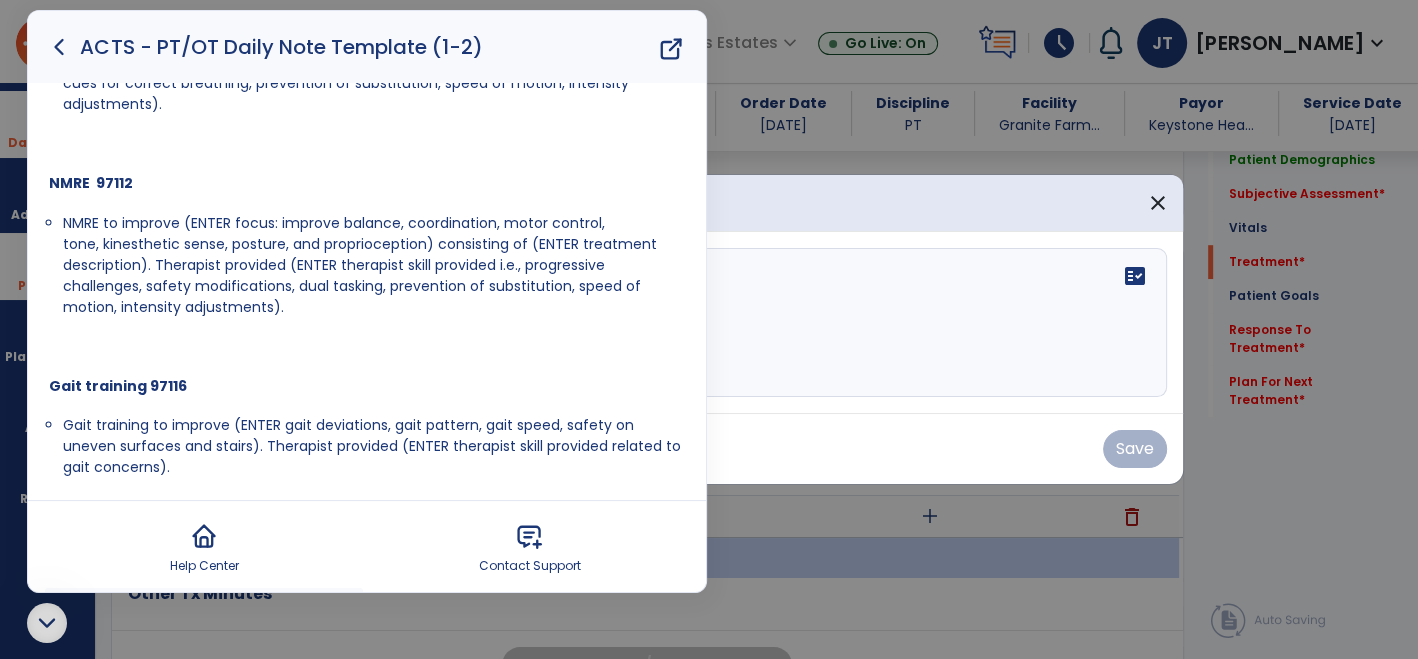 scroll, scrollTop: 380, scrollLeft: 0, axis: vertical 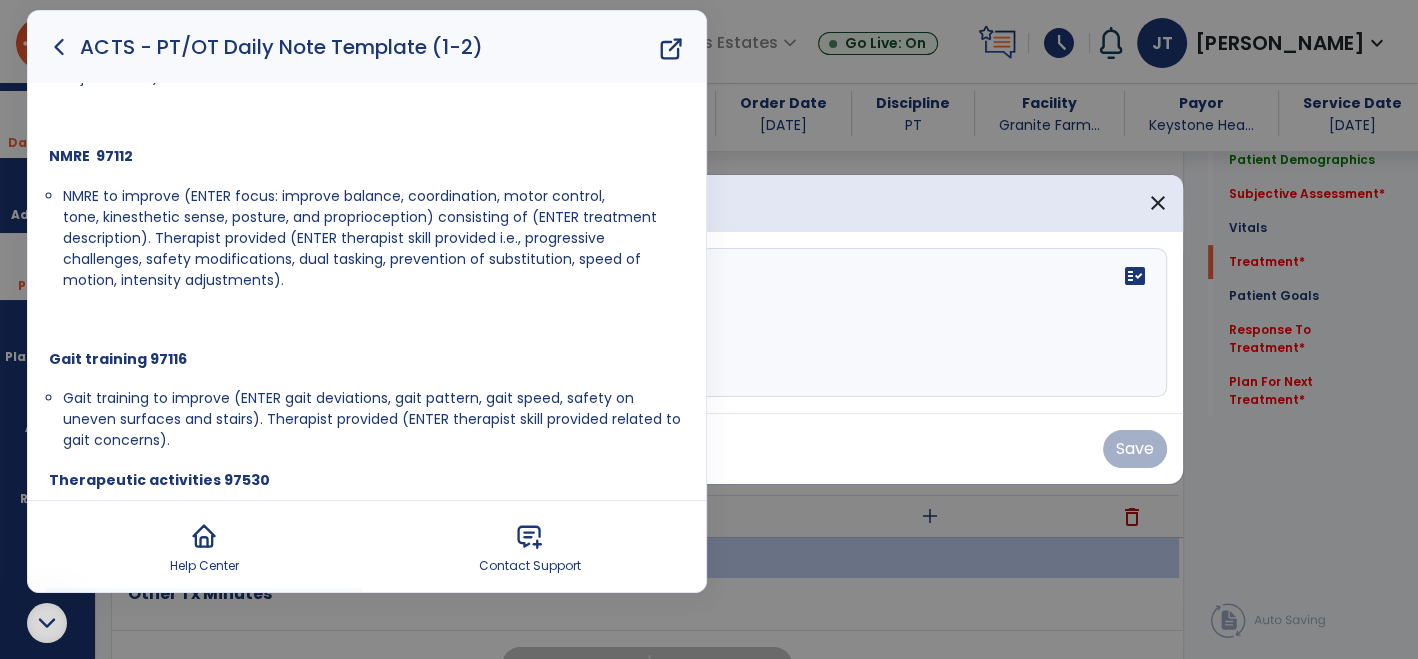 drag, startPoint x: 62, startPoint y: 395, endPoint x: 188, endPoint y: 434, distance: 131.89769 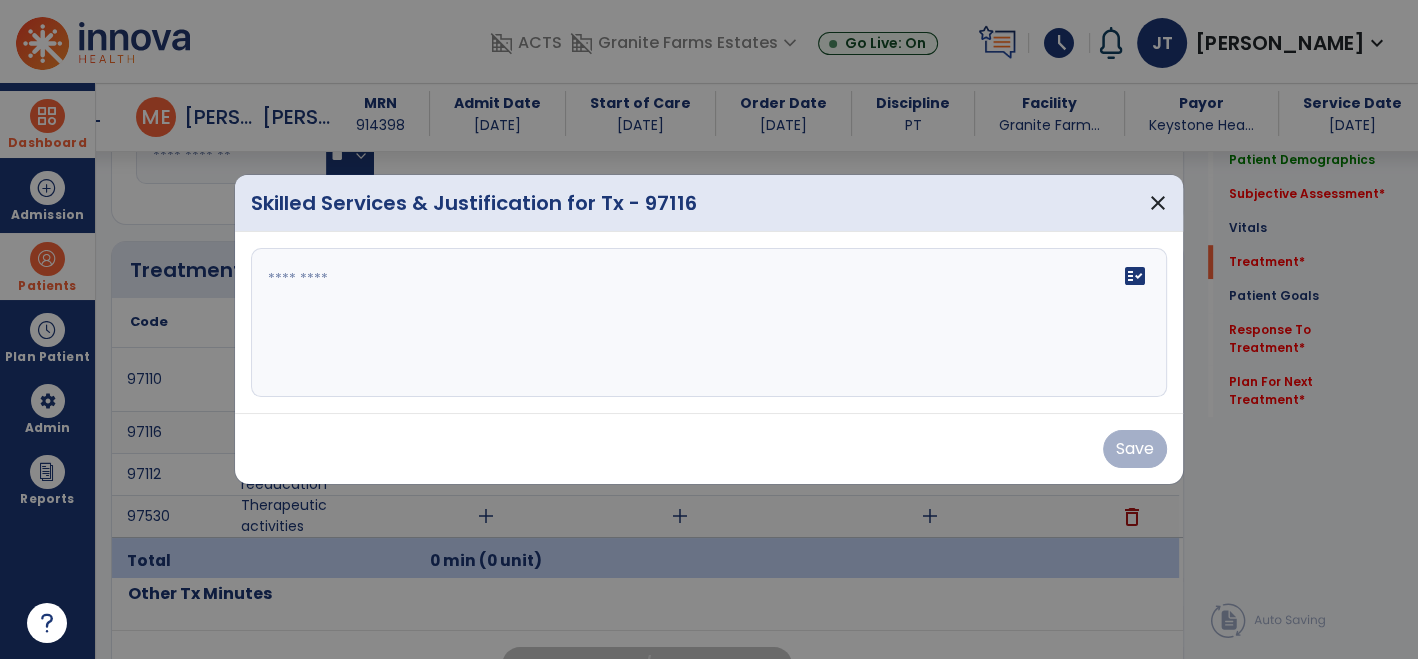 click on "fact_check" at bounding box center (709, 323) 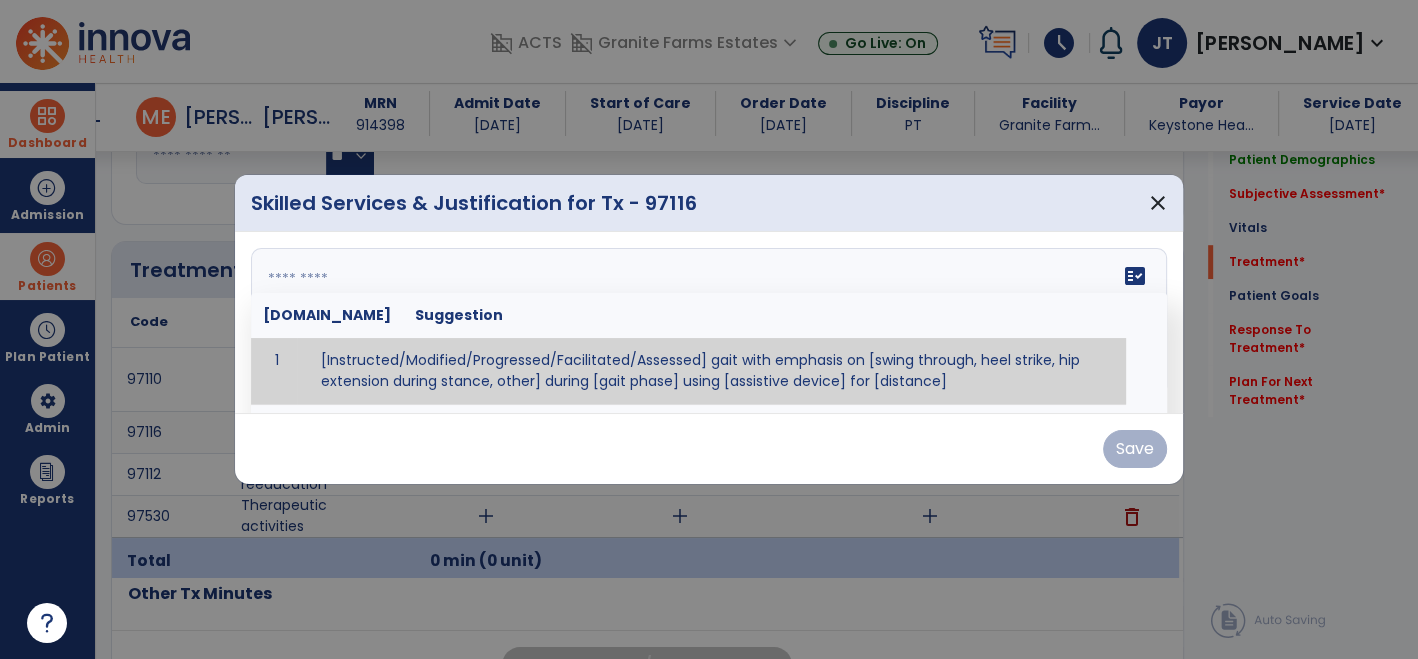 paste on "**********" 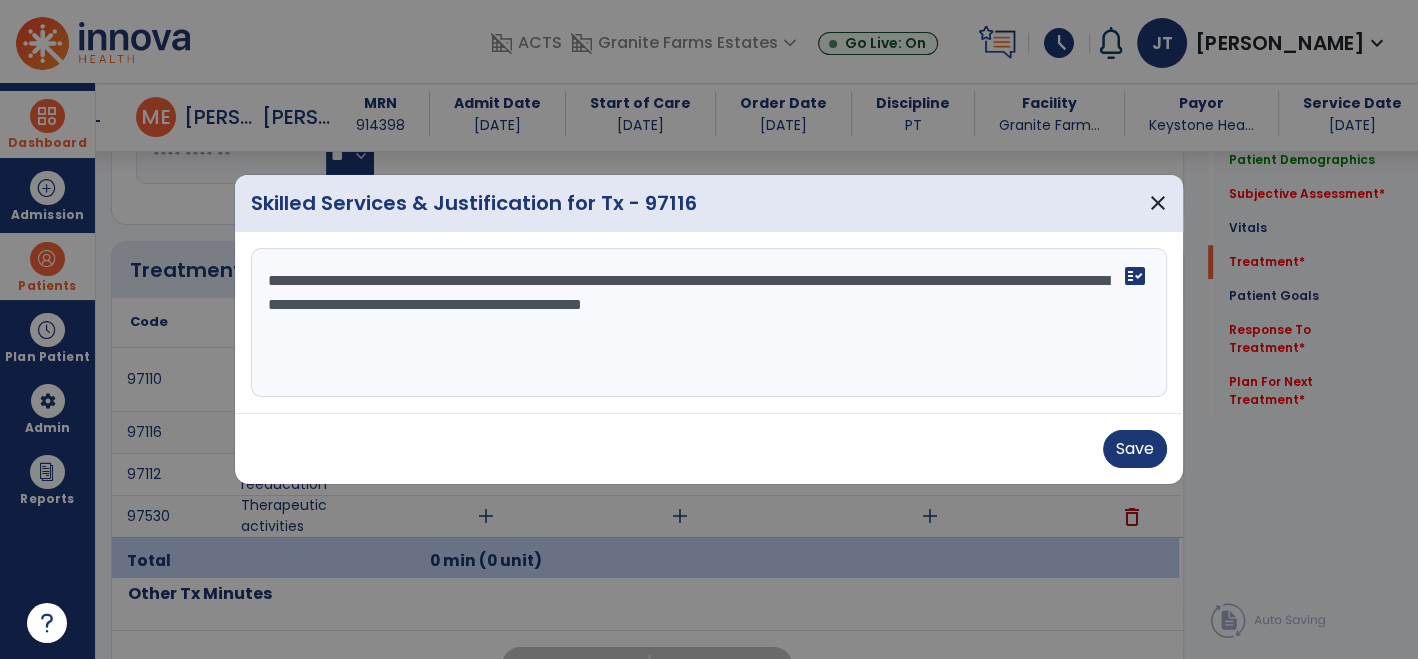 drag, startPoint x: 459, startPoint y: 284, endPoint x: 749, endPoint y: 273, distance: 290.20856 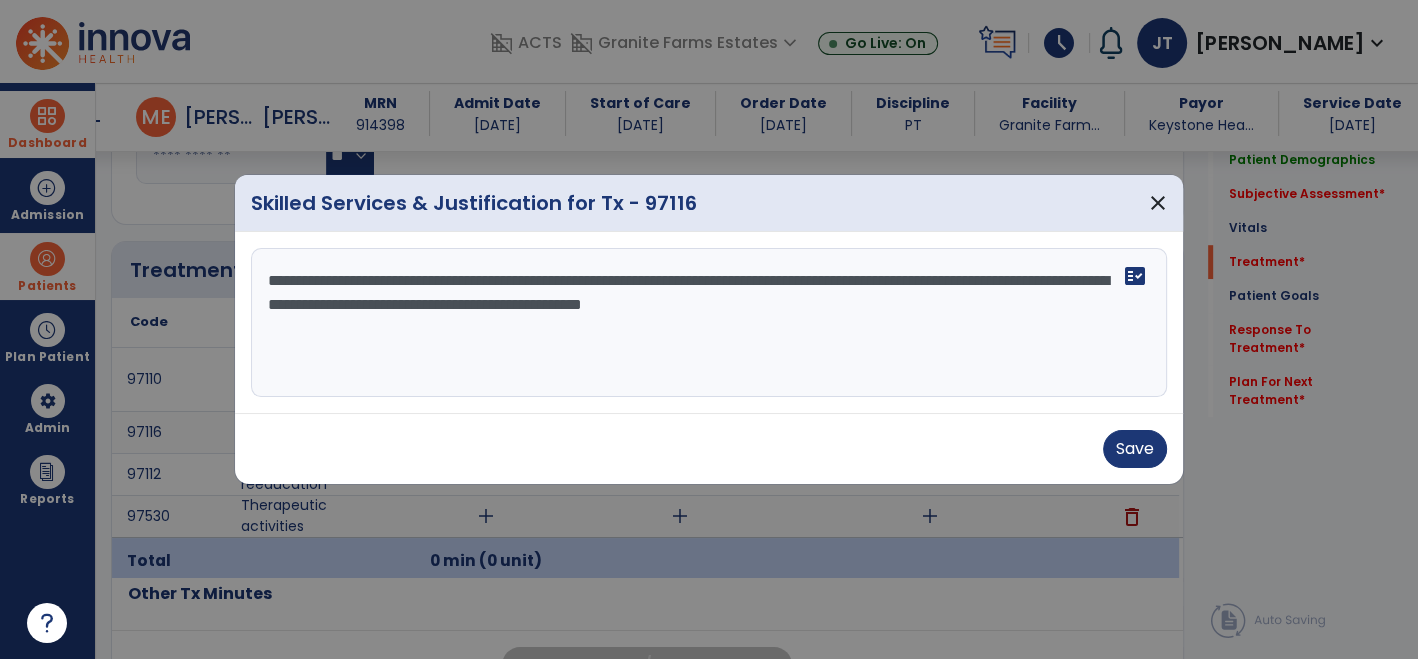 click on "**********" at bounding box center (709, 323) 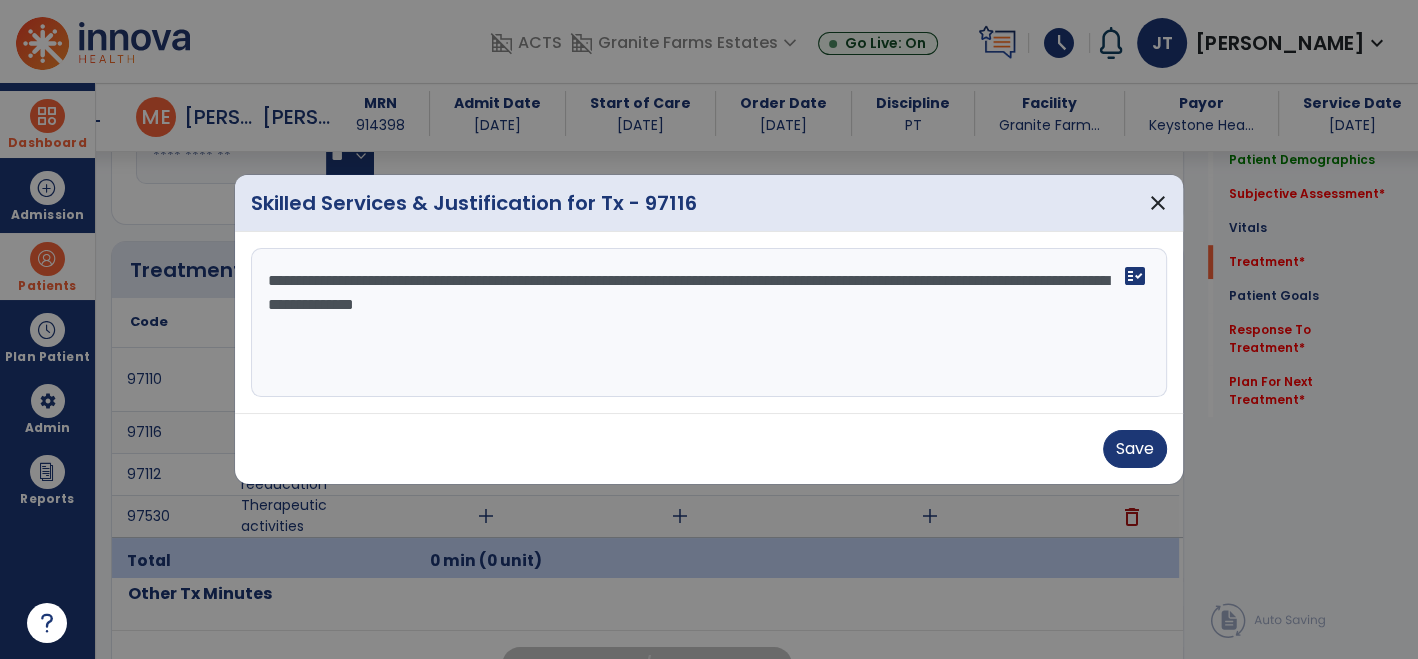 click on "**********" at bounding box center (709, 323) 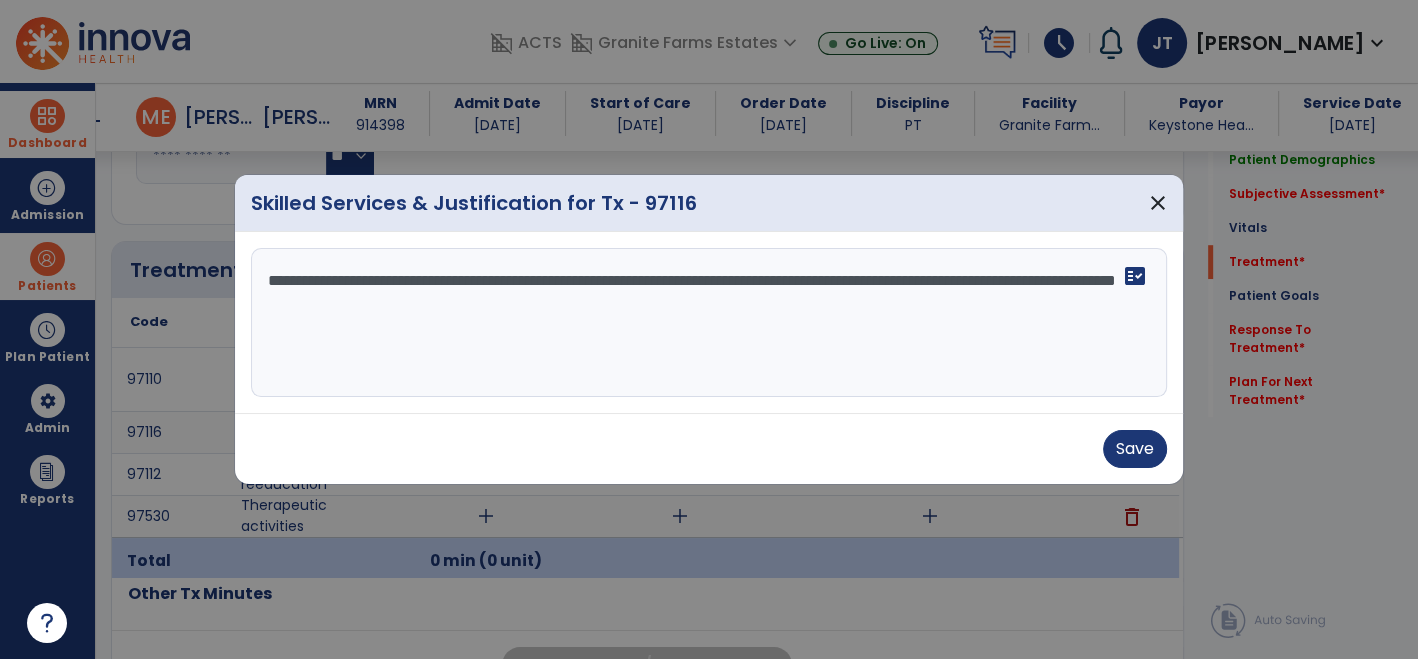 drag, startPoint x: 925, startPoint y: 281, endPoint x: 958, endPoint y: 297, distance: 36.67424 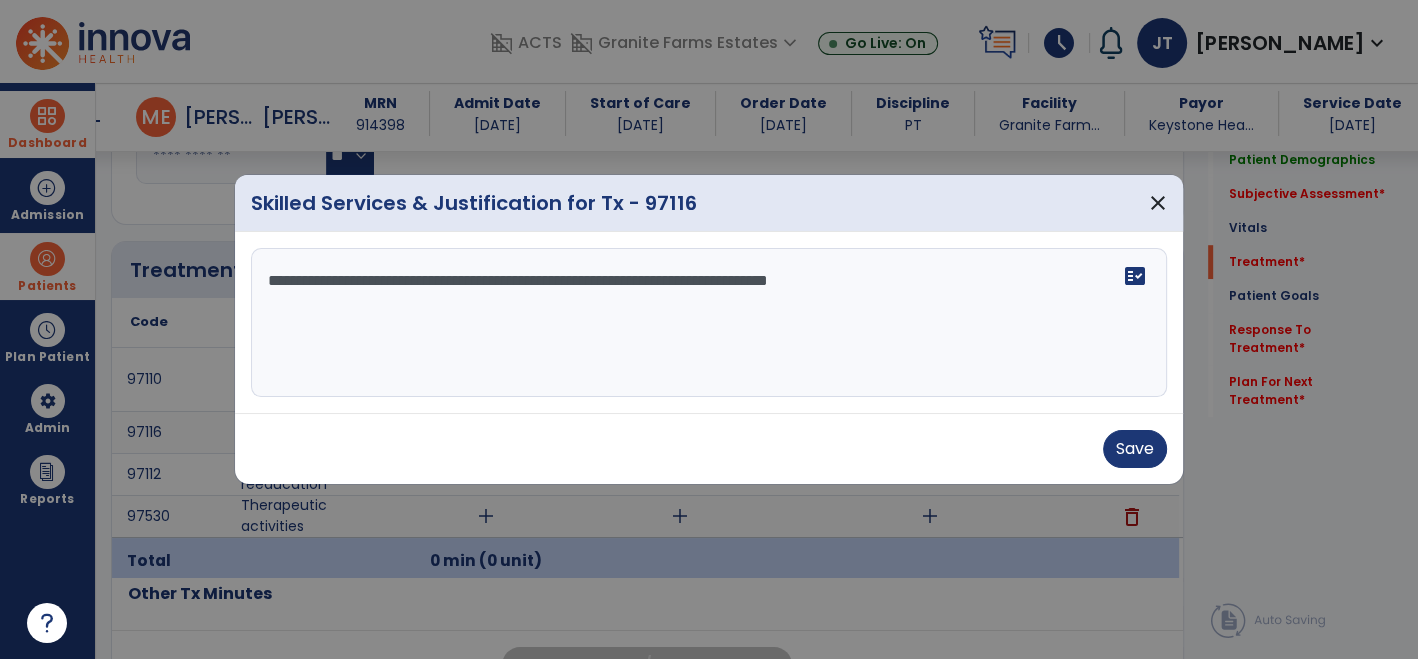 drag, startPoint x: 951, startPoint y: 304, endPoint x: 775, endPoint y: 288, distance: 176.72577 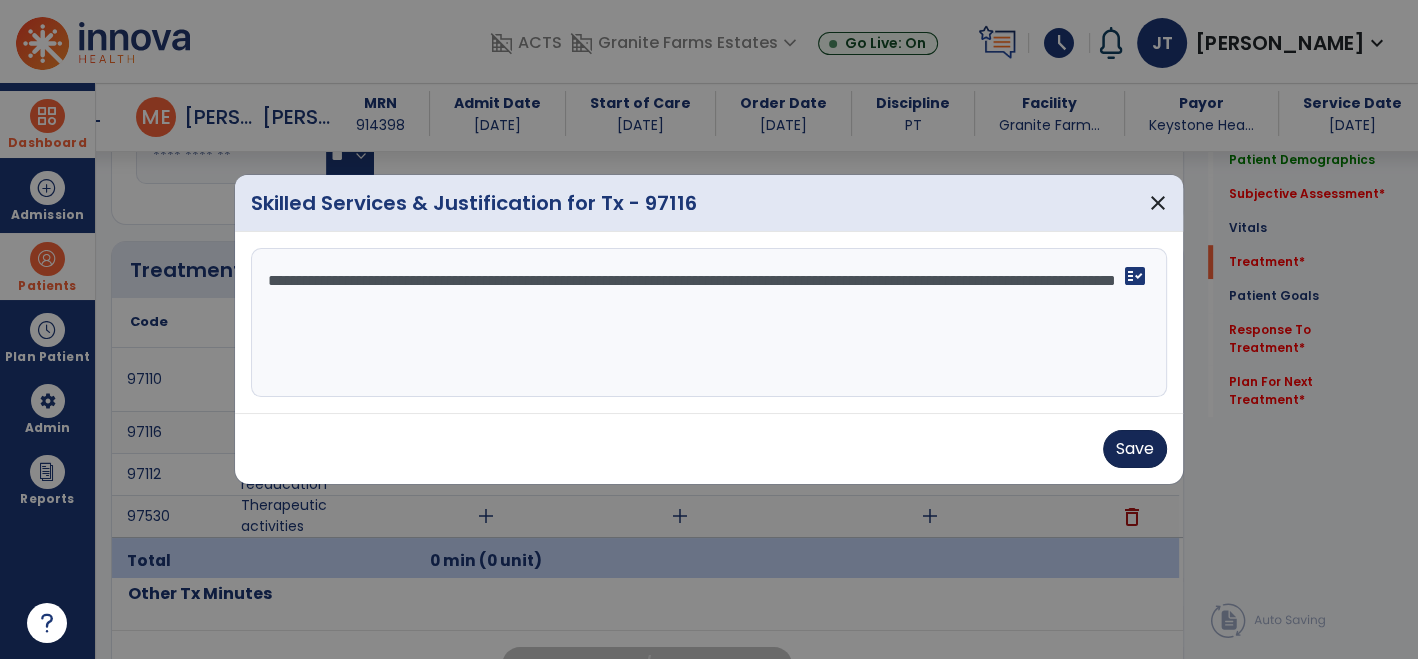 type on "**********" 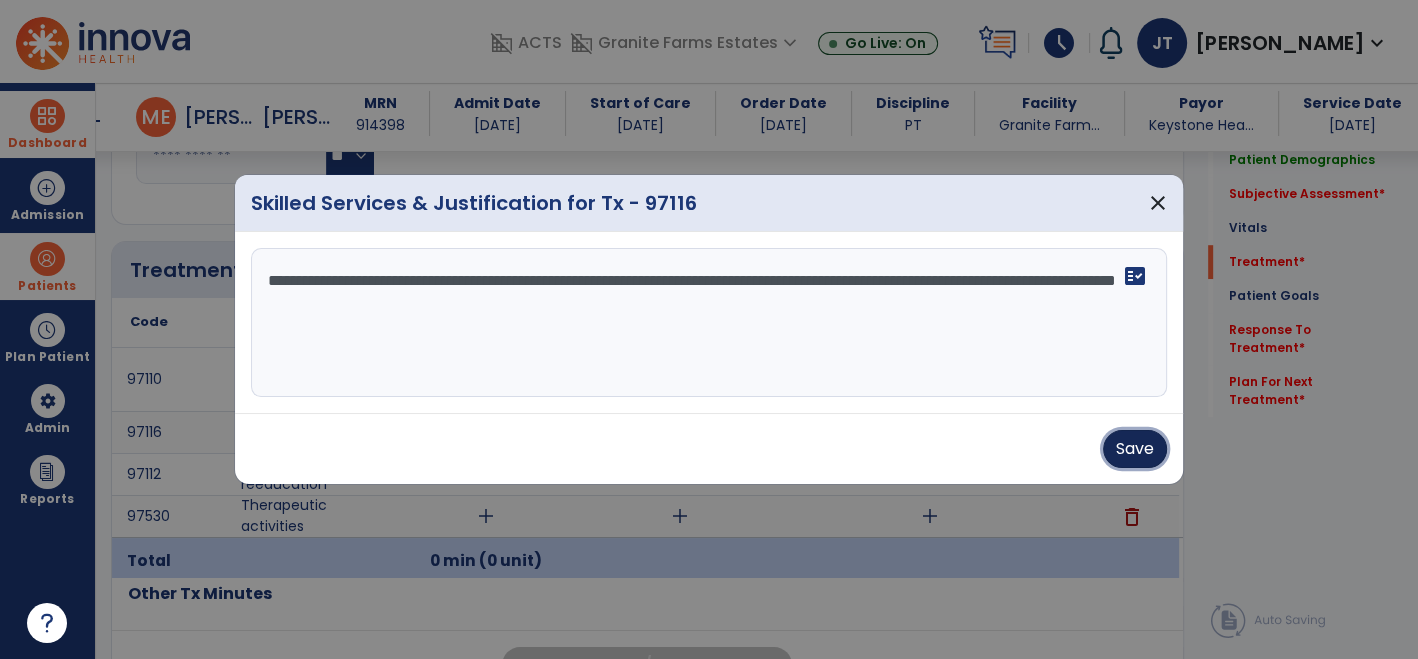 click on "Save" at bounding box center [1135, 449] 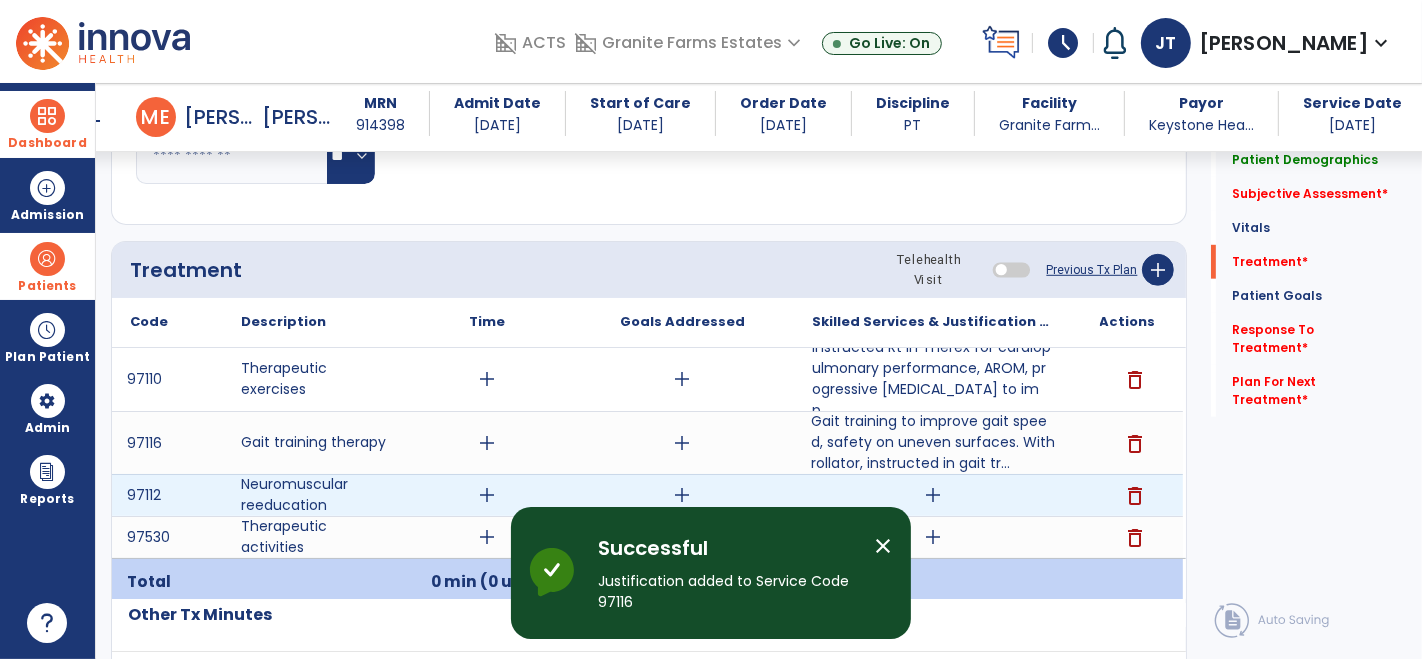 click on "add" at bounding box center [933, 495] 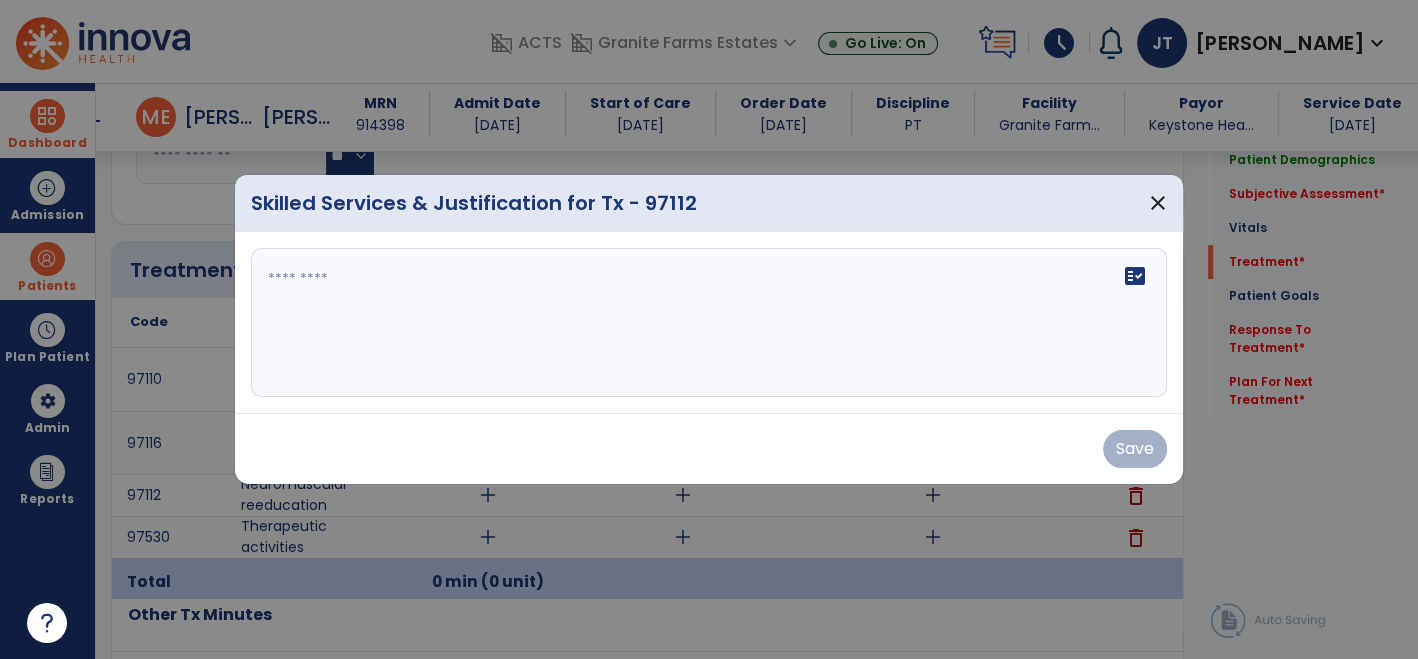 scroll, scrollTop: 1088, scrollLeft: 0, axis: vertical 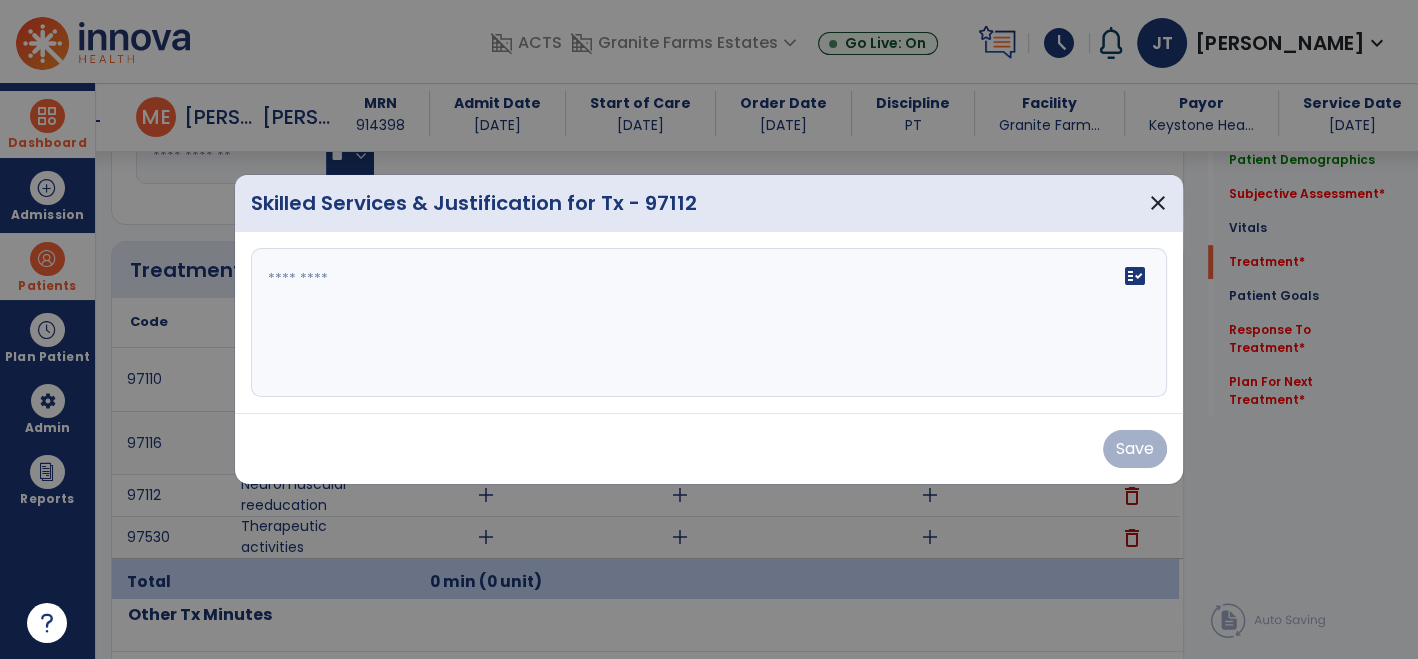 click on "fact_check" at bounding box center (709, 323) 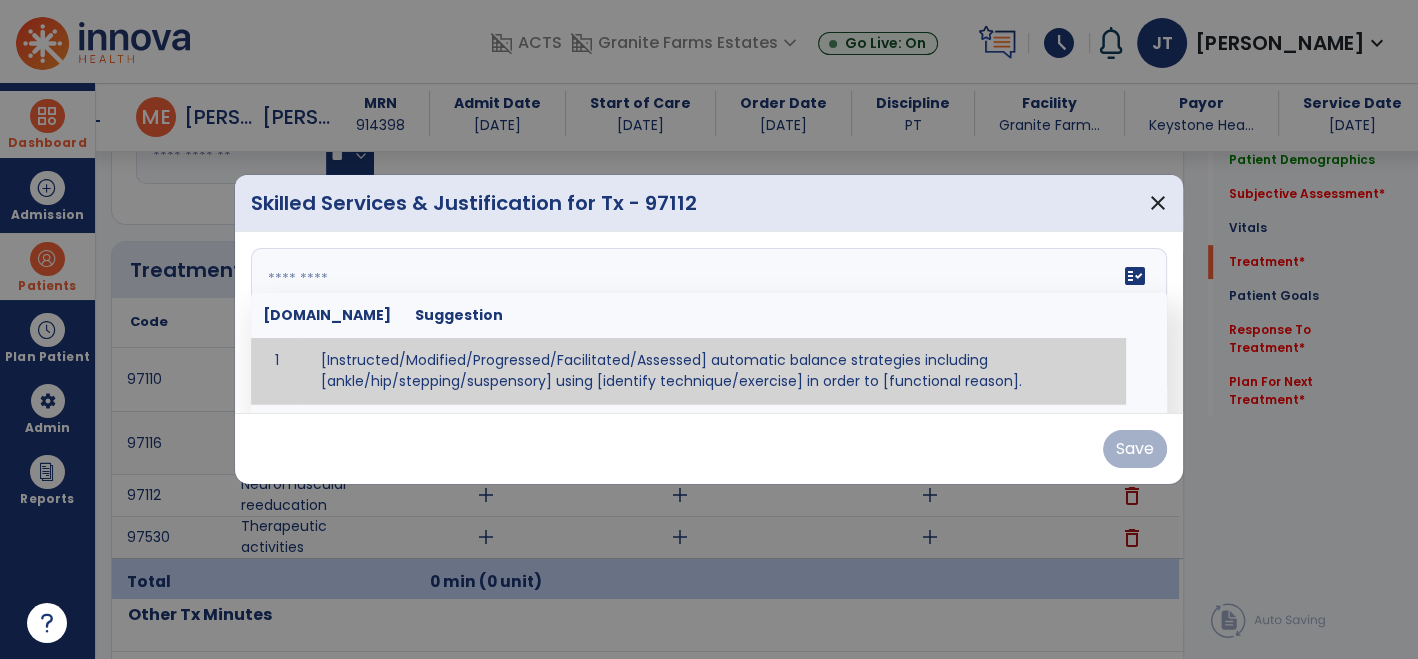 click 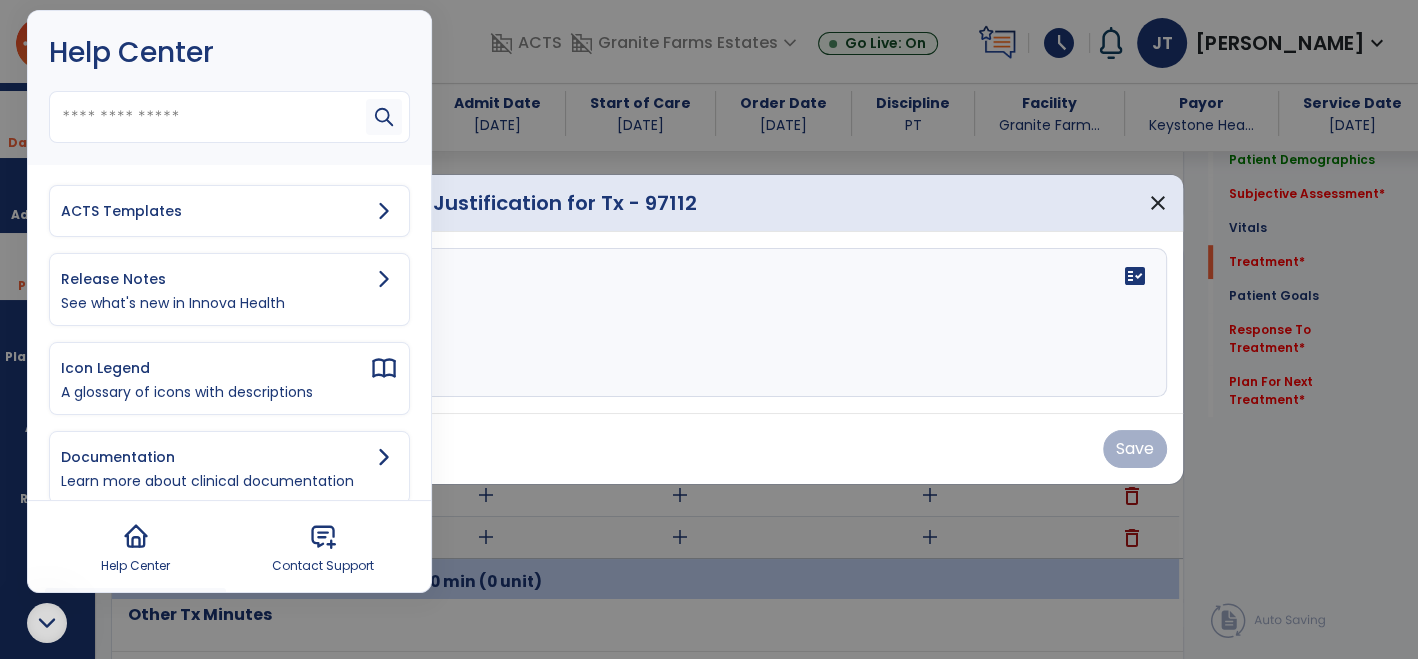 click on "ACTS Templates" at bounding box center [229, 211] 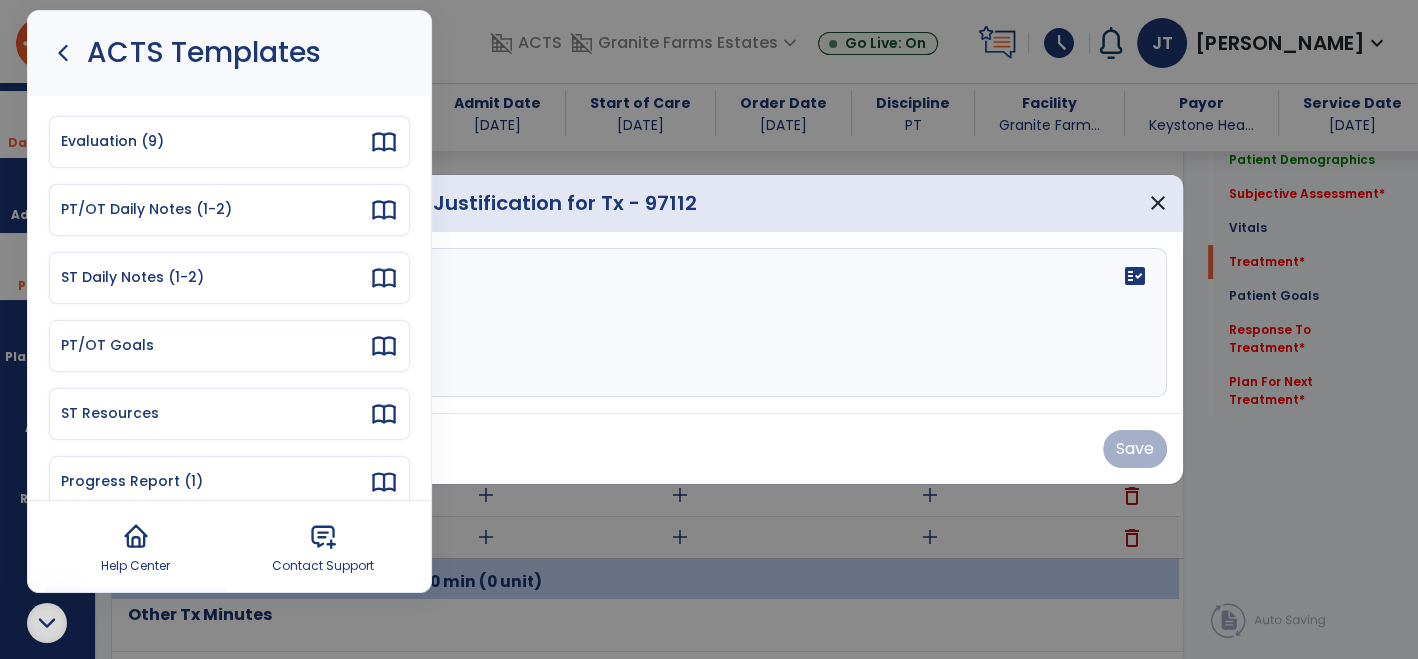 click on "PT/OT Daily Notes (1-2)" at bounding box center (215, 209) 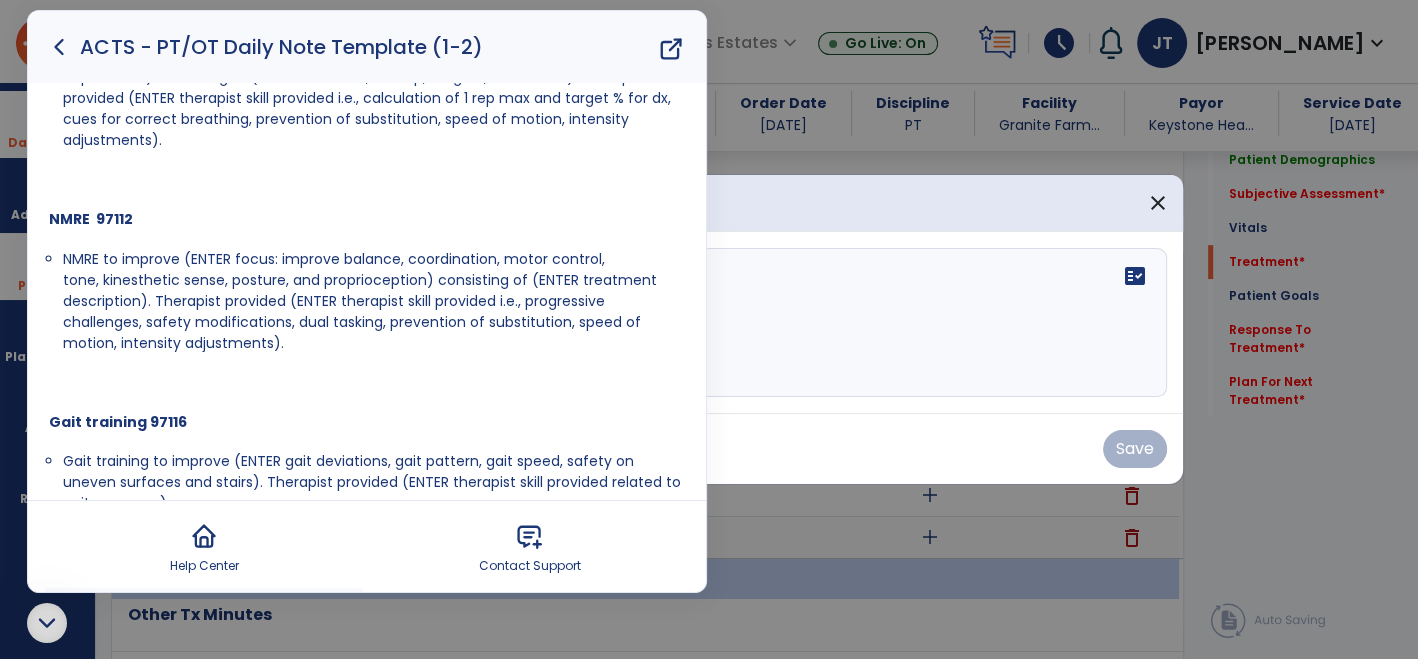 scroll, scrollTop: 363, scrollLeft: 0, axis: vertical 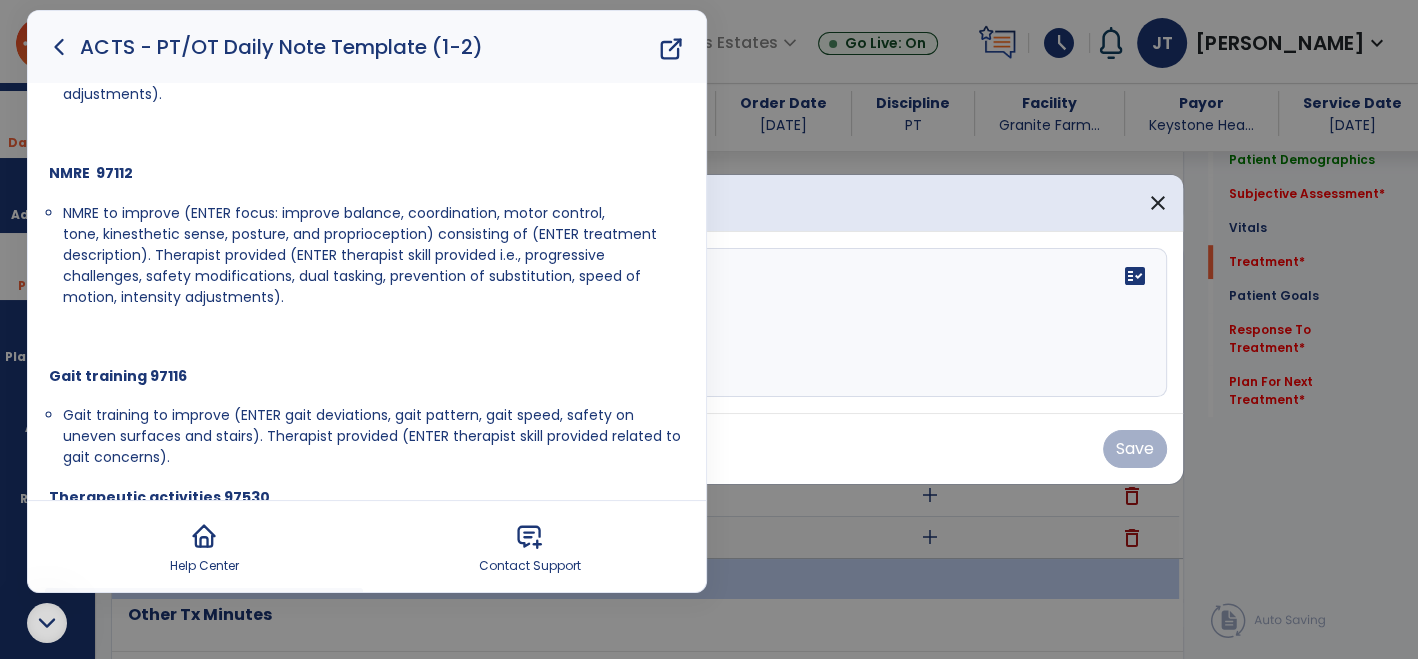 drag, startPoint x: 288, startPoint y: 304, endPoint x: 57, endPoint y: 211, distance: 249.01807 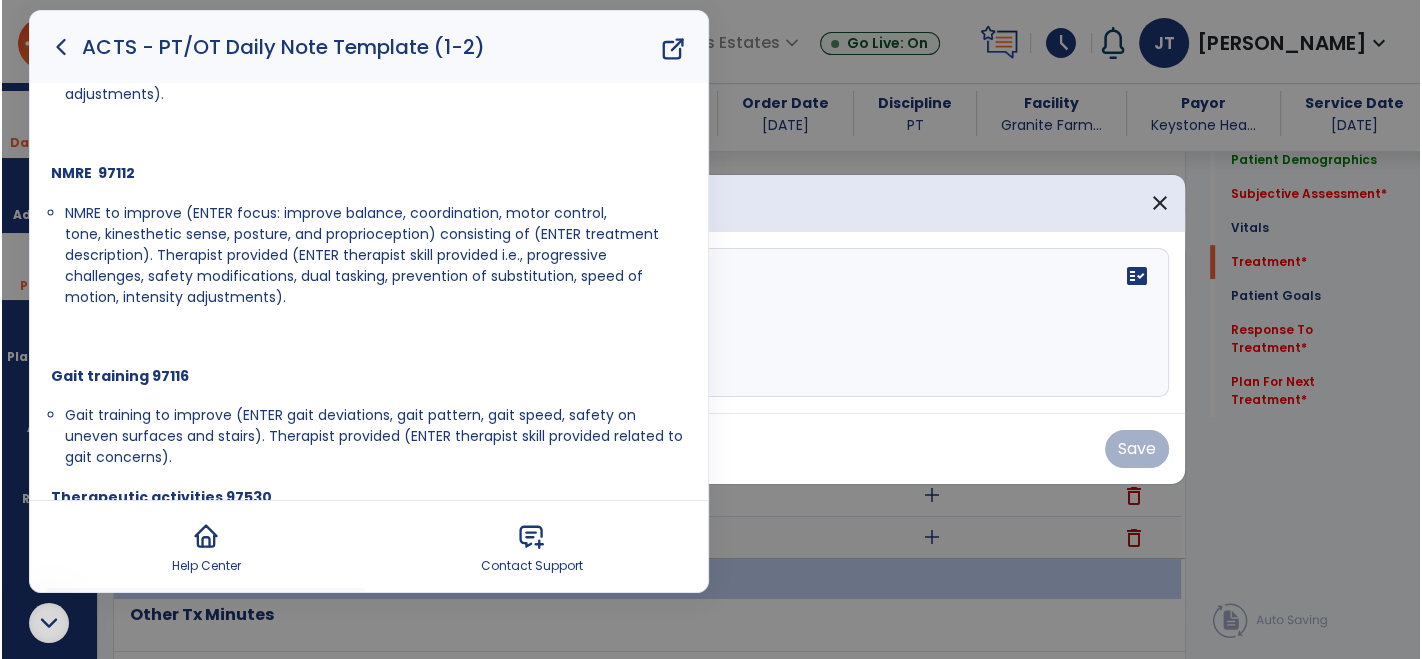 scroll, scrollTop: 0, scrollLeft: 0, axis: both 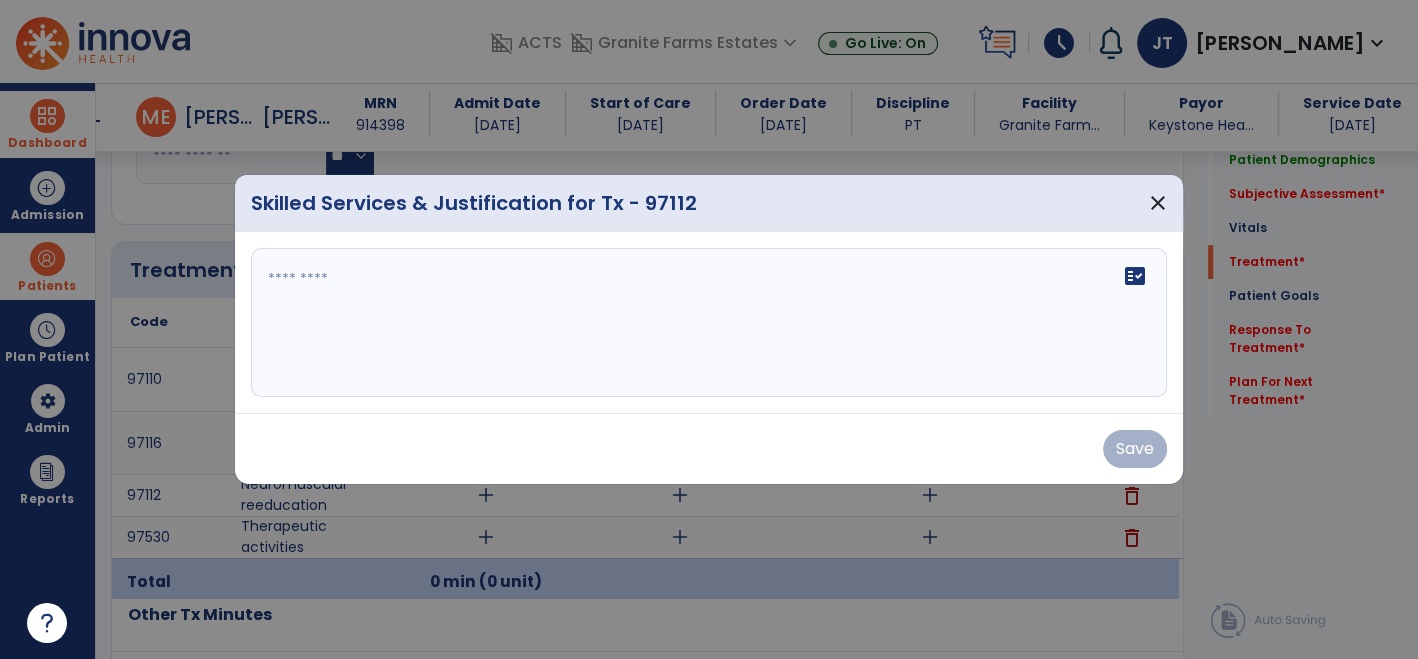 click on "fact_check" at bounding box center (709, 323) 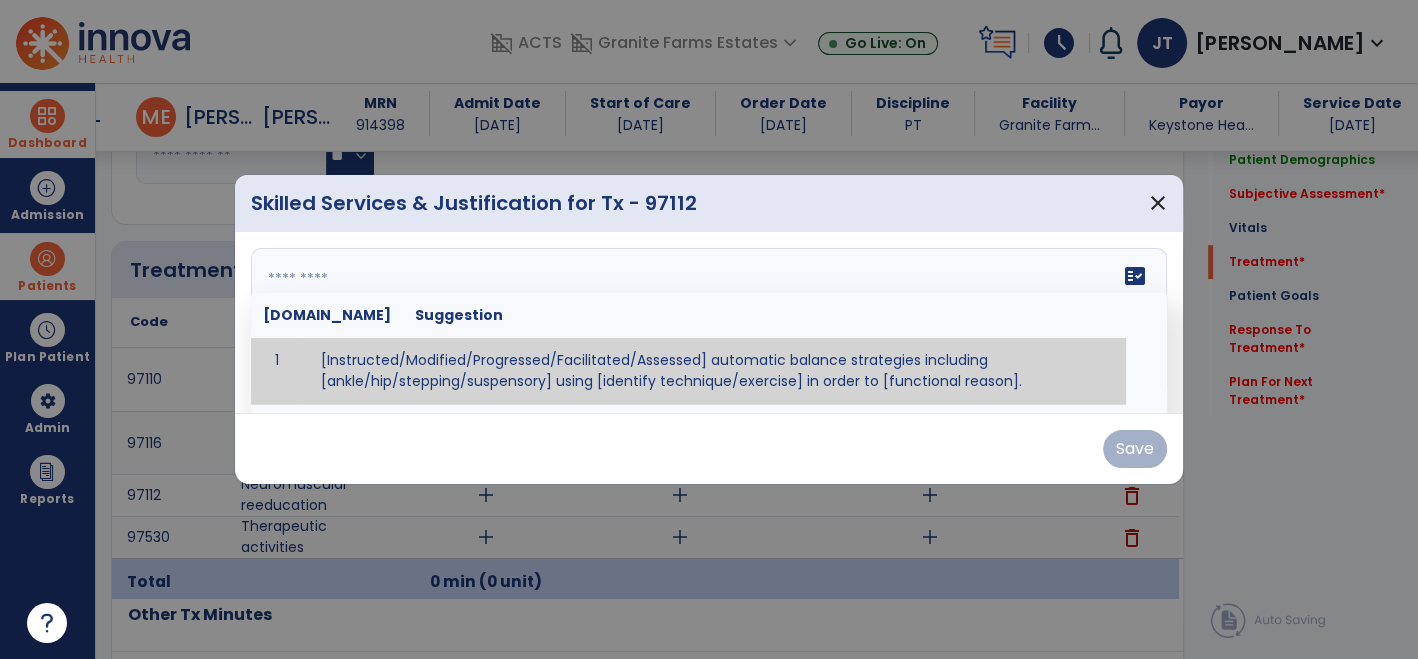 paste on "**********" 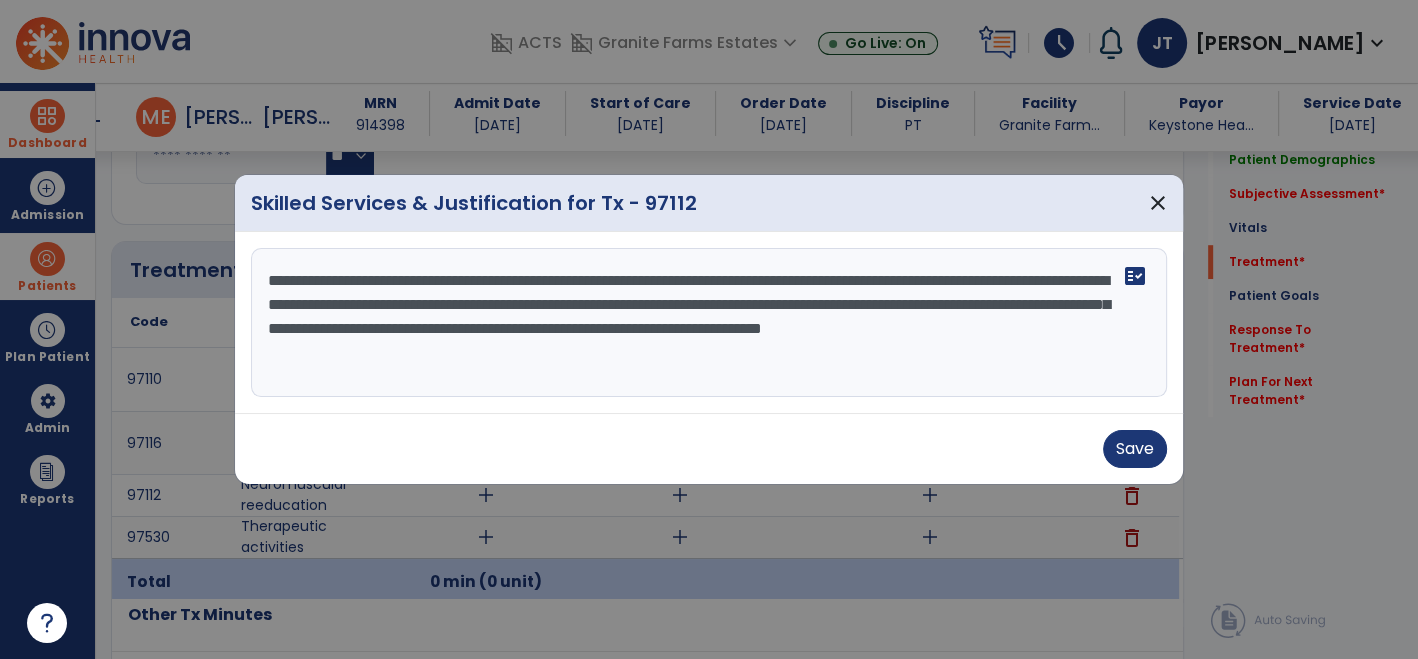 drag, startPoint x: 407, startPoint y: 279, endPoint x: 588, endPoint y: 278, distance: 181.00276 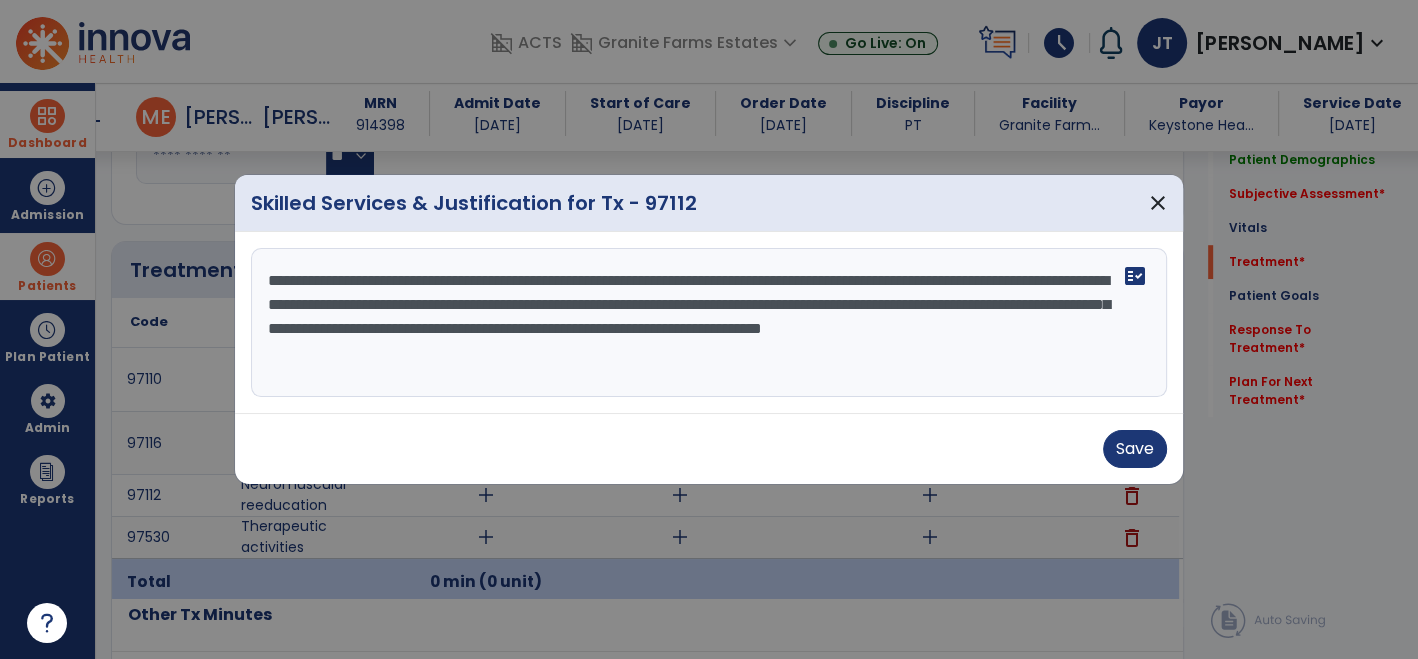click on "**********" at bounding box center [709, 323] 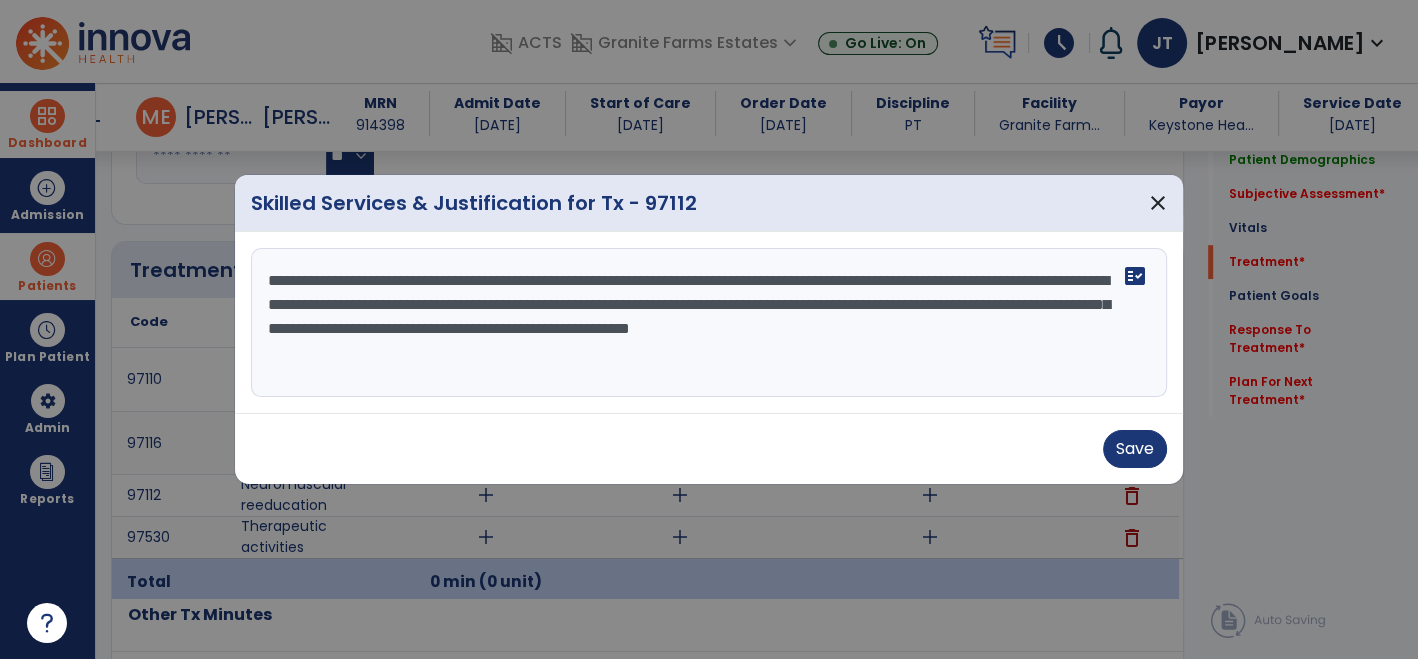 drag, startPoint x: 993, startPoint y: 279, endPoint x: 482, endPoint y: 278, distance: 511.00098 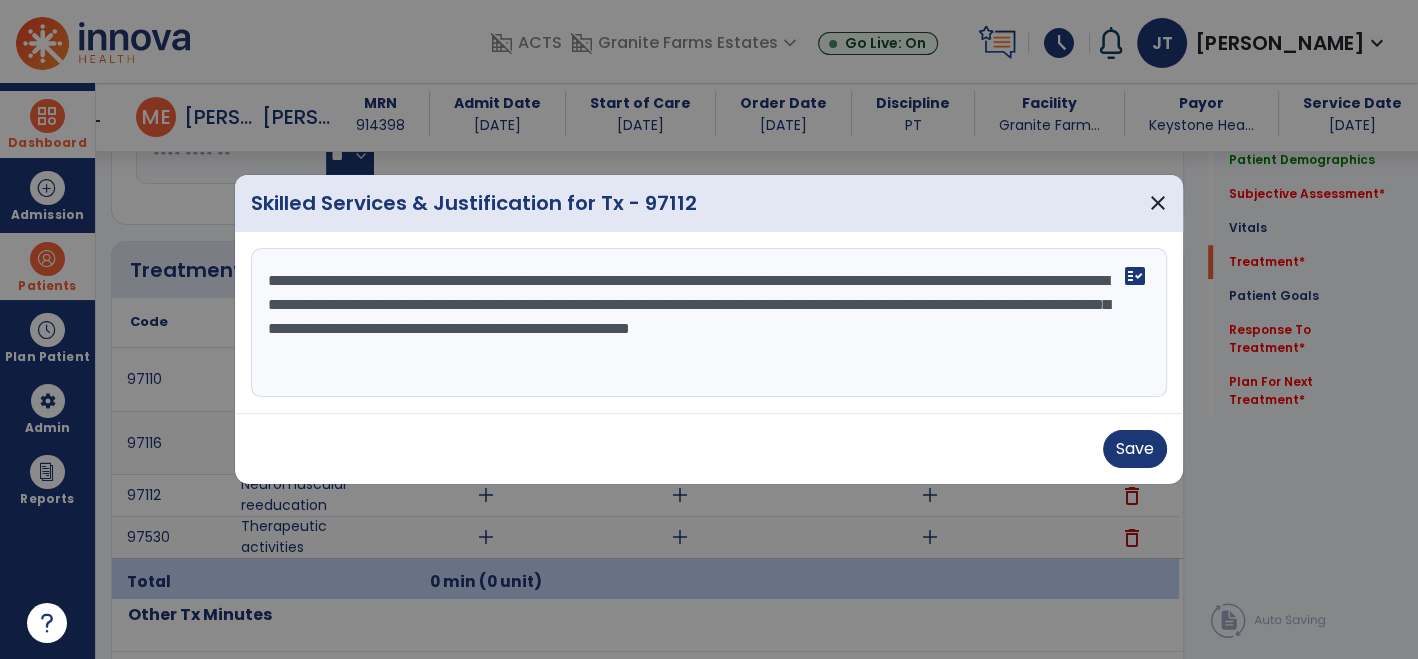 click on "**********" at bounding box center (709, 323) 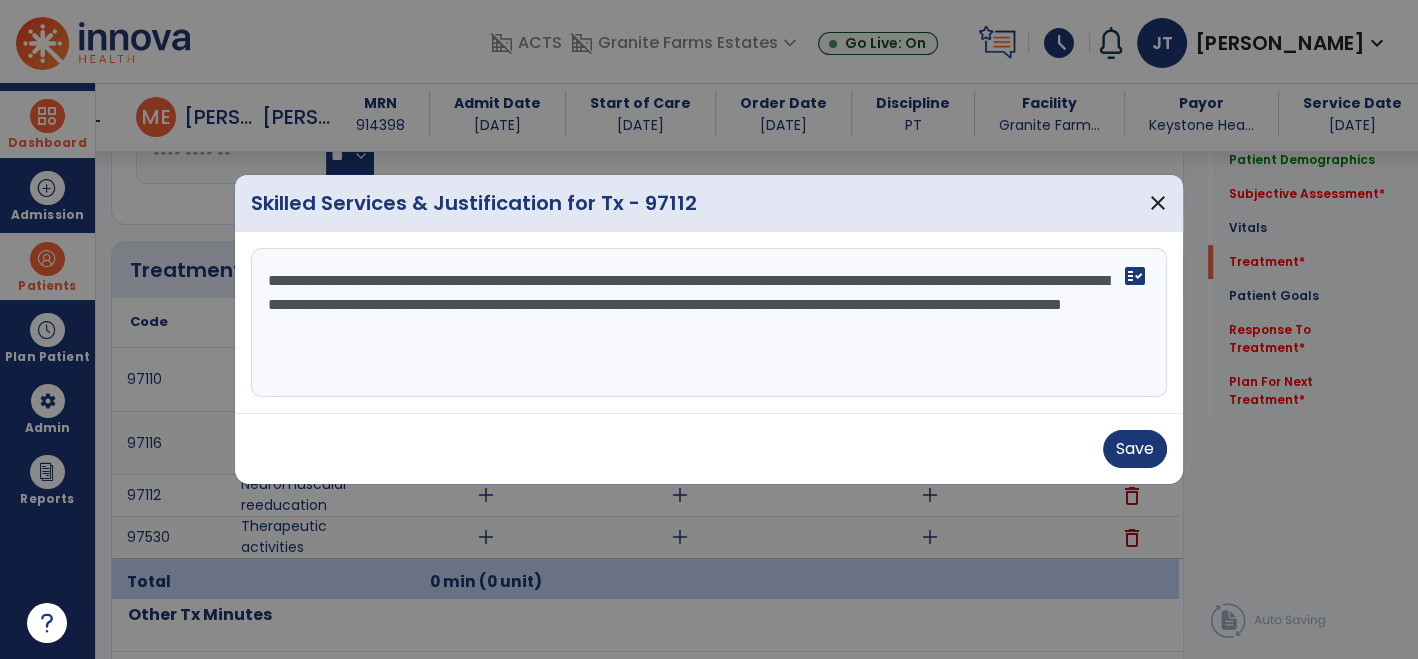 drag, startPoint x: 703, startPoint y: 275, endPoint x: 947, endPoint y: 268, distance: 244.10039 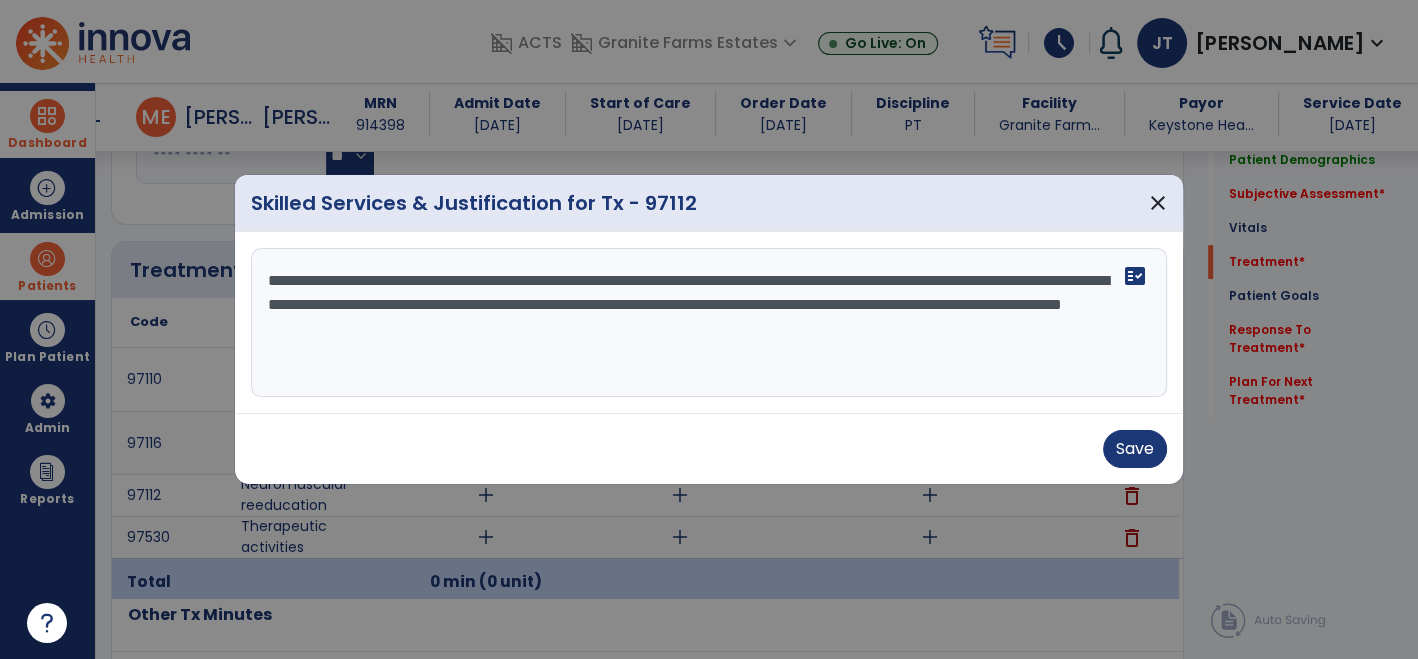 click on "**********" at bounding box center [709, 323] 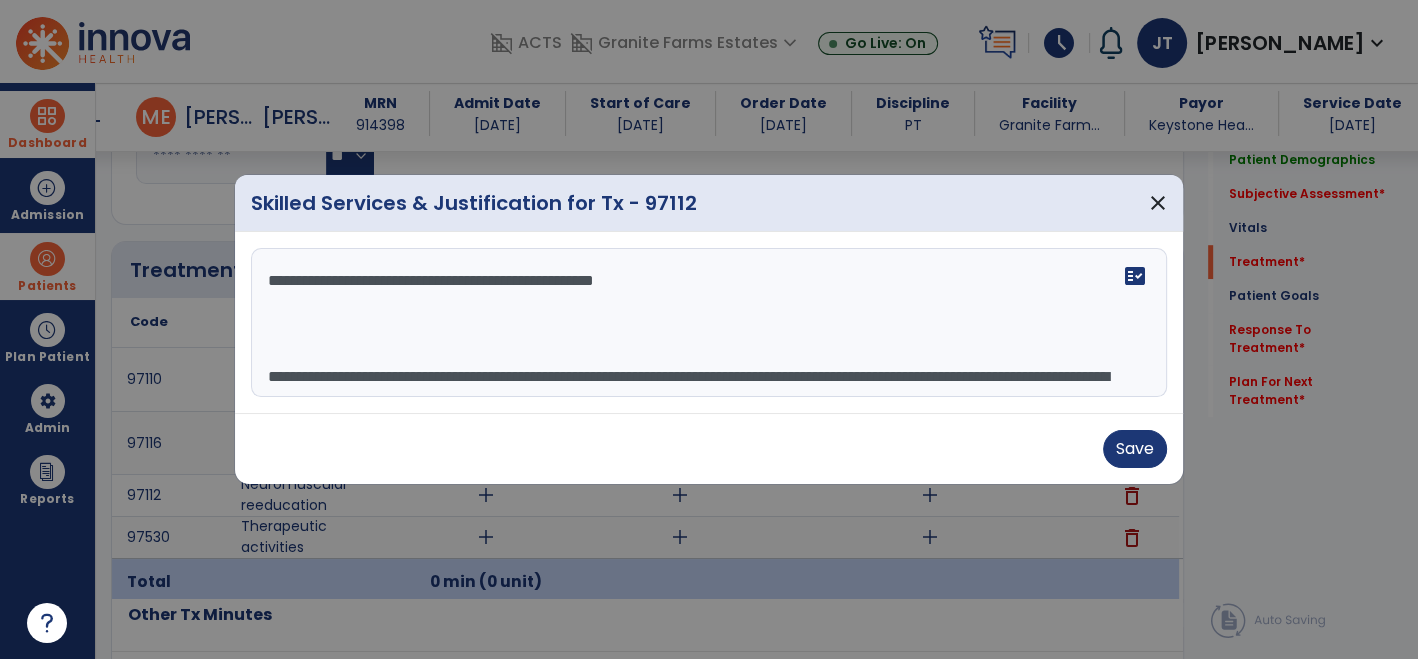 click on "**********" at bounding box center (709, 323) 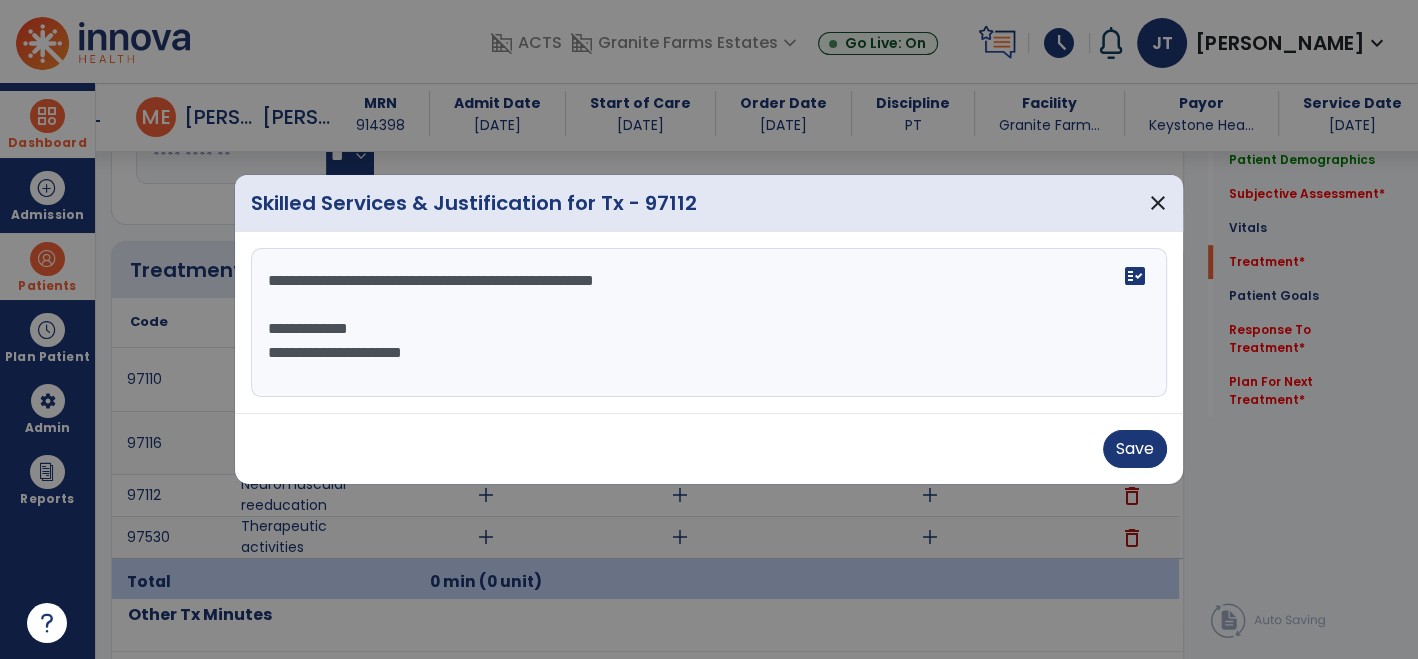 click on "**********" at bounding box center (709, 323) 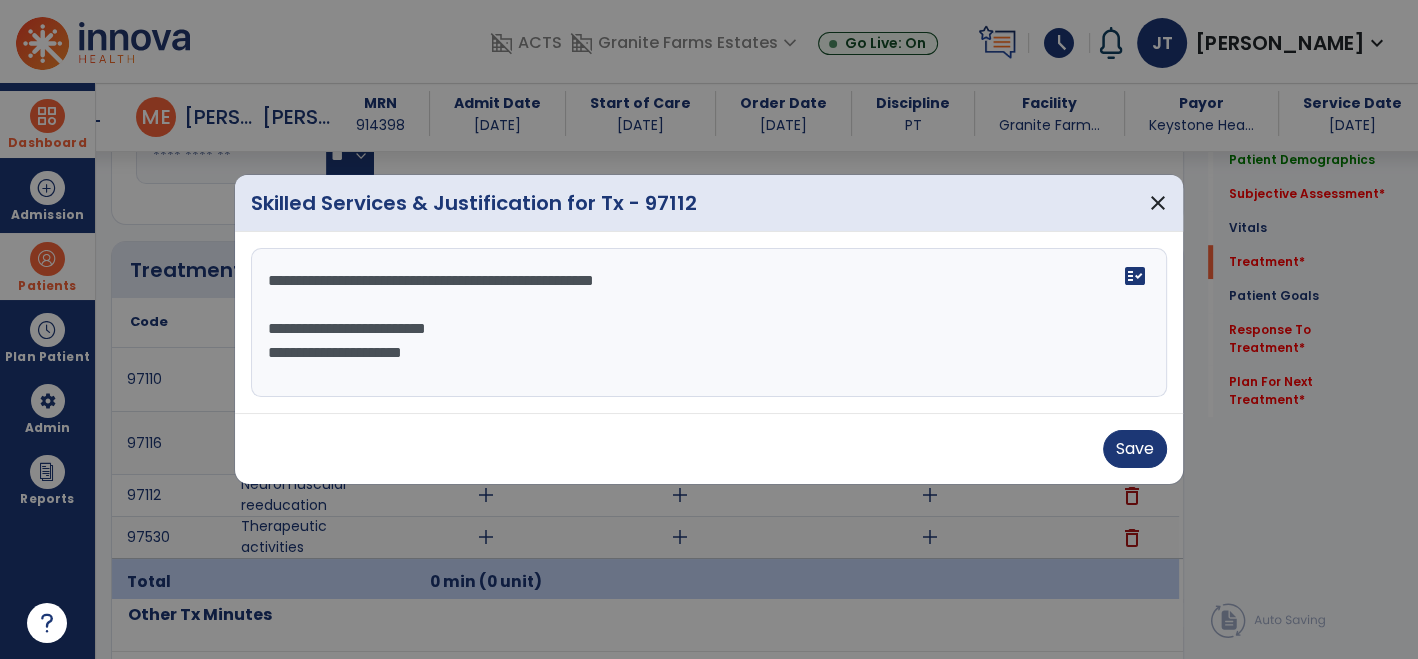 click on "**********" at bounding box center [709, 323] 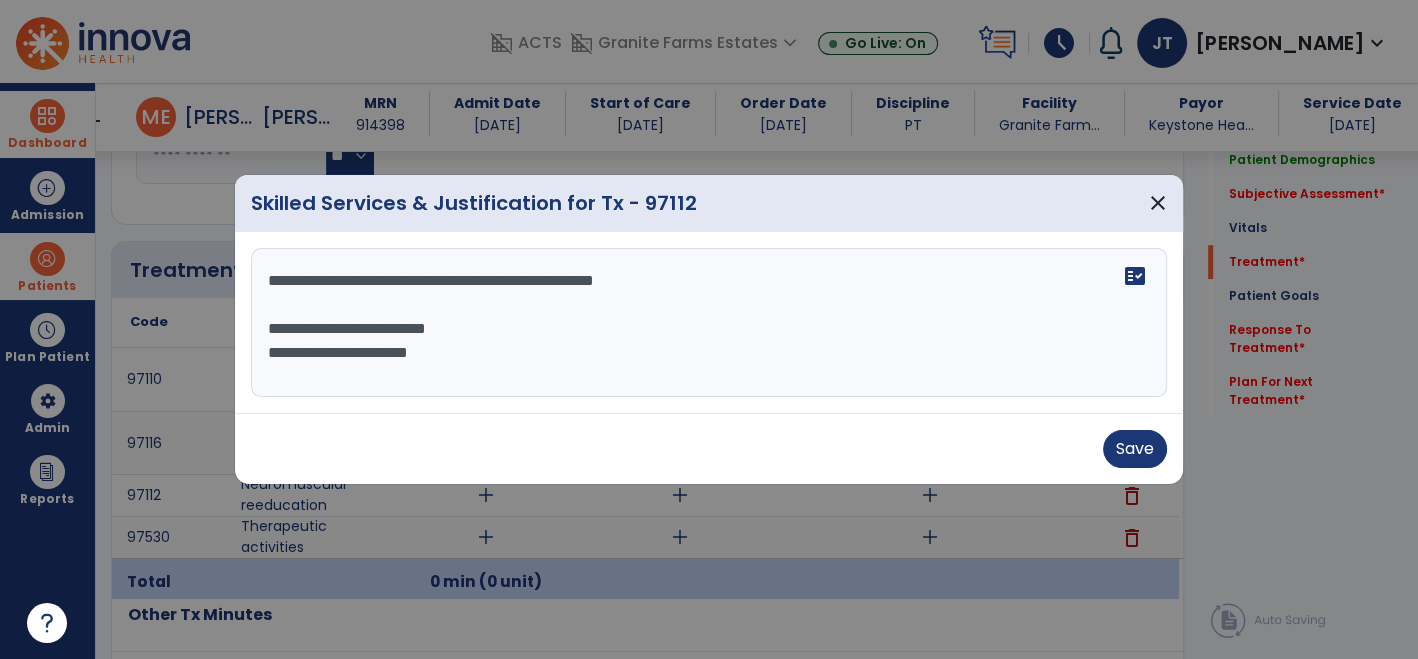 click on "**********" at bounding box center [709, 323] 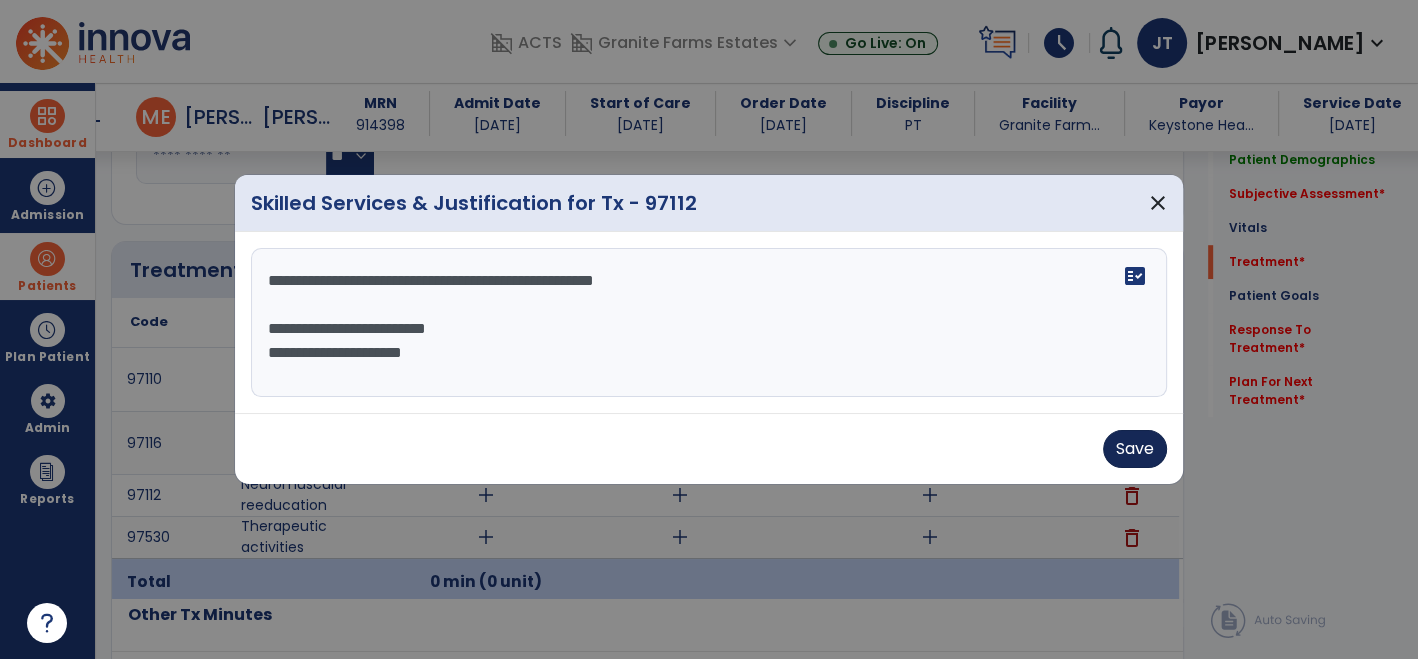 type on "**********" 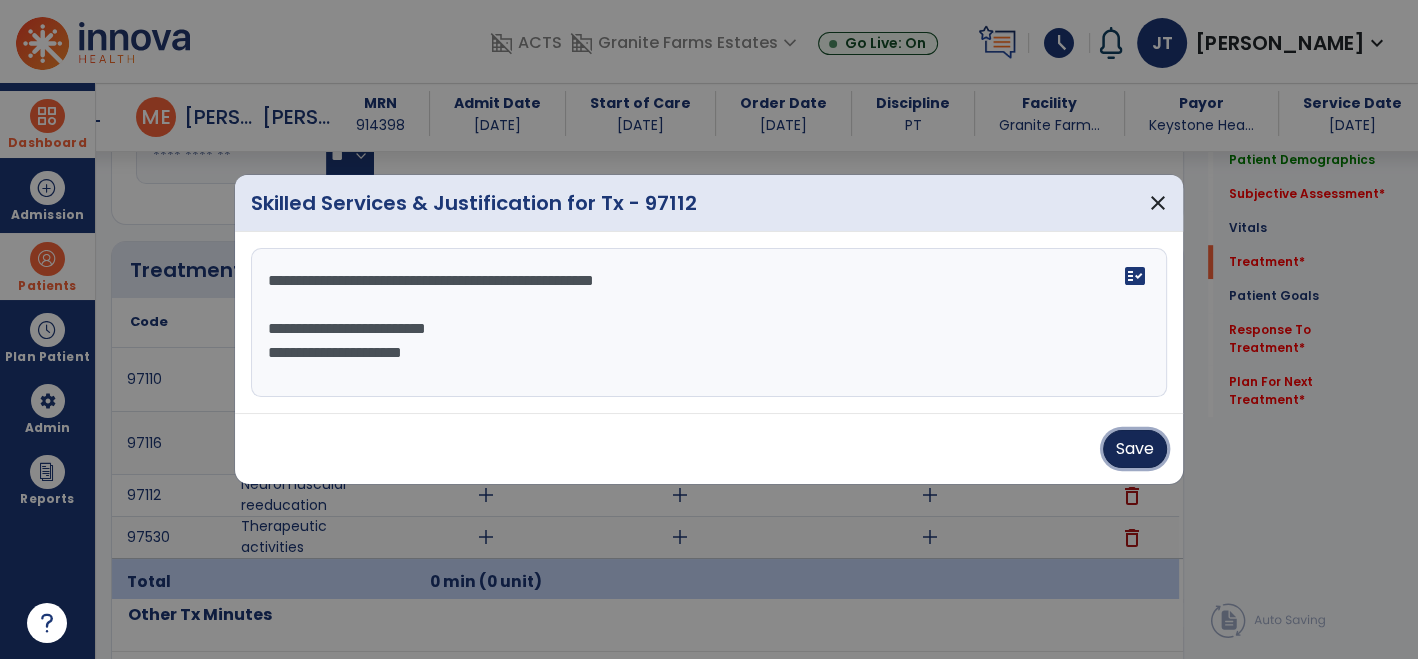 click on "Save" at bounding box center [1135, 449] 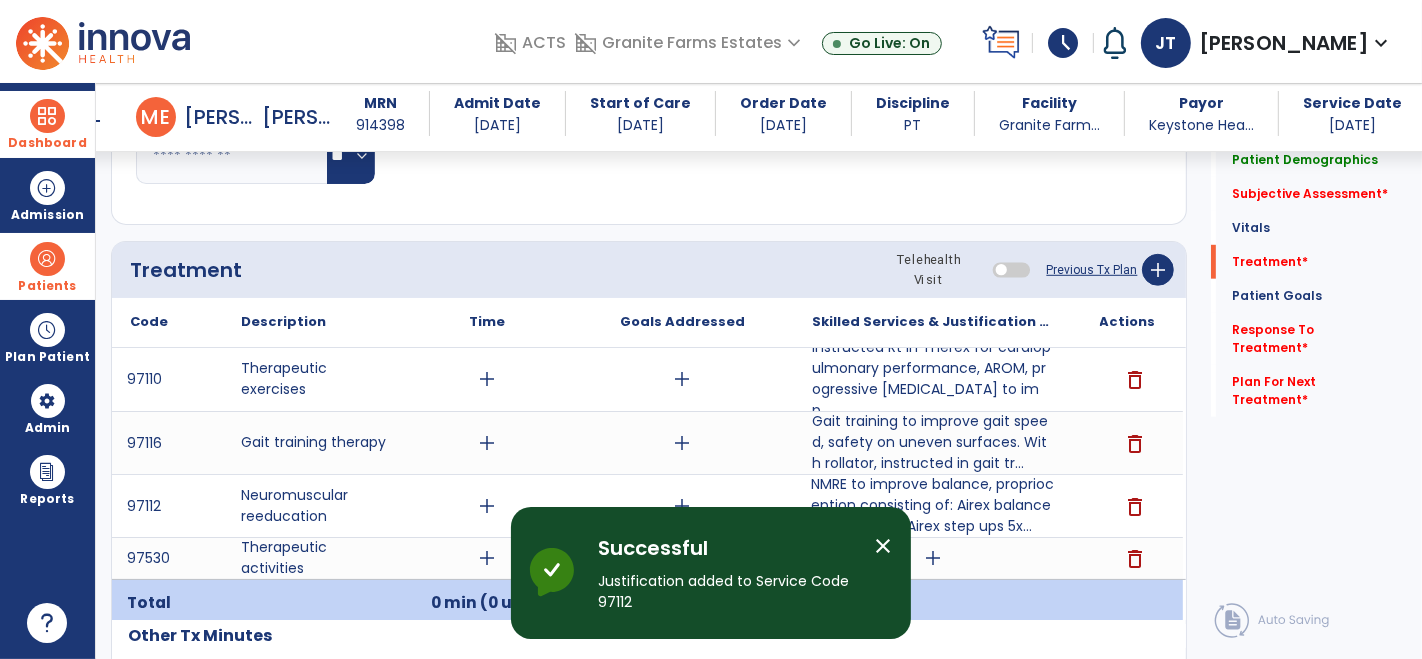 click on "Dashboard" at bounding box center [47, 124] 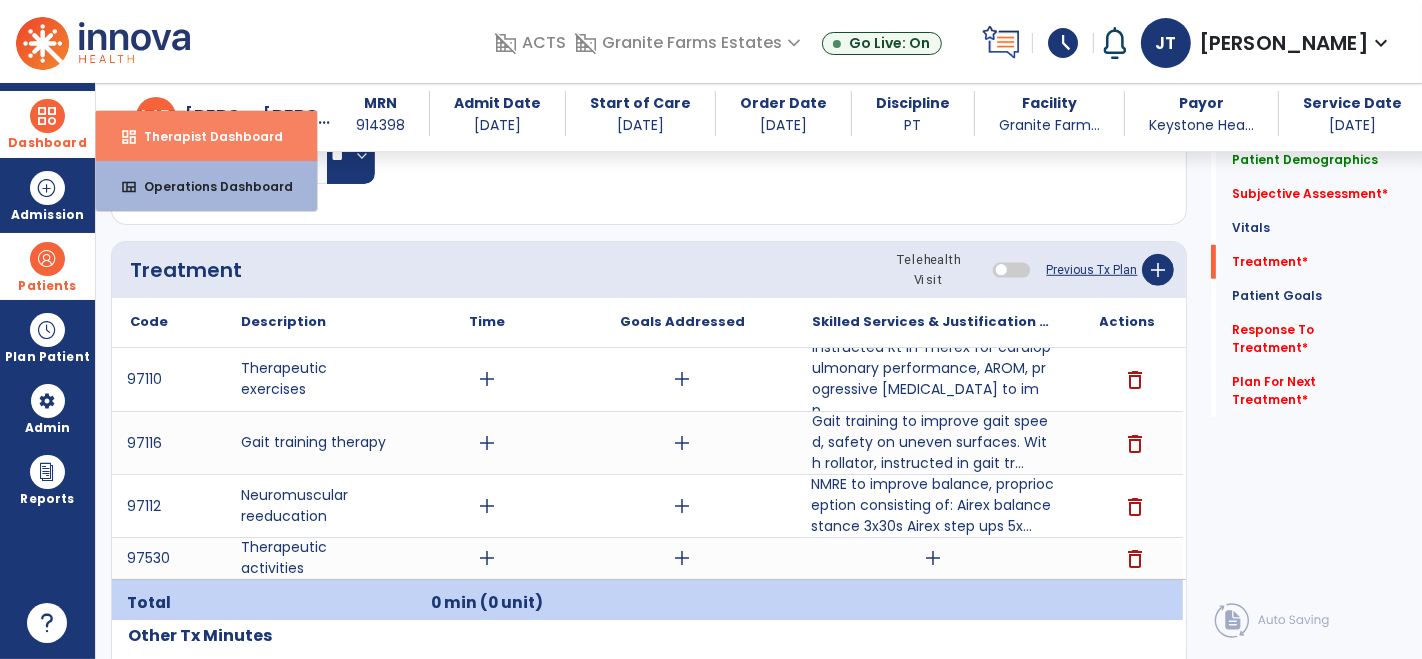 click on "Therapist Dashboard" at bounding box center (205, 136) 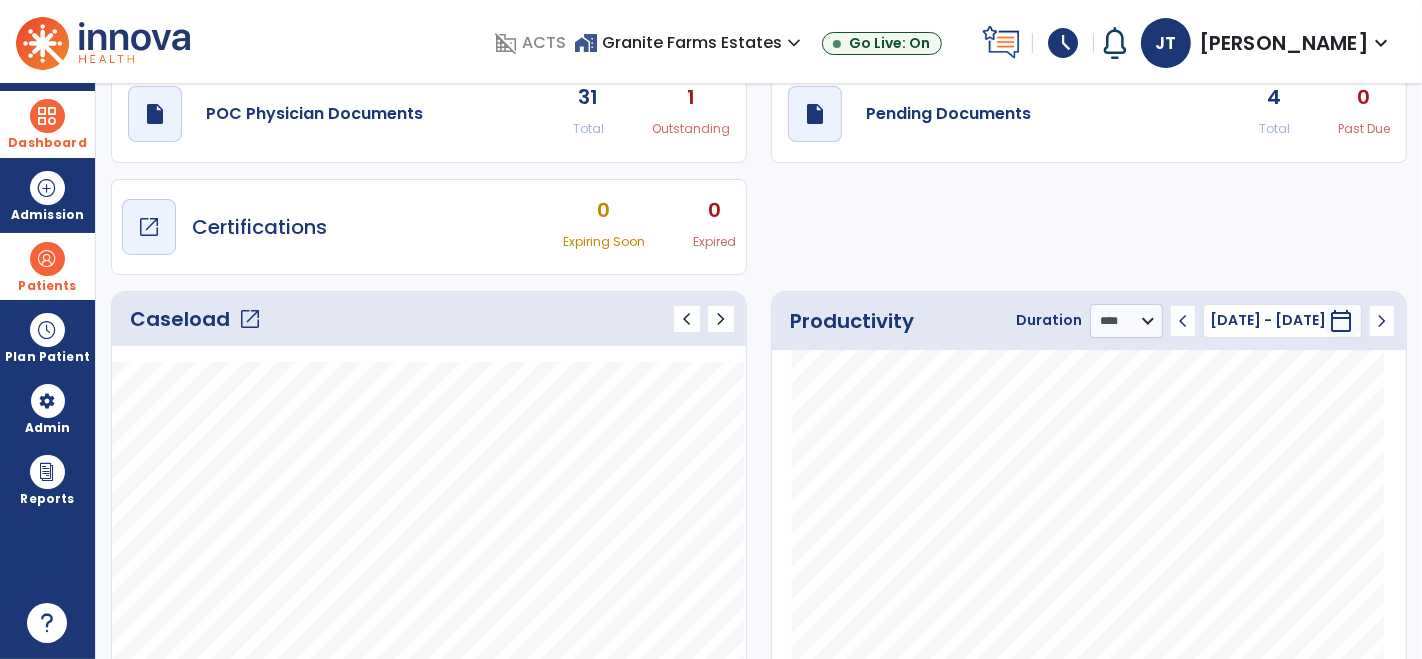 click on "Certifications" at bounding box center (259, 227) 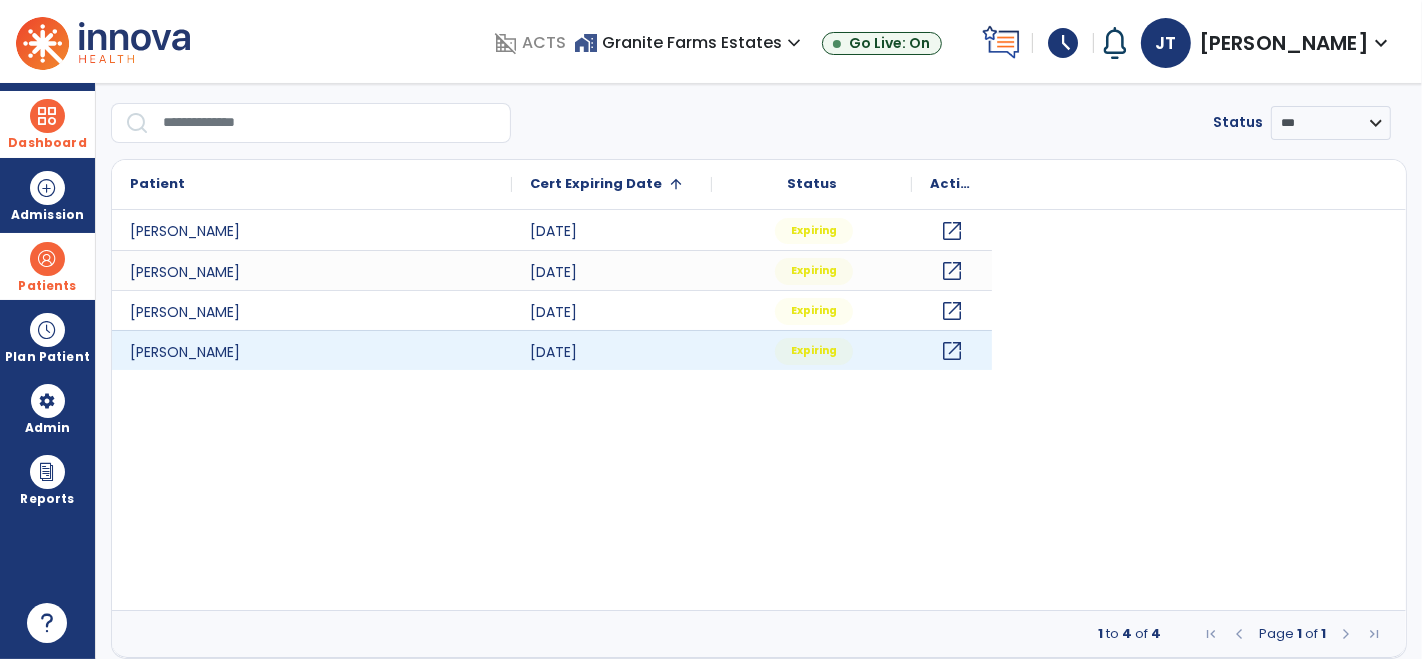 scroll, scrollTop: 53, scrollLeft: 0, axis: vertical 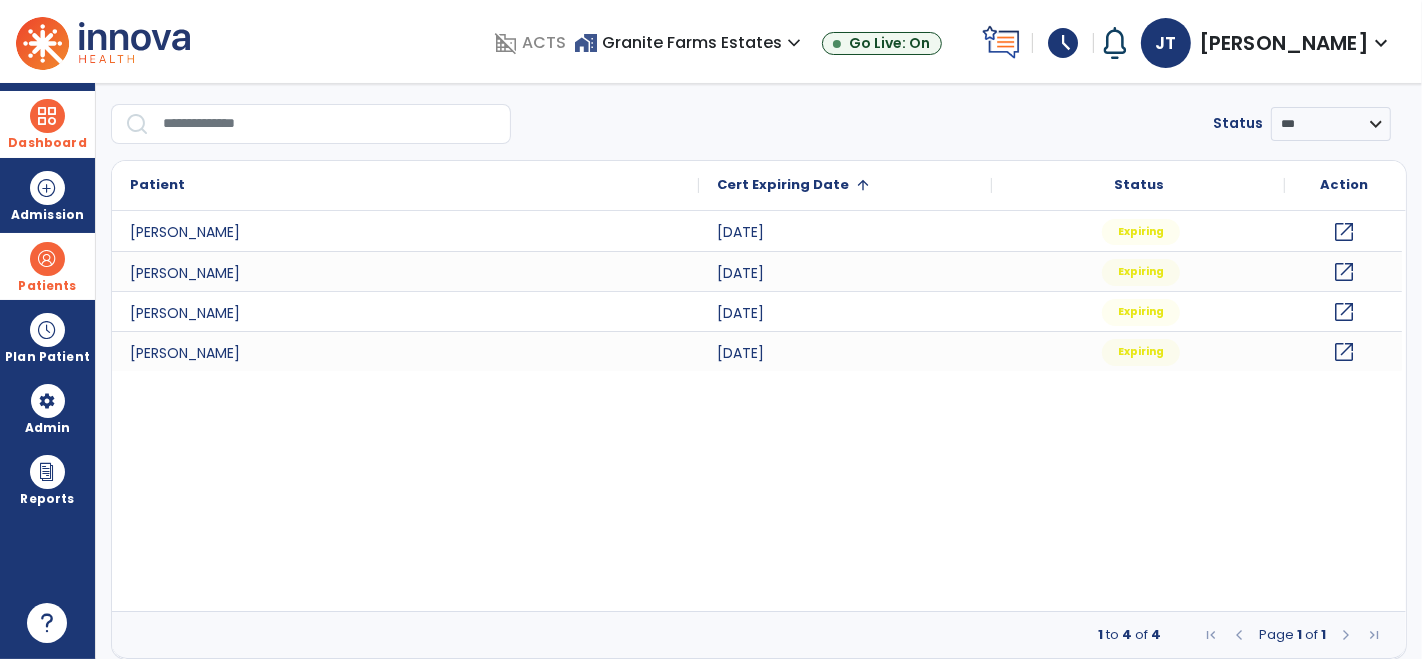 click at bounding box center (47, 116) 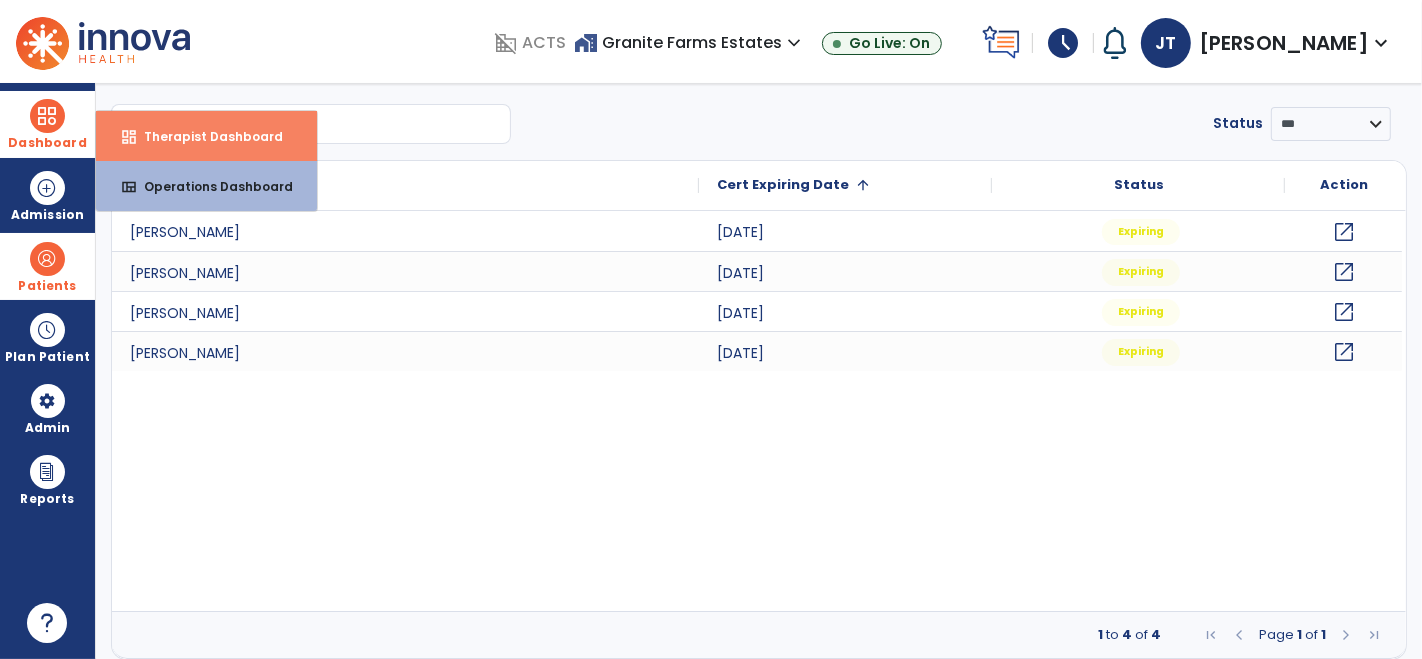 click on "Therapist Dashboard" at bounding box center (205, 136) 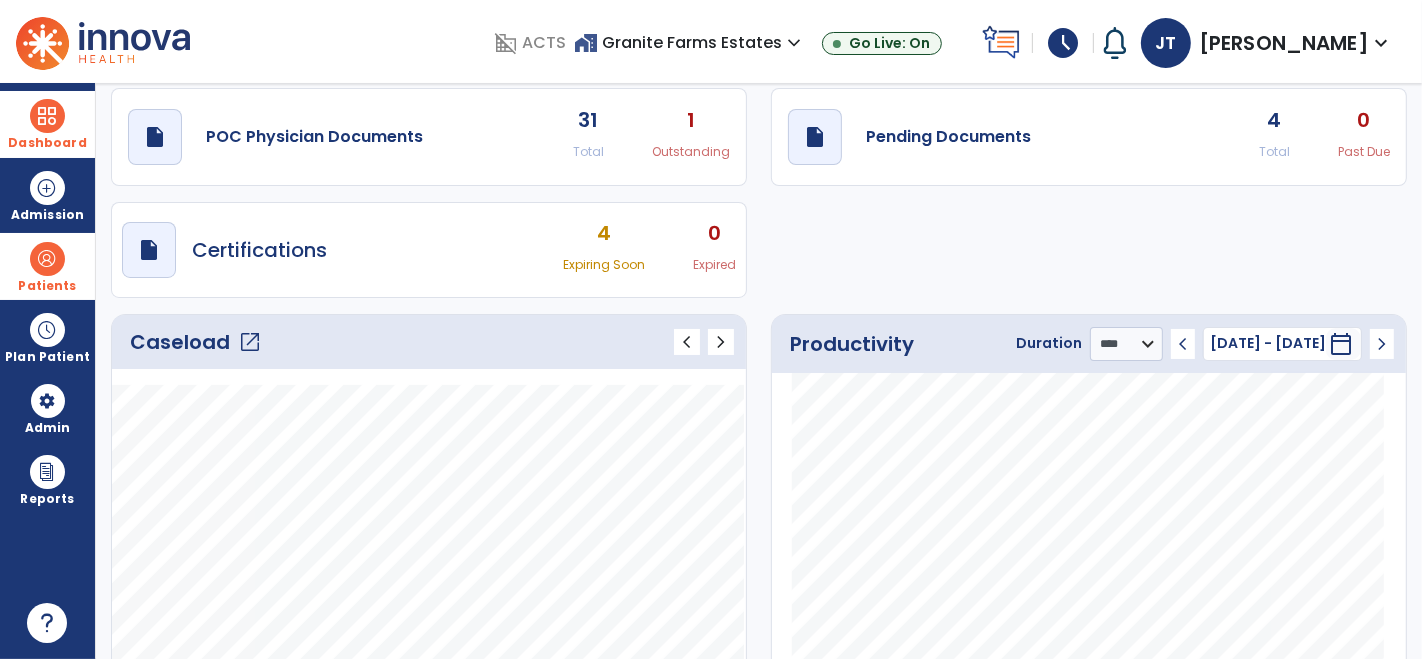 scroll, scrollTop: 0, scrollLeft: 0, axis: both 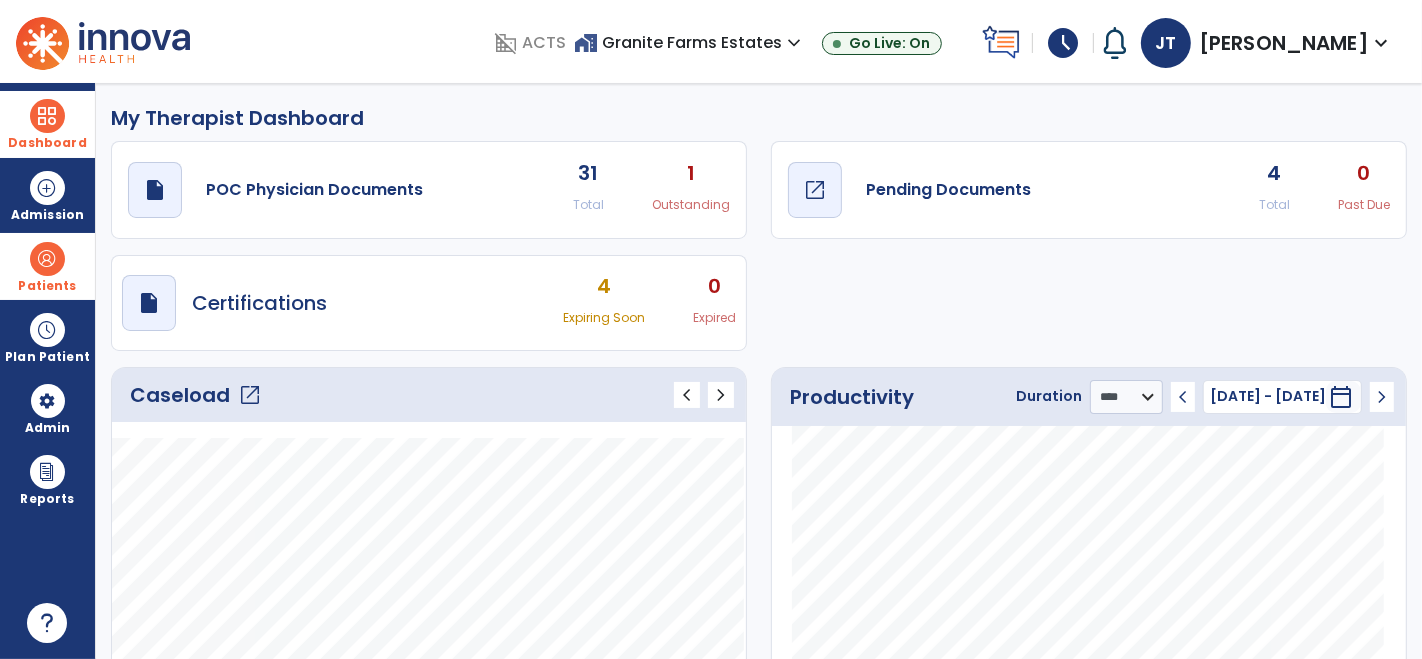 click on "Pending Documents" 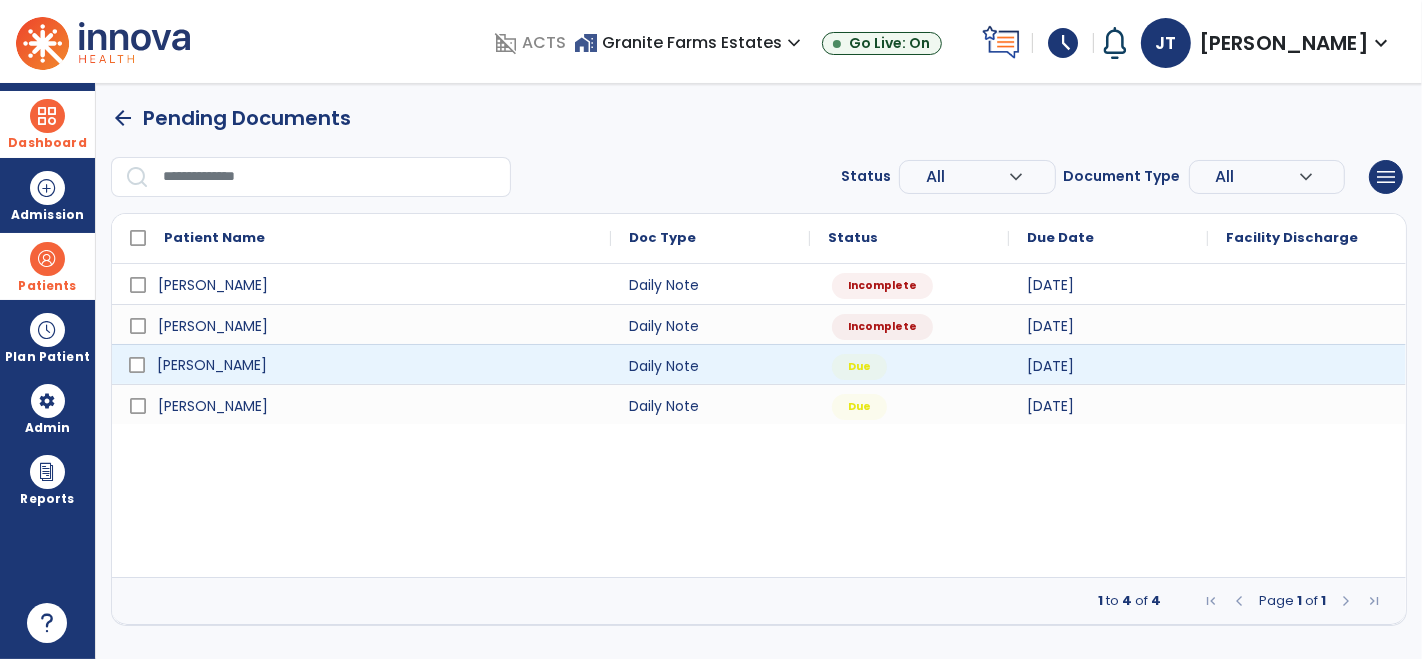 click on "[PERSON_NAME]" at bounding box center (212, 365) 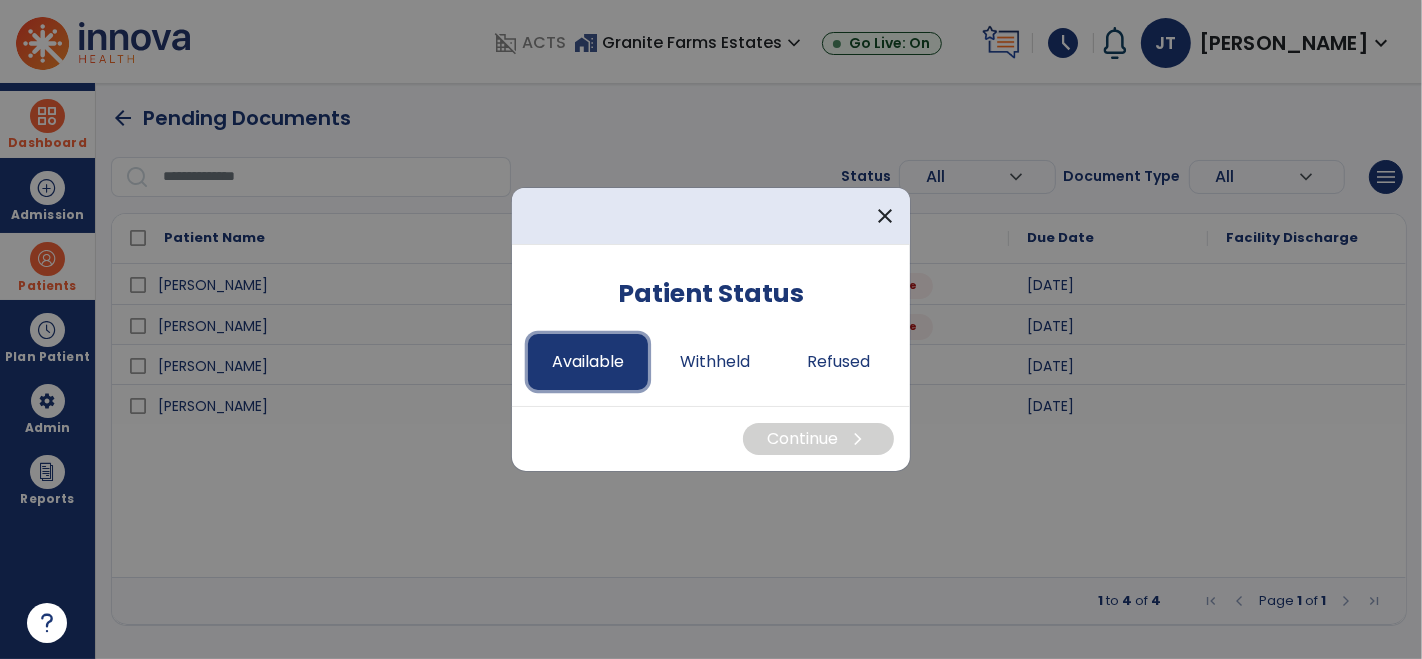 click on "Available" at bounding box center [588, 362] 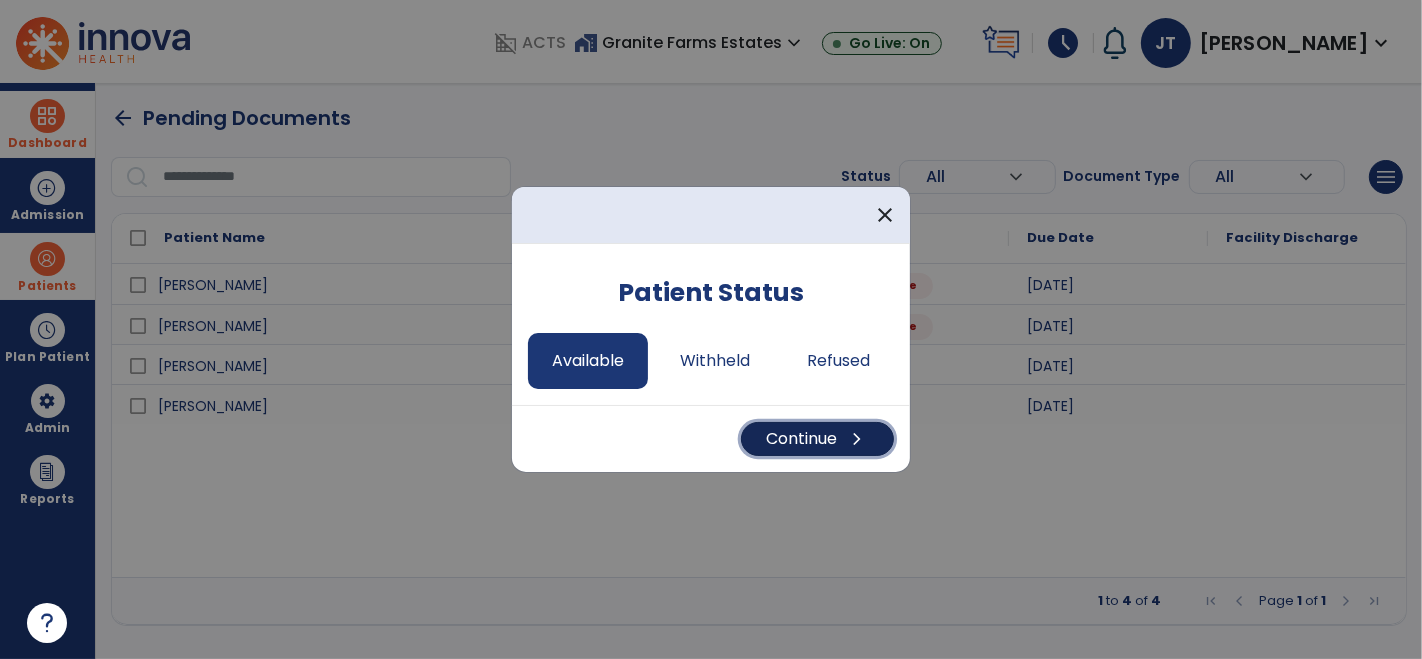 click on "Continue   chevron_right" at bounding box center [817, 439] 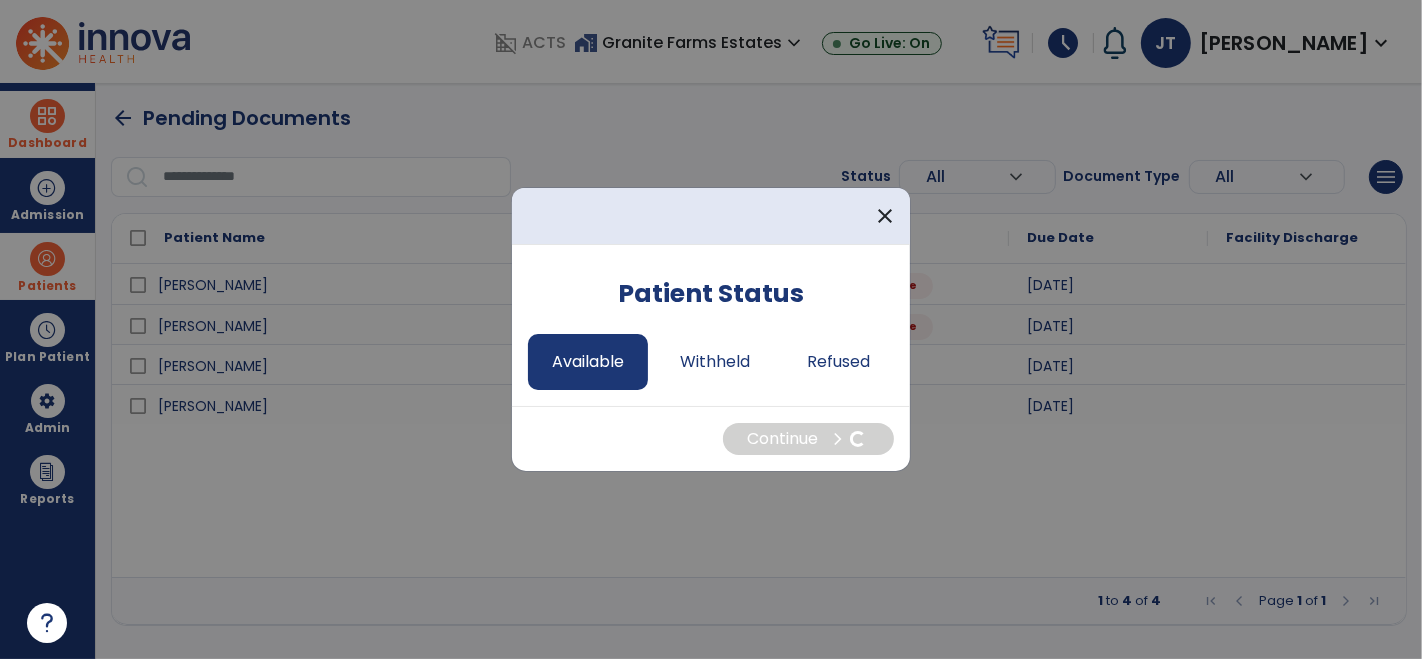 select on "*" 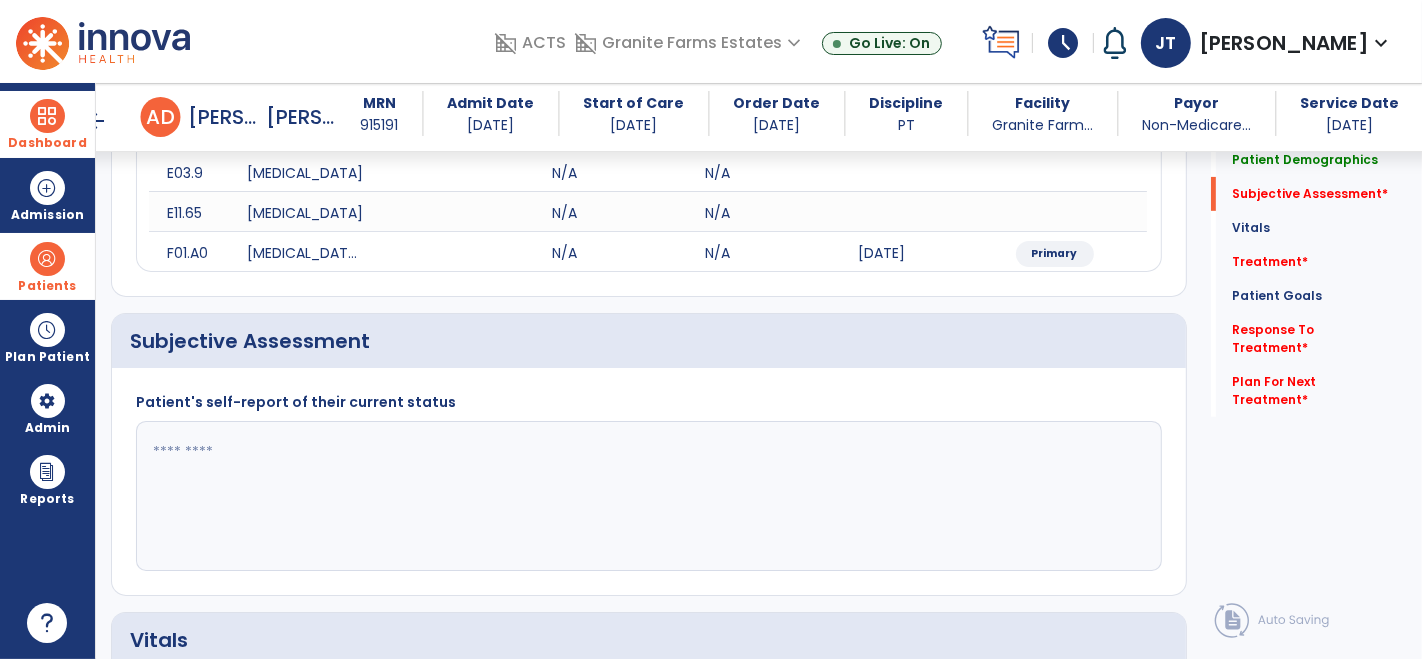 scroll, scrollTop: 595, scrollLeft: 0, axis: vertical 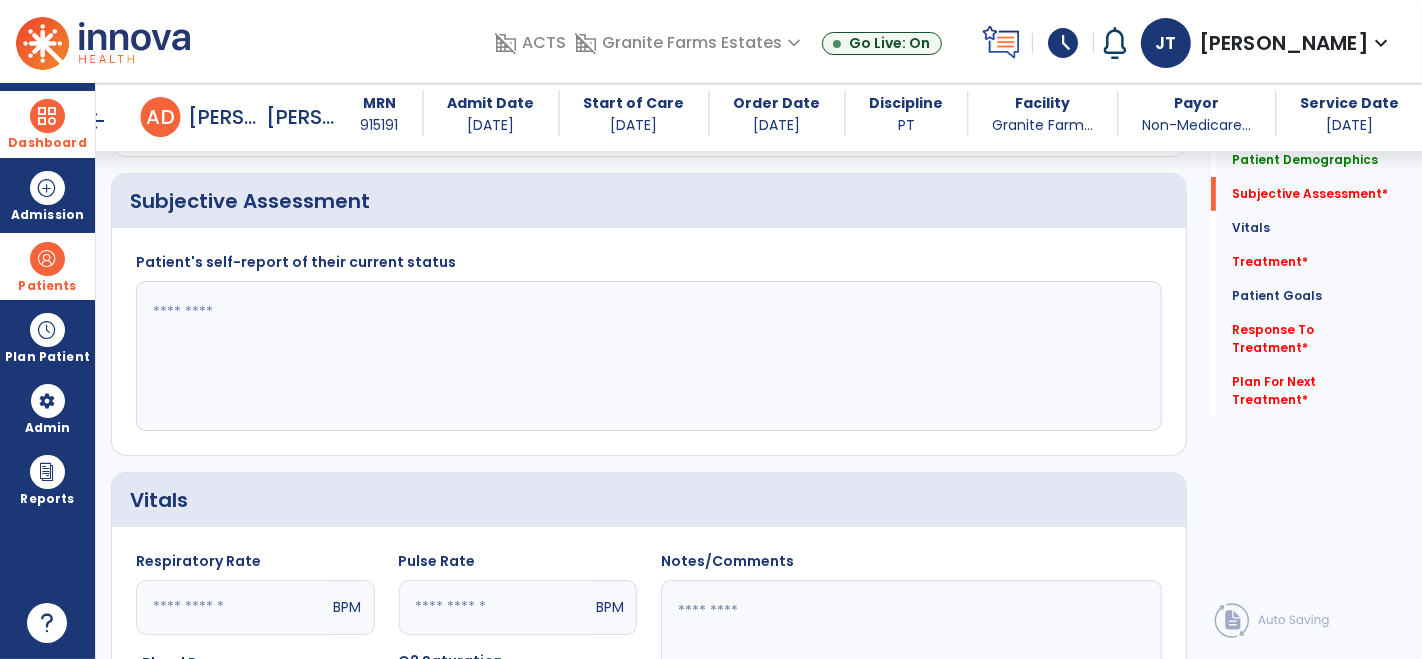 click 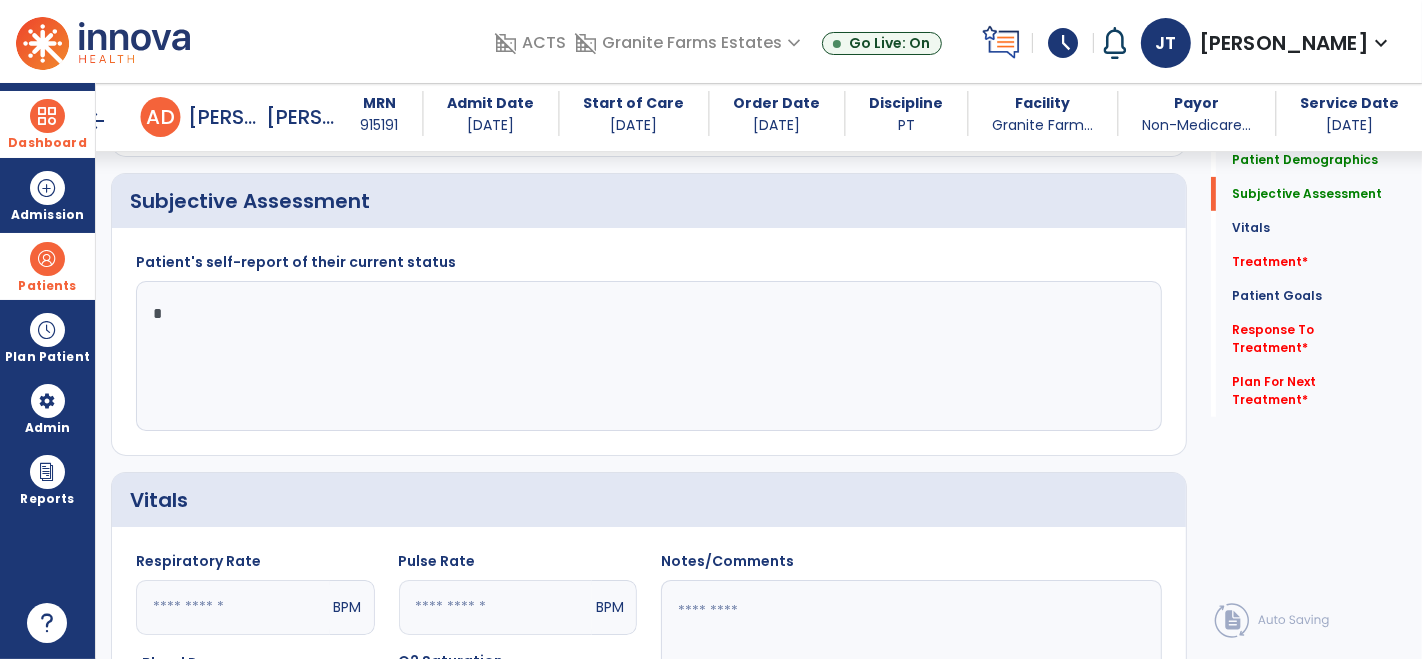 click at bounding box center (47, 116) 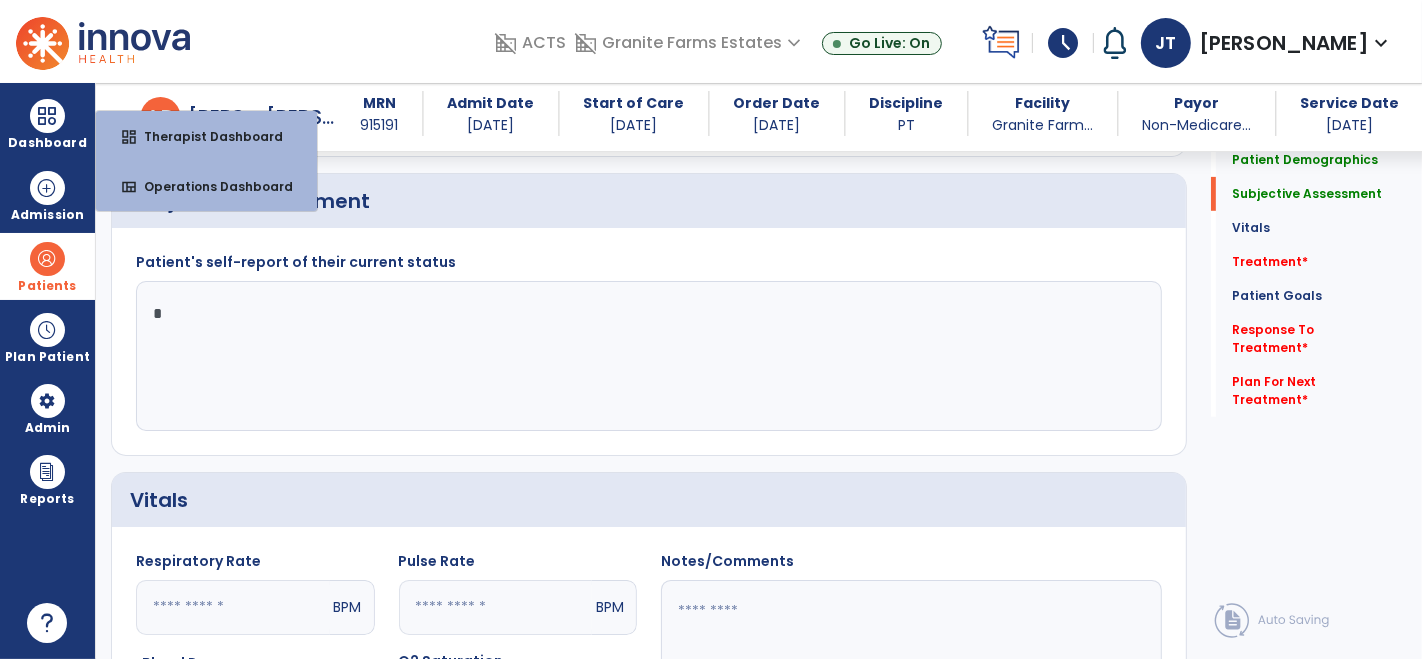 click on "*" 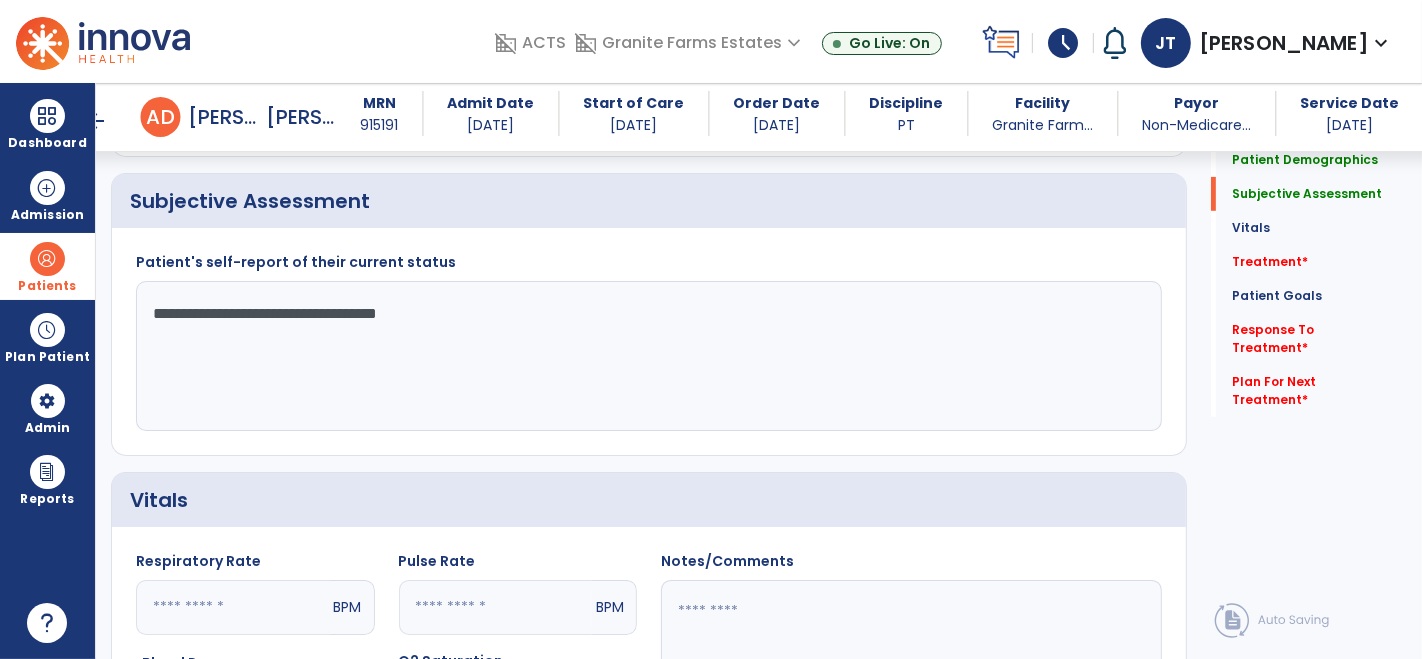 drag, startPoint x: 457, startPoint y: 315, endPoint x: 281, endPoint y: 309, distance: 176.10225 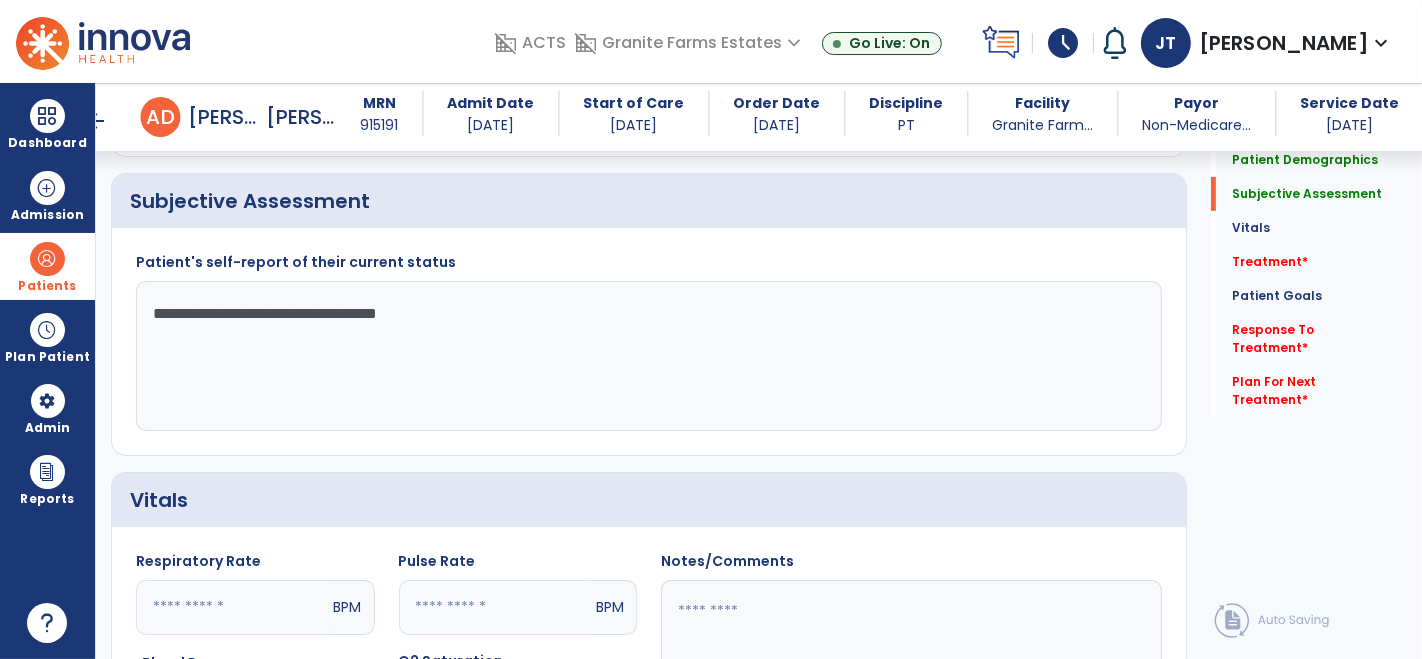 click on "**********" 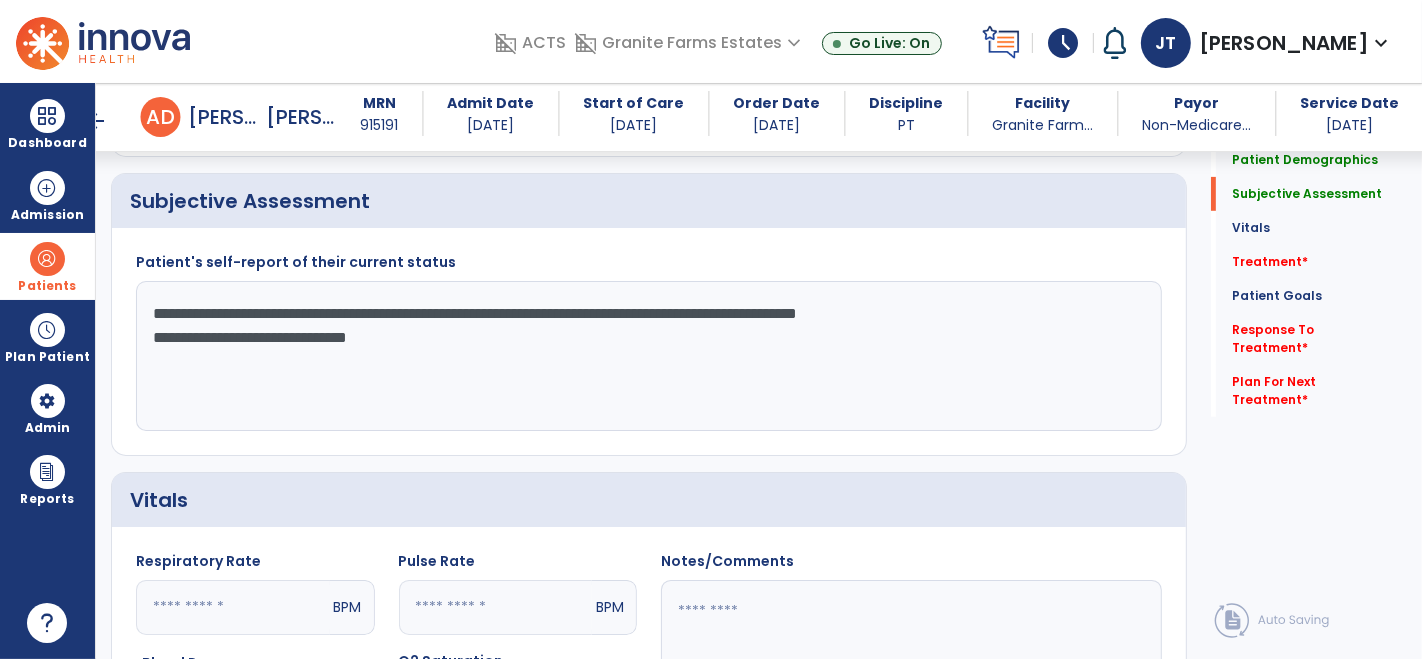 click on "**********" 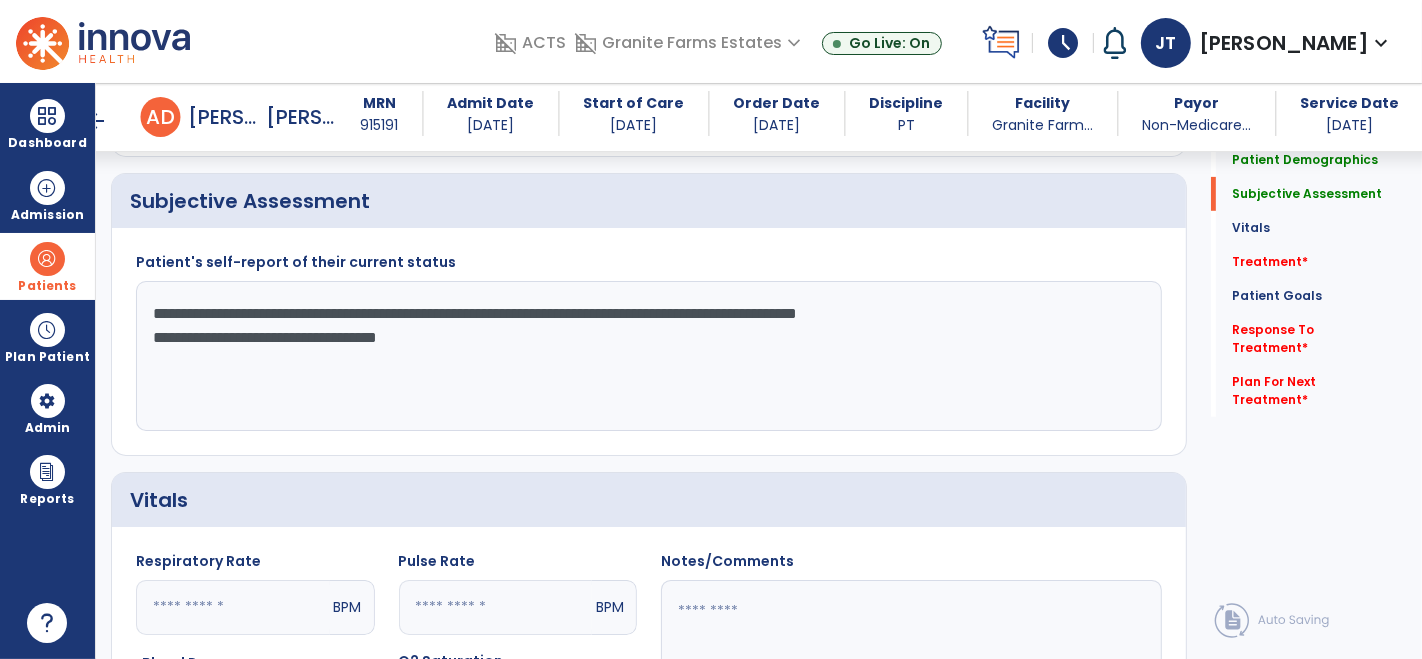 click on "**********" 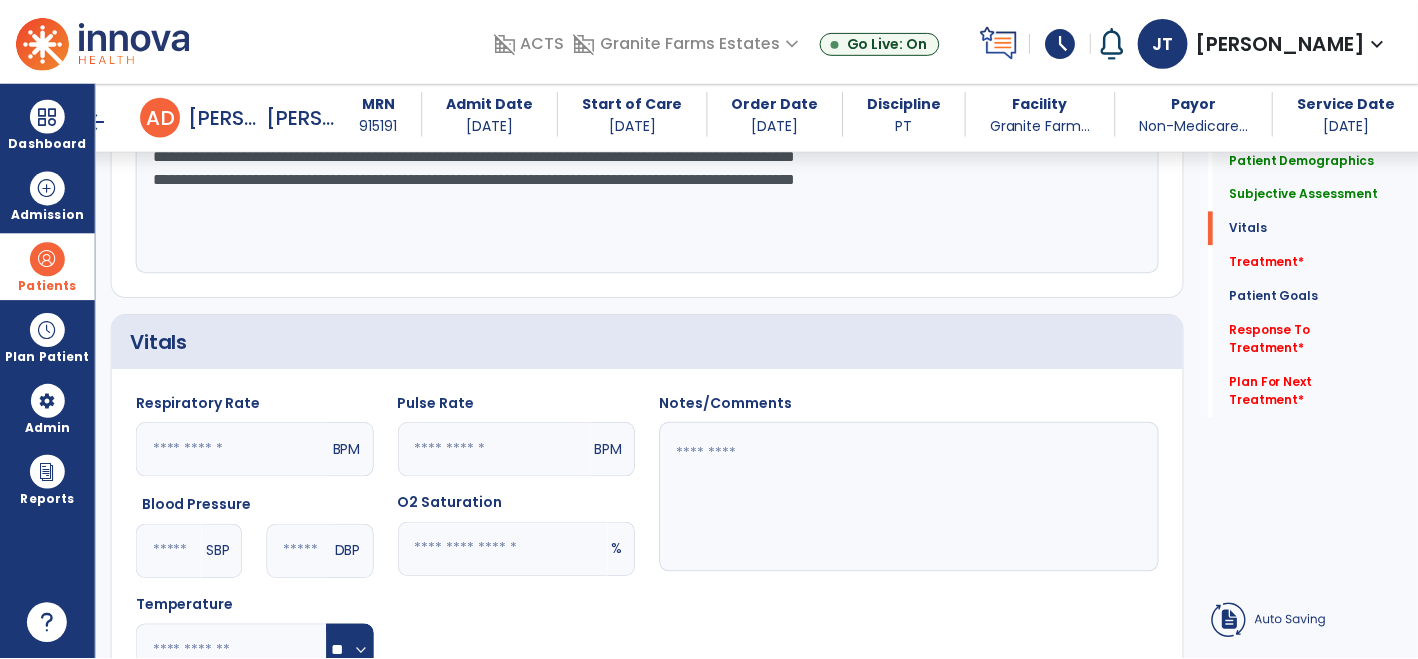 scroll, scrollTop: 1154, scrollLeft: 0, axis: vertical 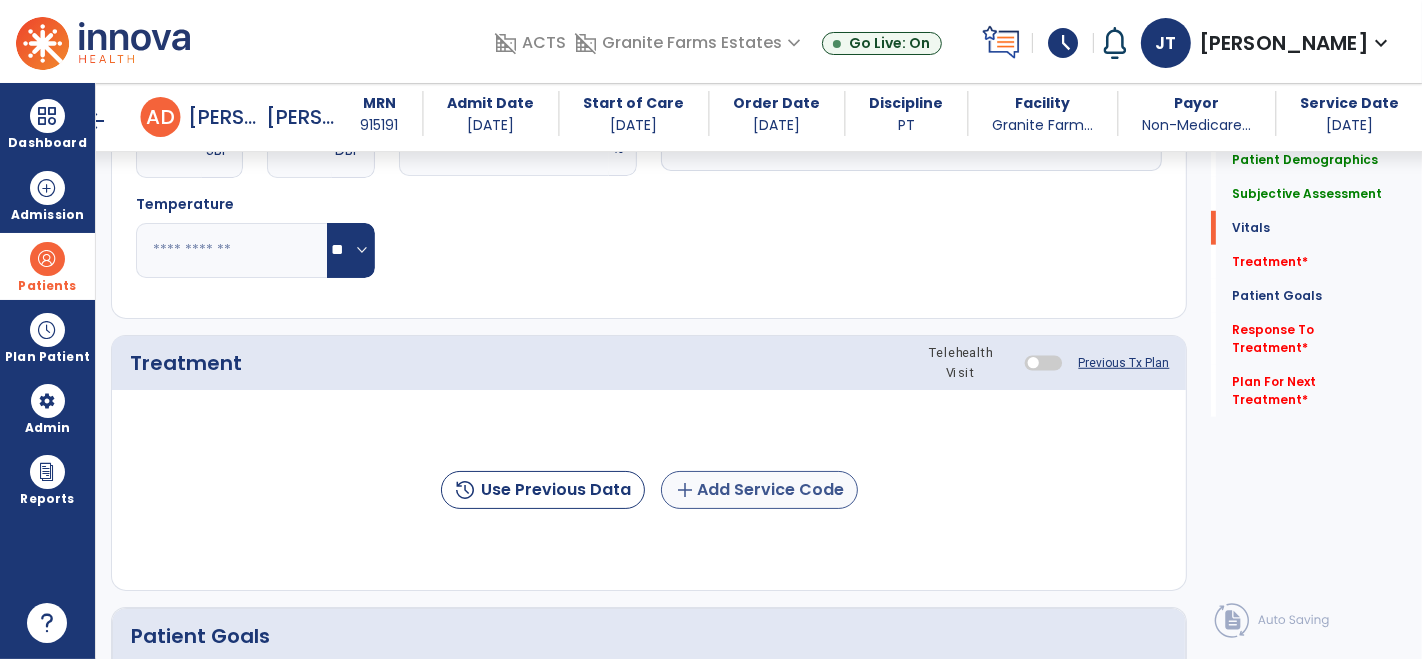 type on "**********" 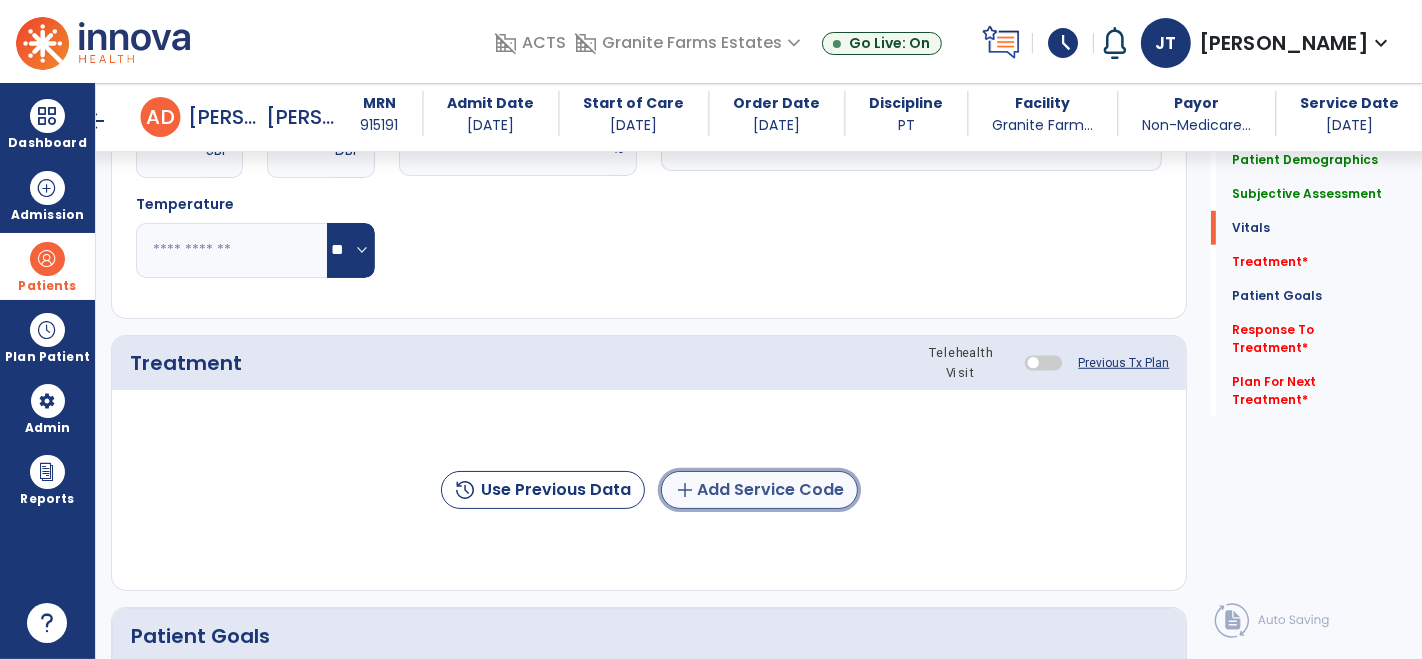 click on "add  Add Service Code" 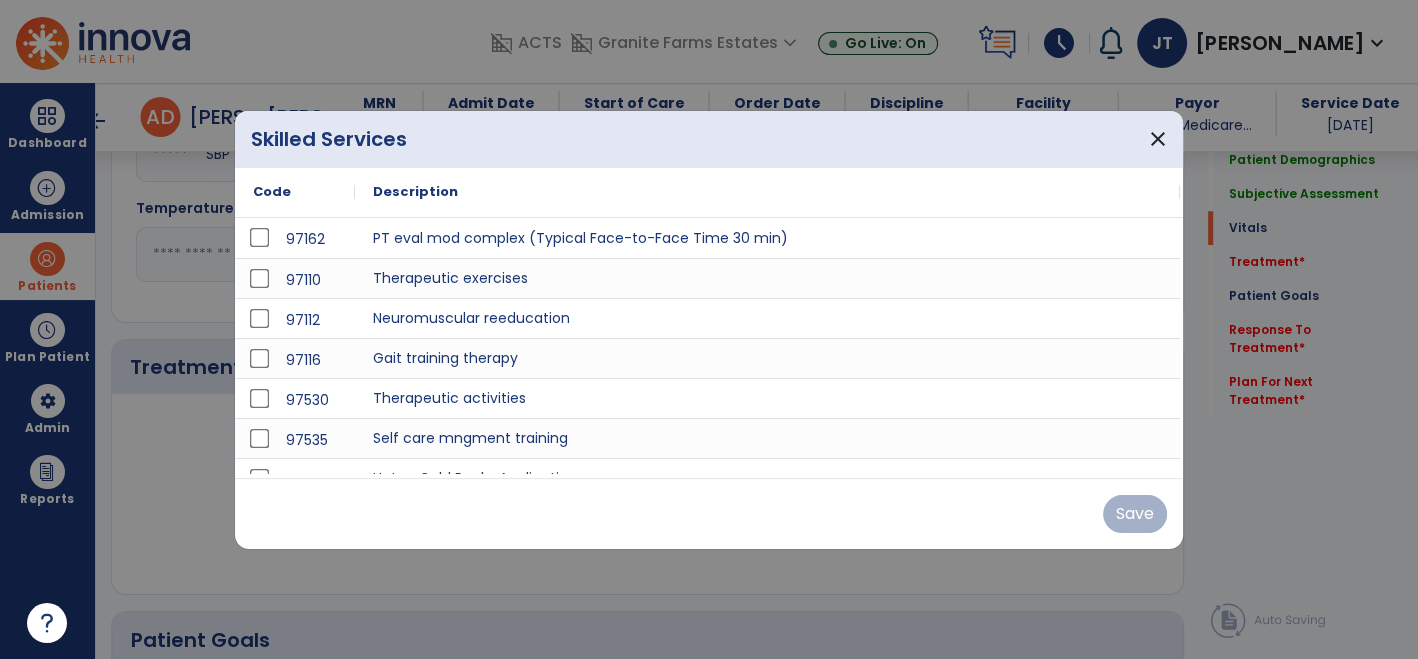 scroll, scrollTop: 1154, scrollLeft: 0, axis: vertical 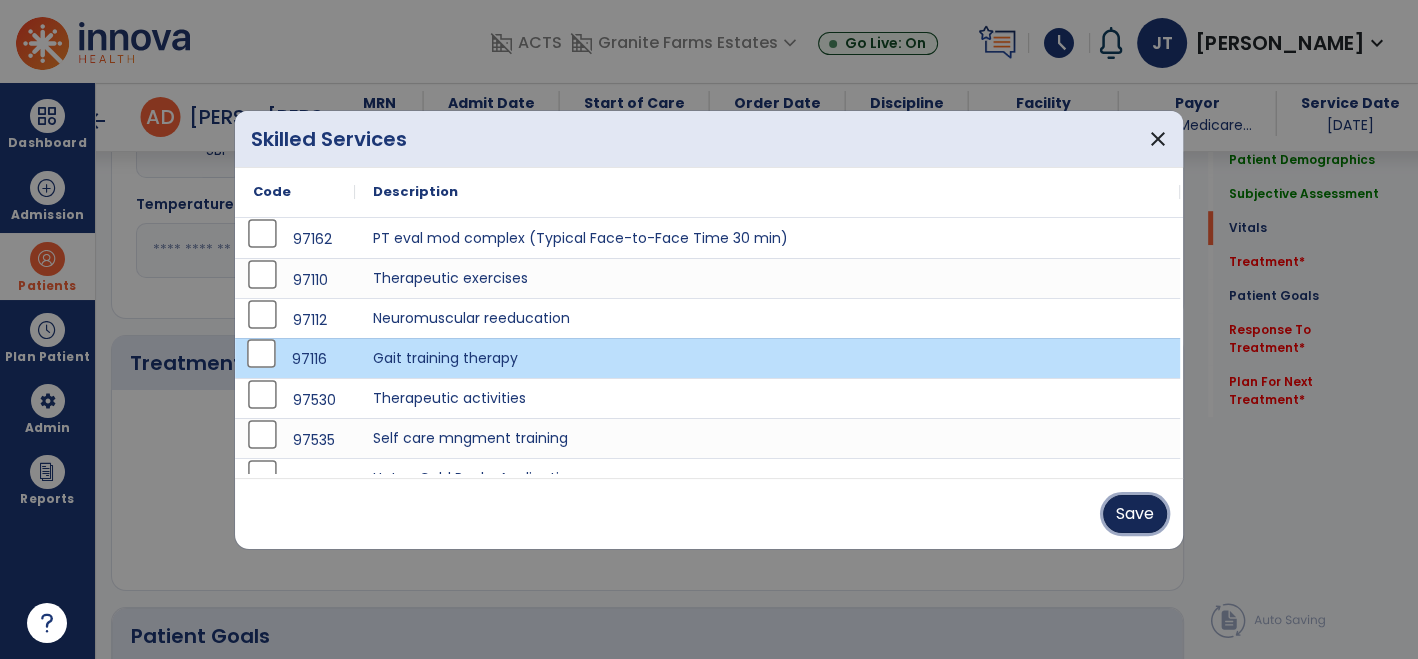 click on "Save" at bounding box center [1135, 514] 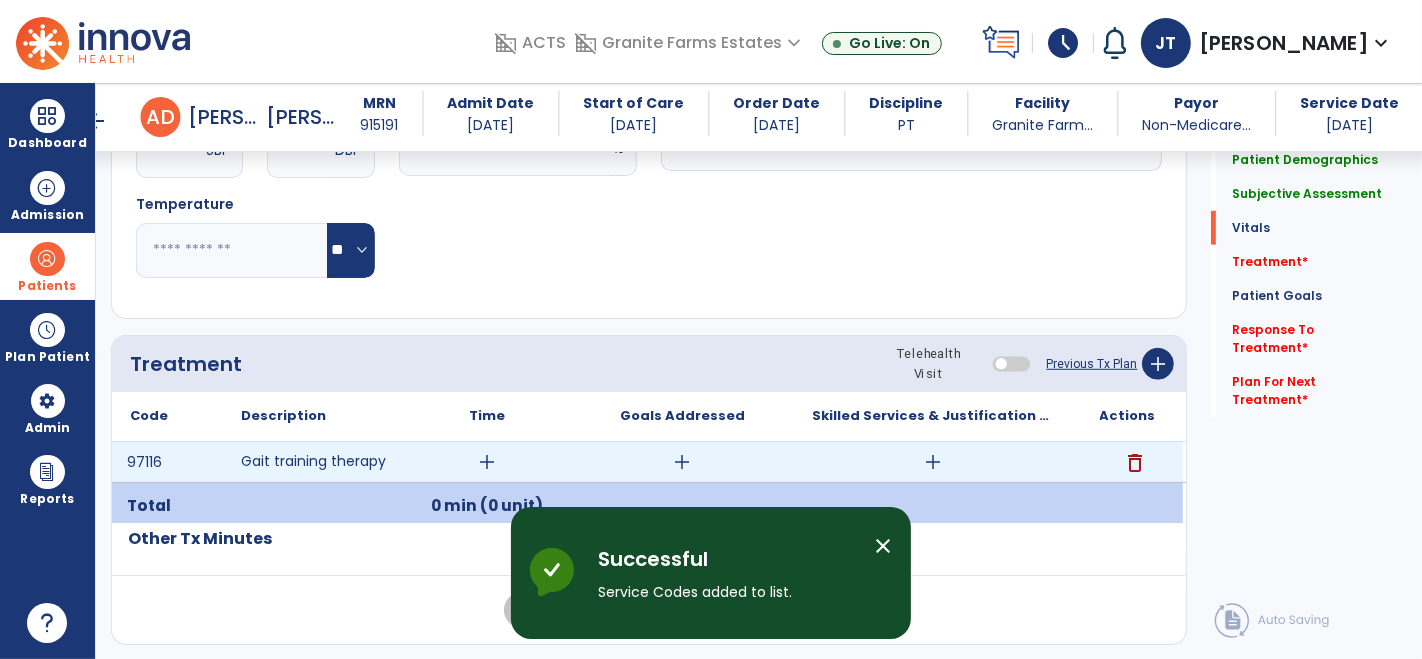 click on "add" at bounding box center (933, 462) 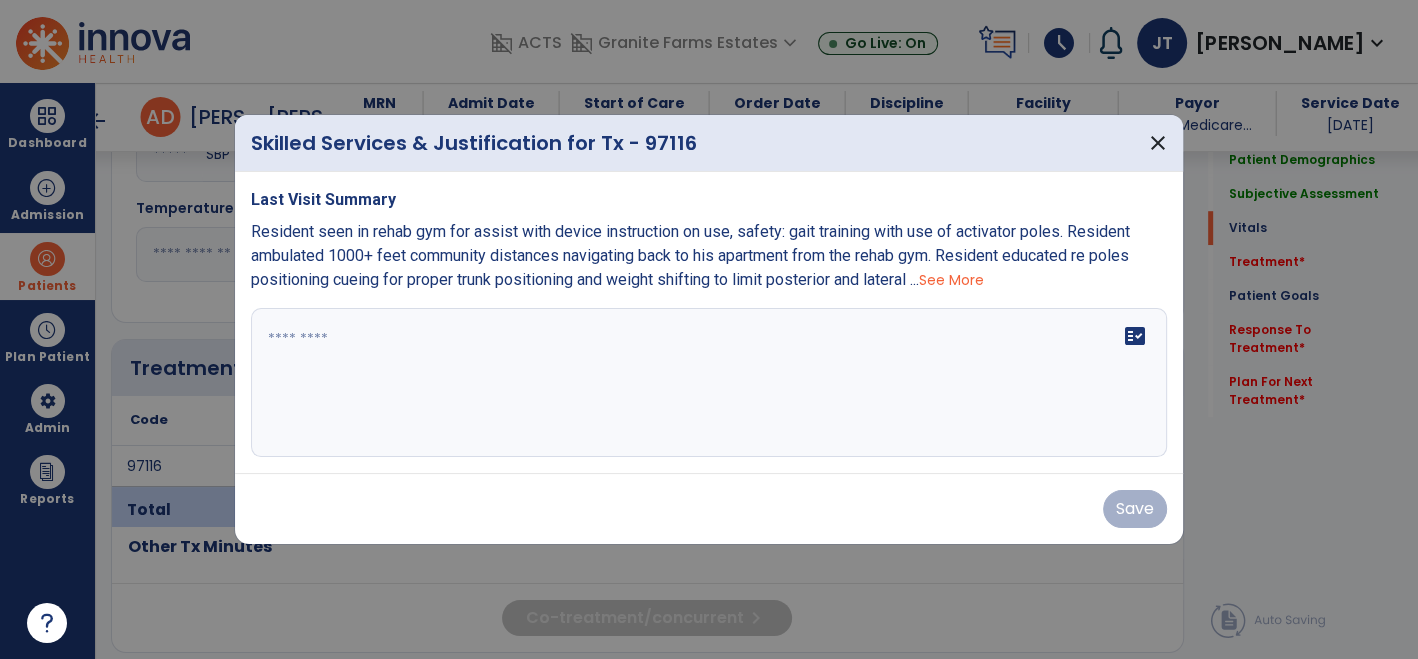 scroll, scrollTop: 1154, scrollLeft: 0, axis: vertical 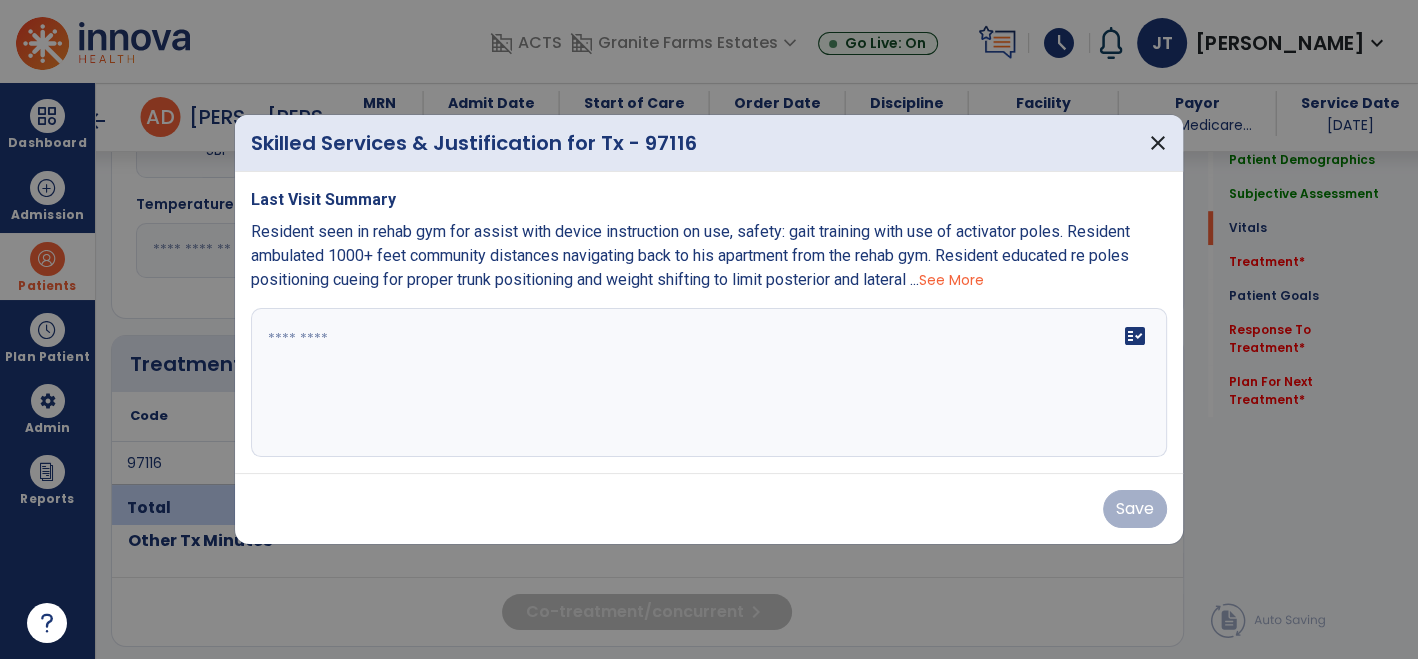 click on "See More" at bounding box center [951, 280] 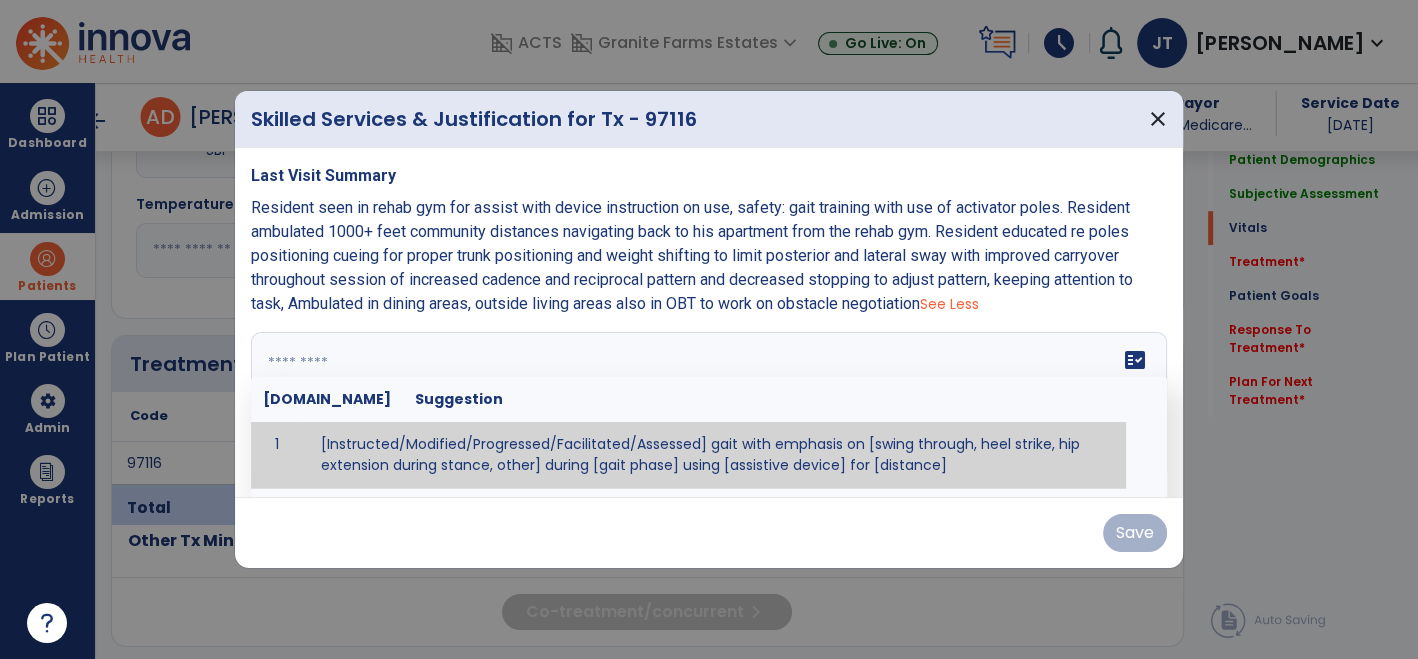 click on "fact_check  [DOMAIN_NAME] Suggestion 1 [Instructed/Modified/Progressed/Facilitated/Assessed] gait with emphasis on [swing through, heel strike, hip extension during stance, other] during [gait phase] using [assistive device] for [distance] 2 [Instructed/Modified/Progressed/Facilitated/Assessed] use of [assistive device] and [NWB, PWB, step-to gait pattern, step through gait pattern] 3 [Instructed/Modified/Progressed/Facilitated/Assessed] patient's ability to [ascend/descend # of steps, perform directional changes, walk on even/uneven surfaces, pick-up objects off floor, velocity changes, other] using [assistive device]. 4 [Instructed/Modified/Progressed/Facilitated/Assessed] pre-gait activities including [identify exercise] in order to prepare for gait training. 5" at bounding box center (709, 407) 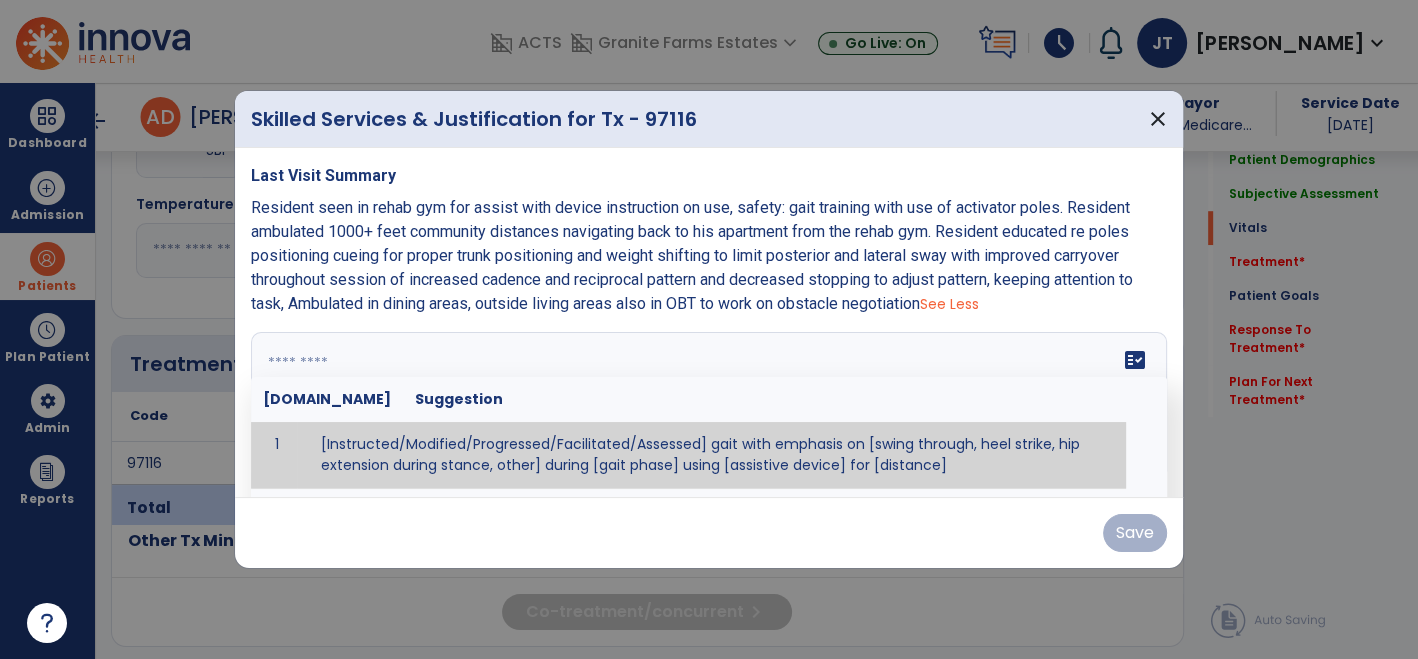 type on "*" 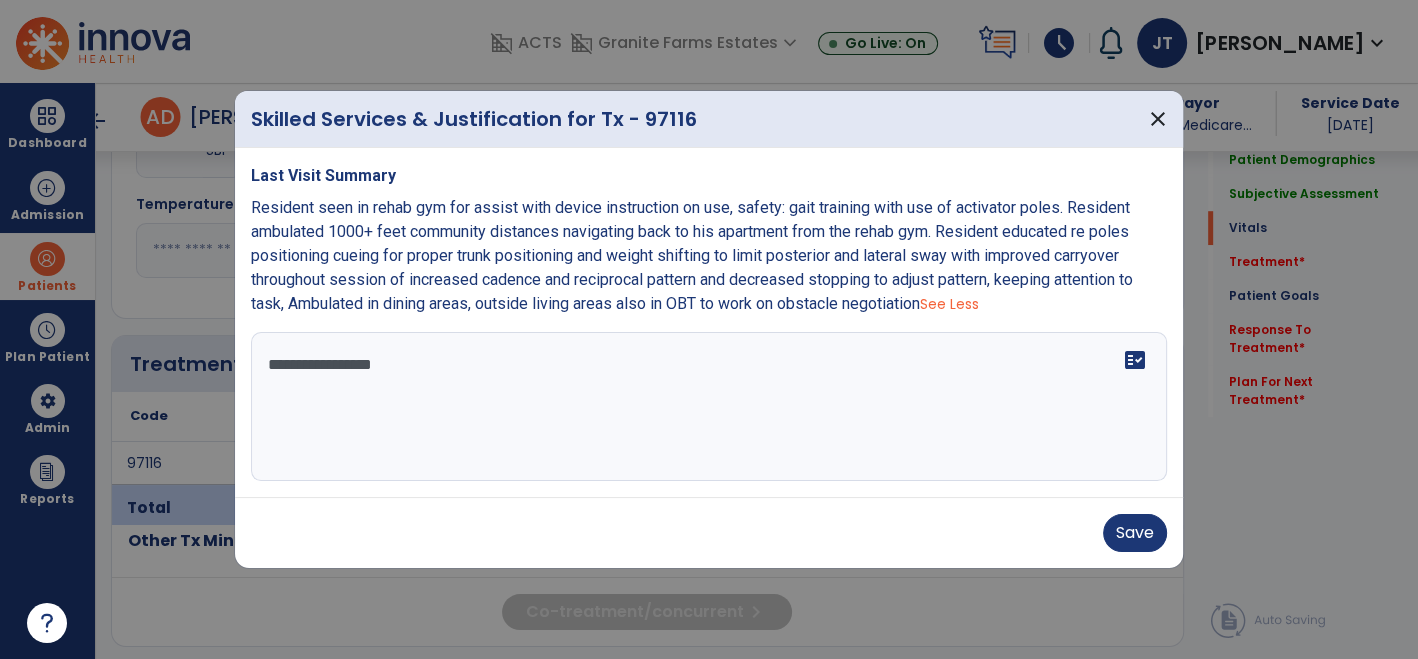 type on "**********" 